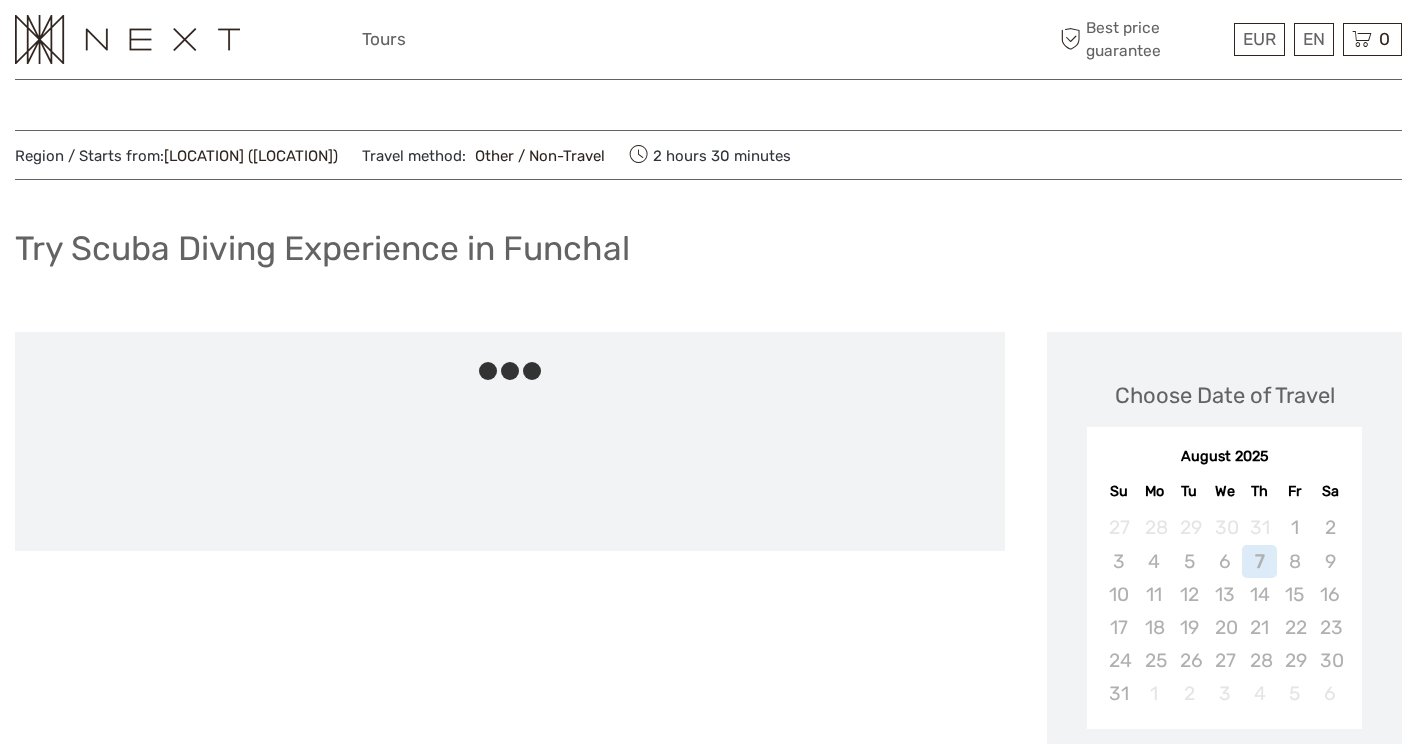 scroll, scrollTop: 0, scrollLeft: 0, axis: both 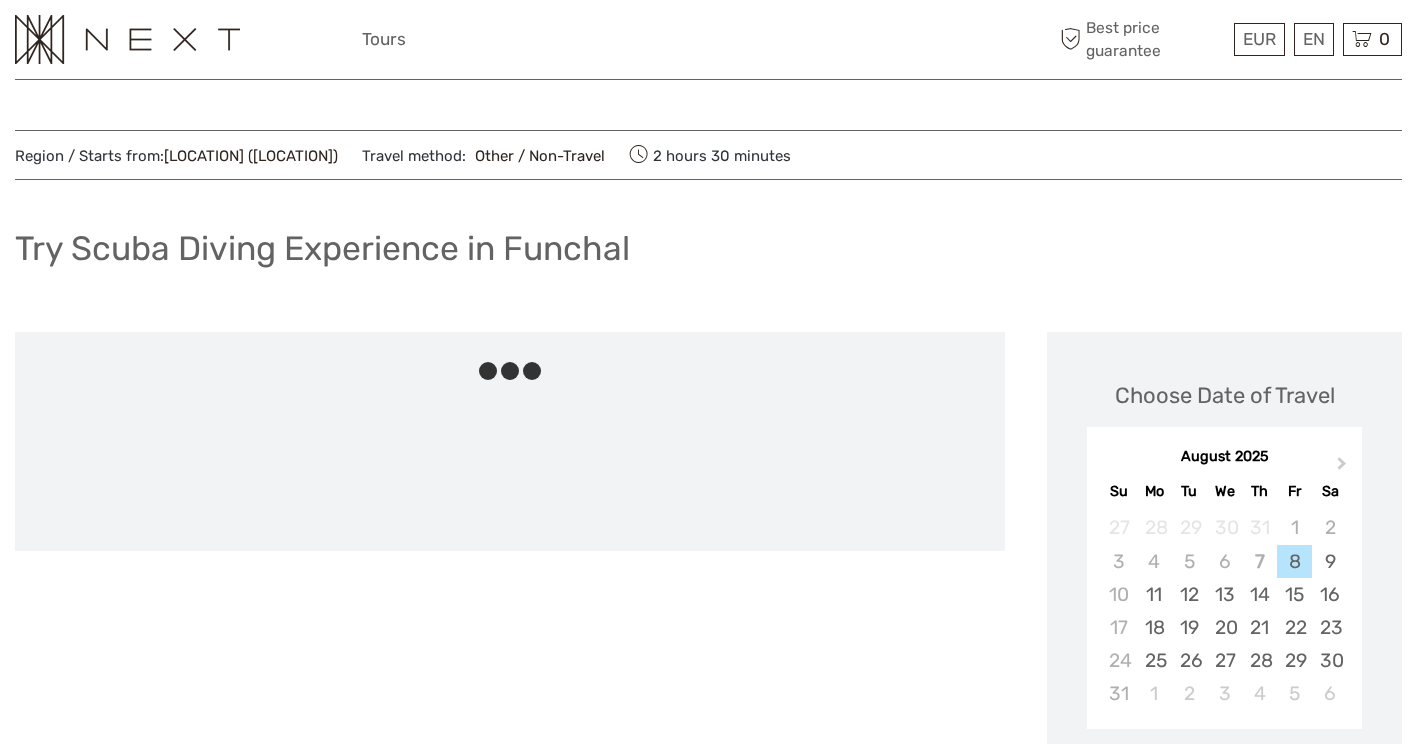 drag, startPoint x: 0, startPoint y: 0, endPoint x: 983, endPoint y: 385, distance: 1055.7054 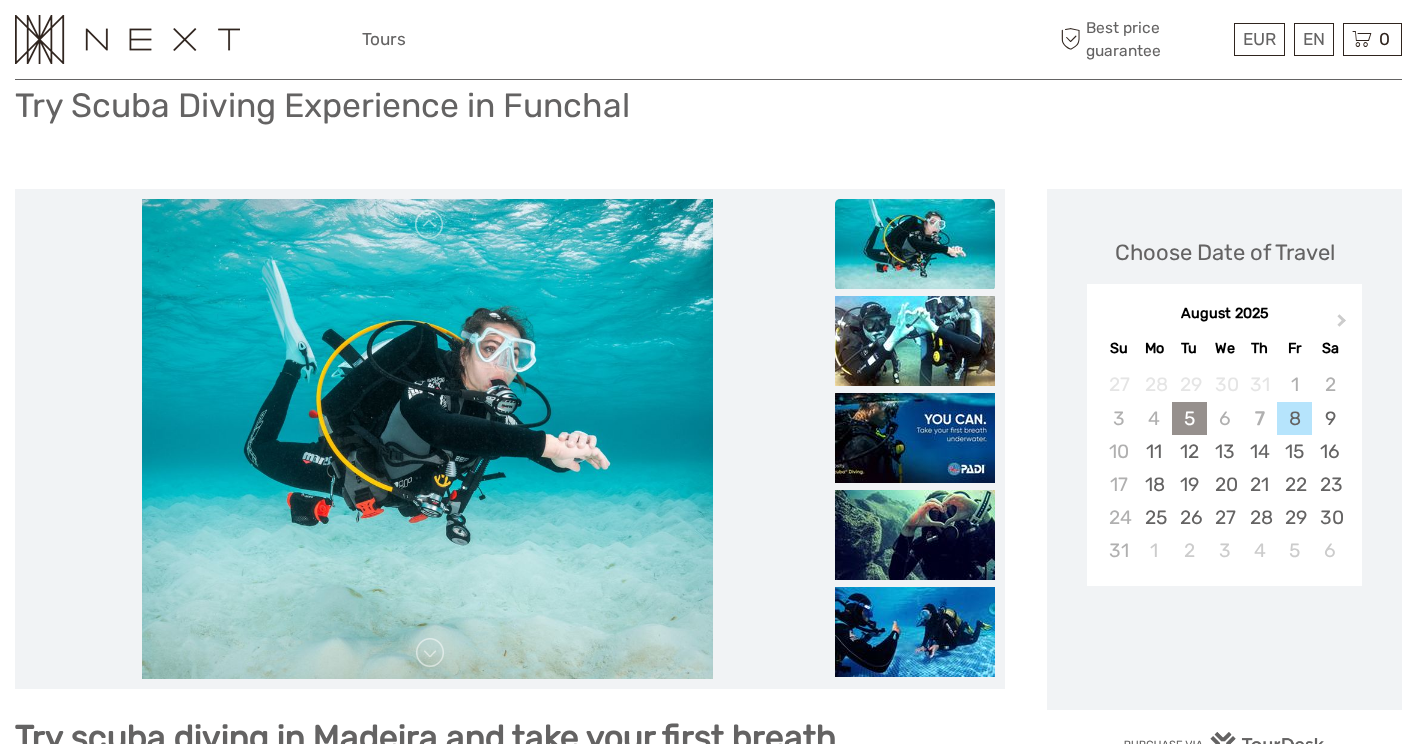scroll, scrollTop: 216, scrollLeft: 0, axis: vertical 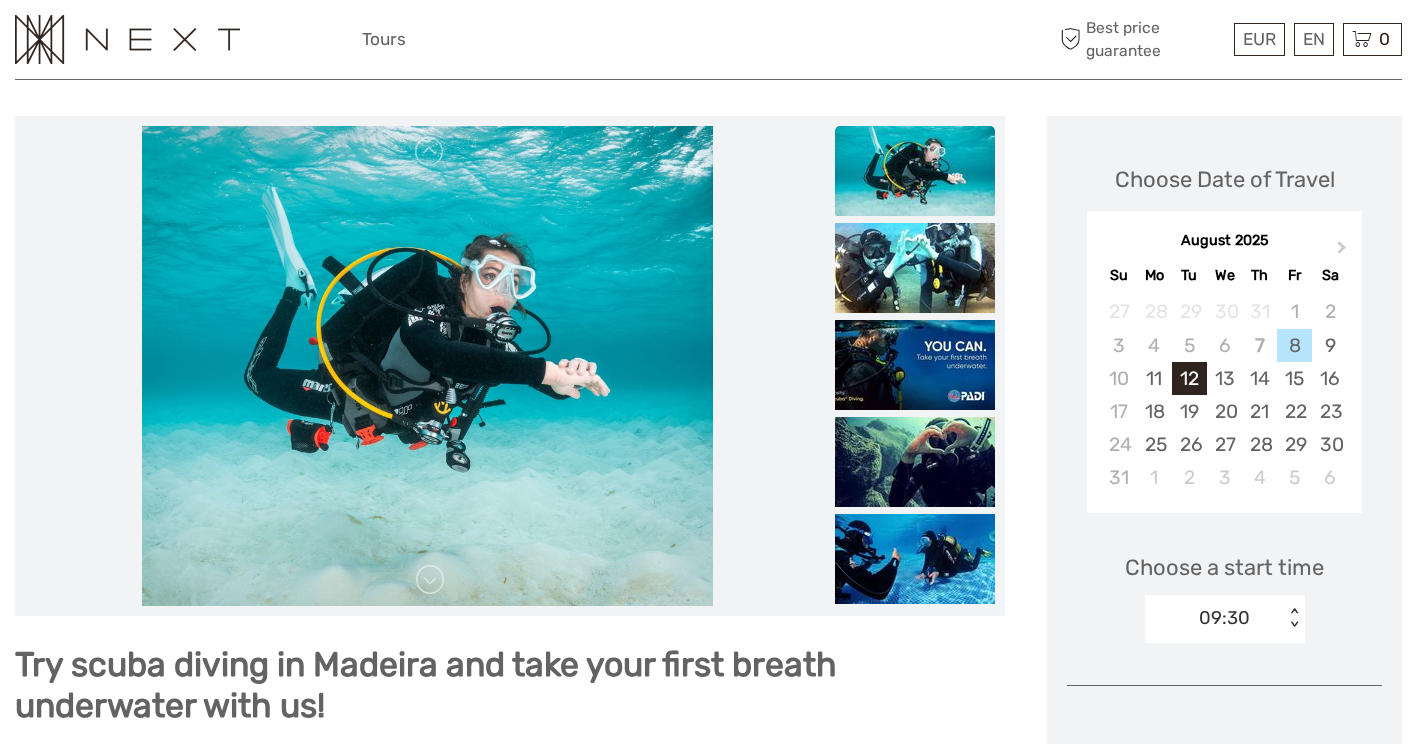 click on "12" at bounding box center [1189, 378] 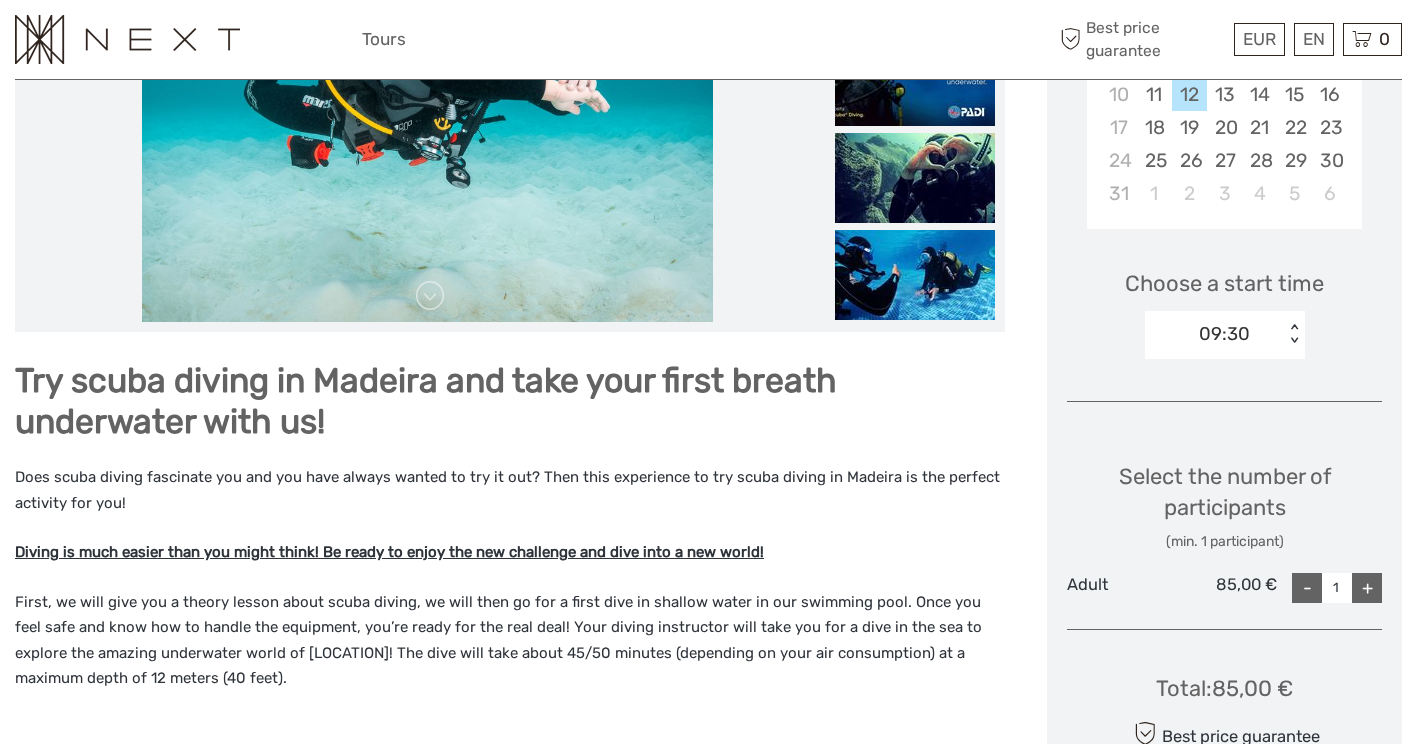 scroll, scrollTop: 501, scrollLeft: 0, axis: vertical 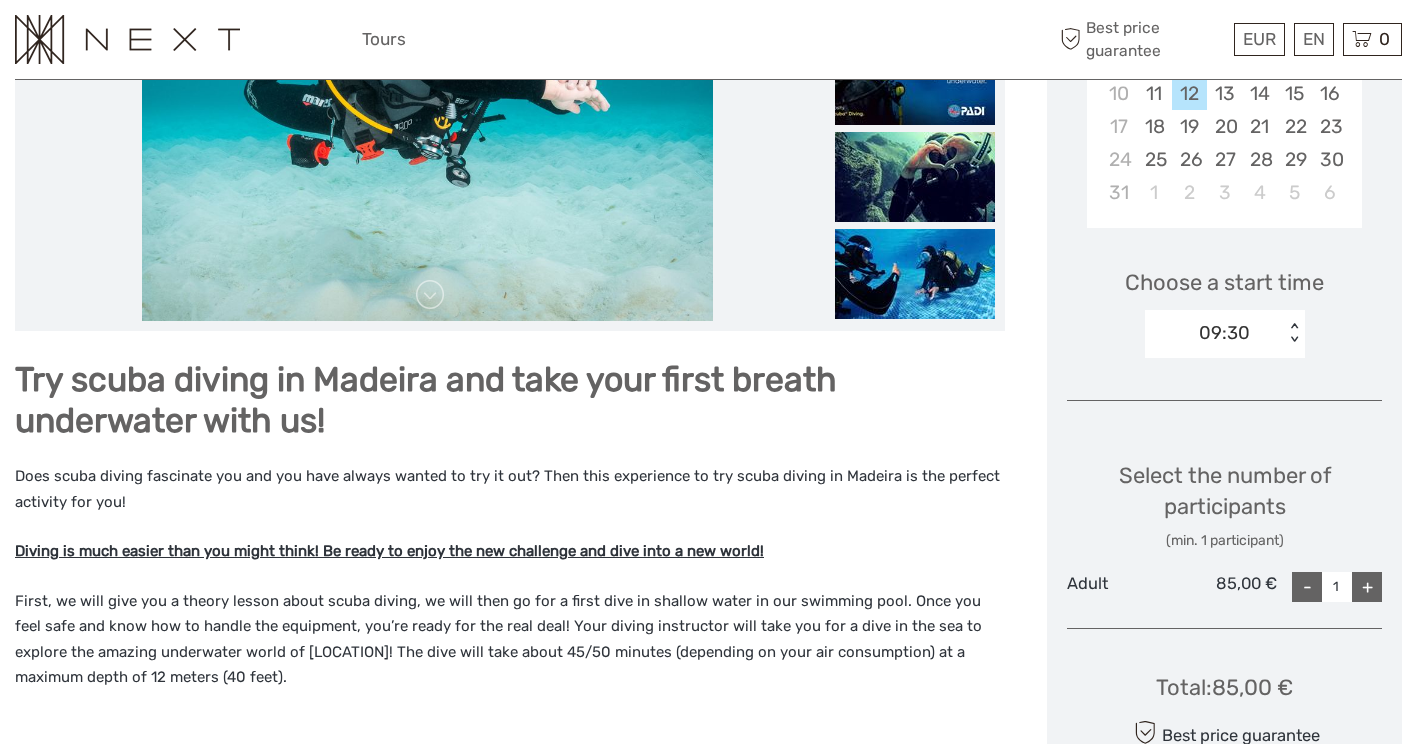 click on "+" at bounding box center [1367, 587] 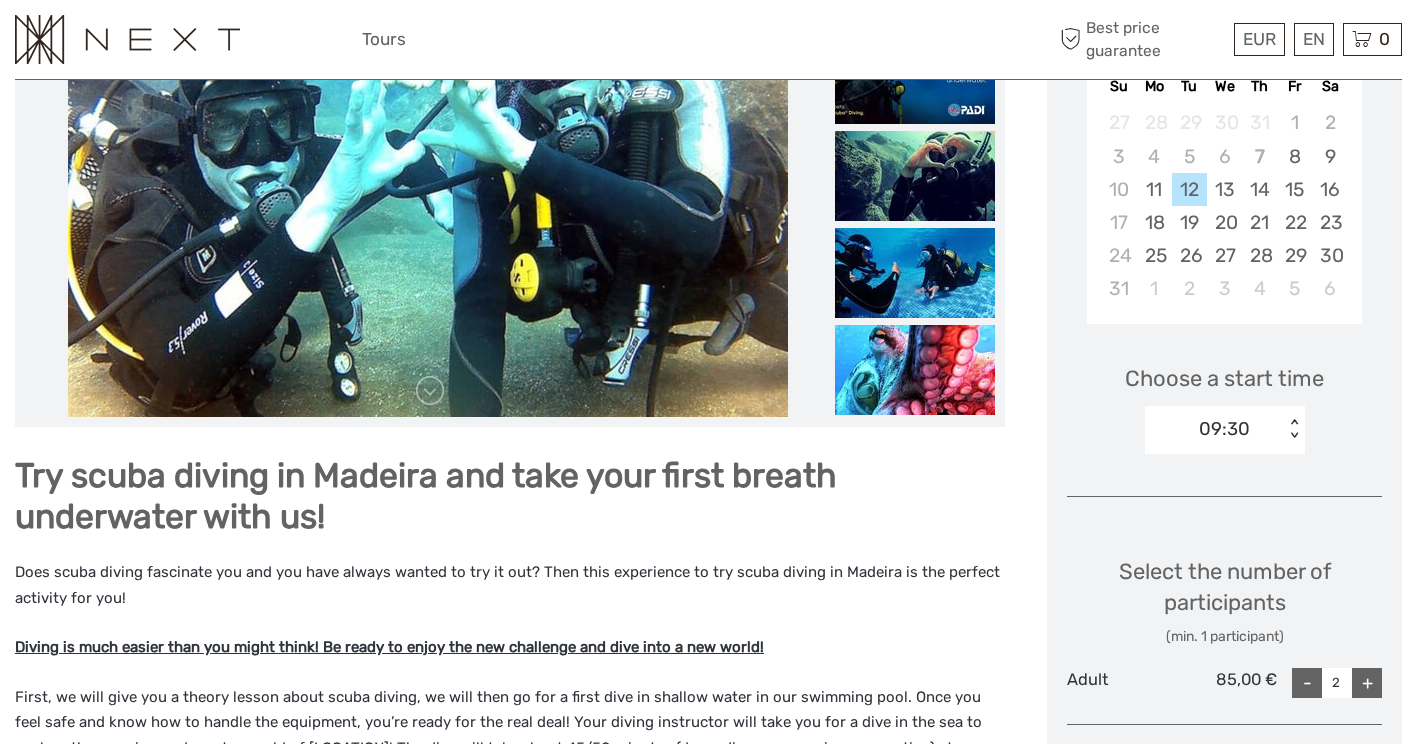 scroll, scrollTop: 402, scrollLeft: 0, axis: vertical 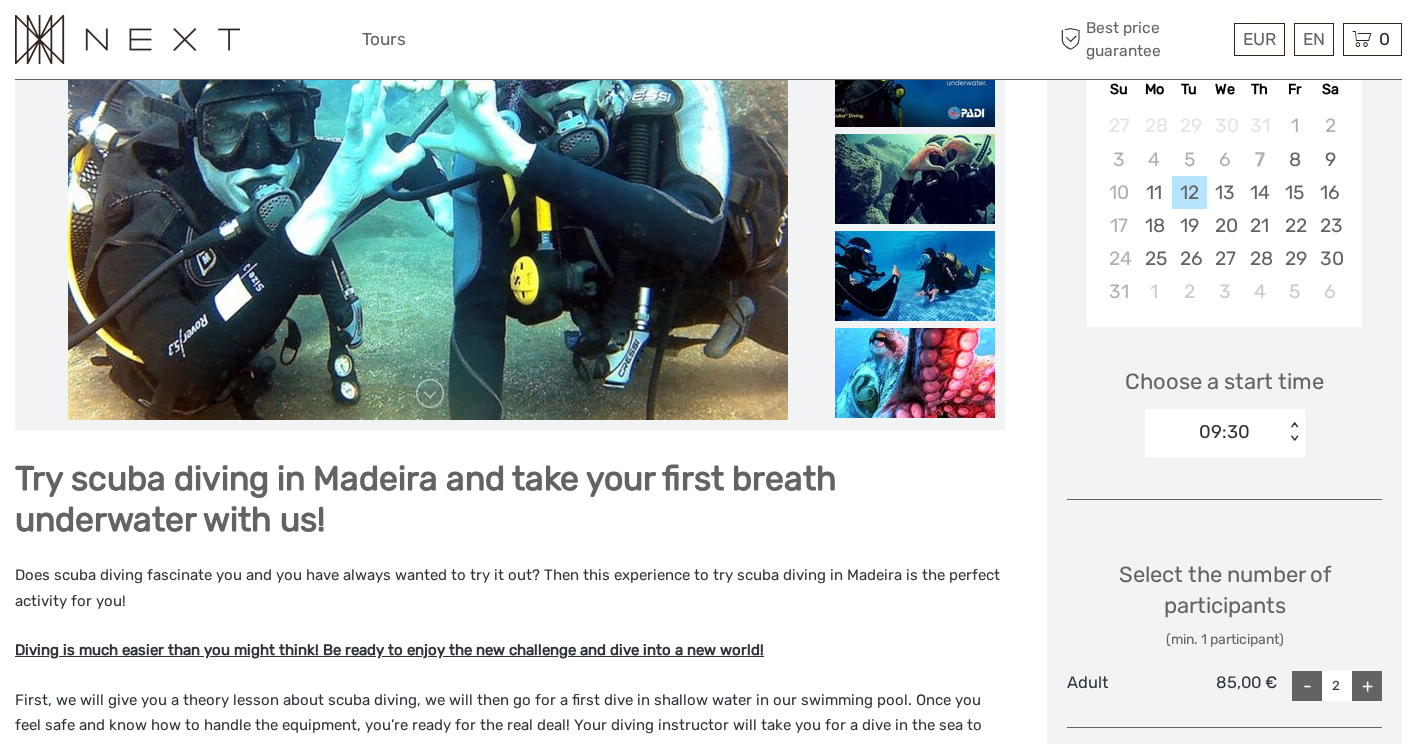 click on "< >" at bounding box center (1293, 432) 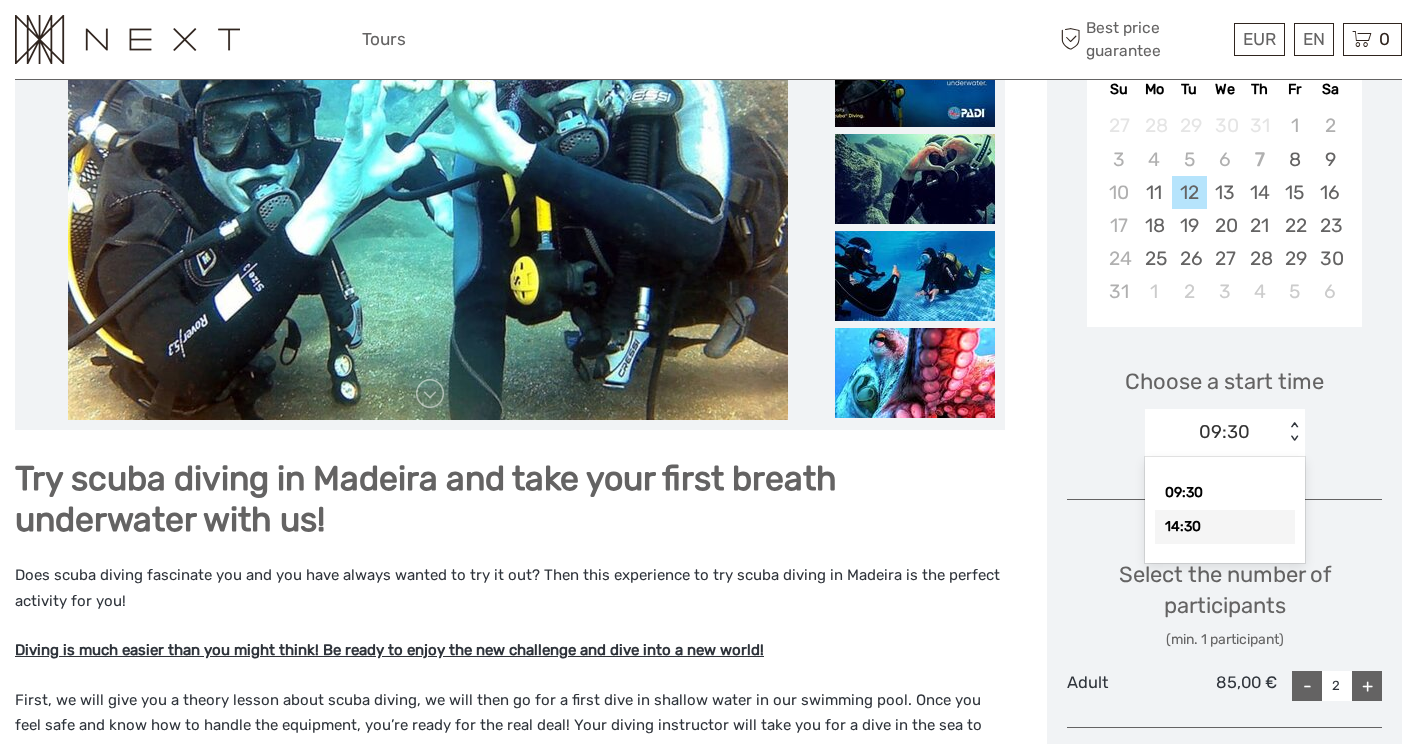 click on "14:30" at bounding box center [1225, 527] 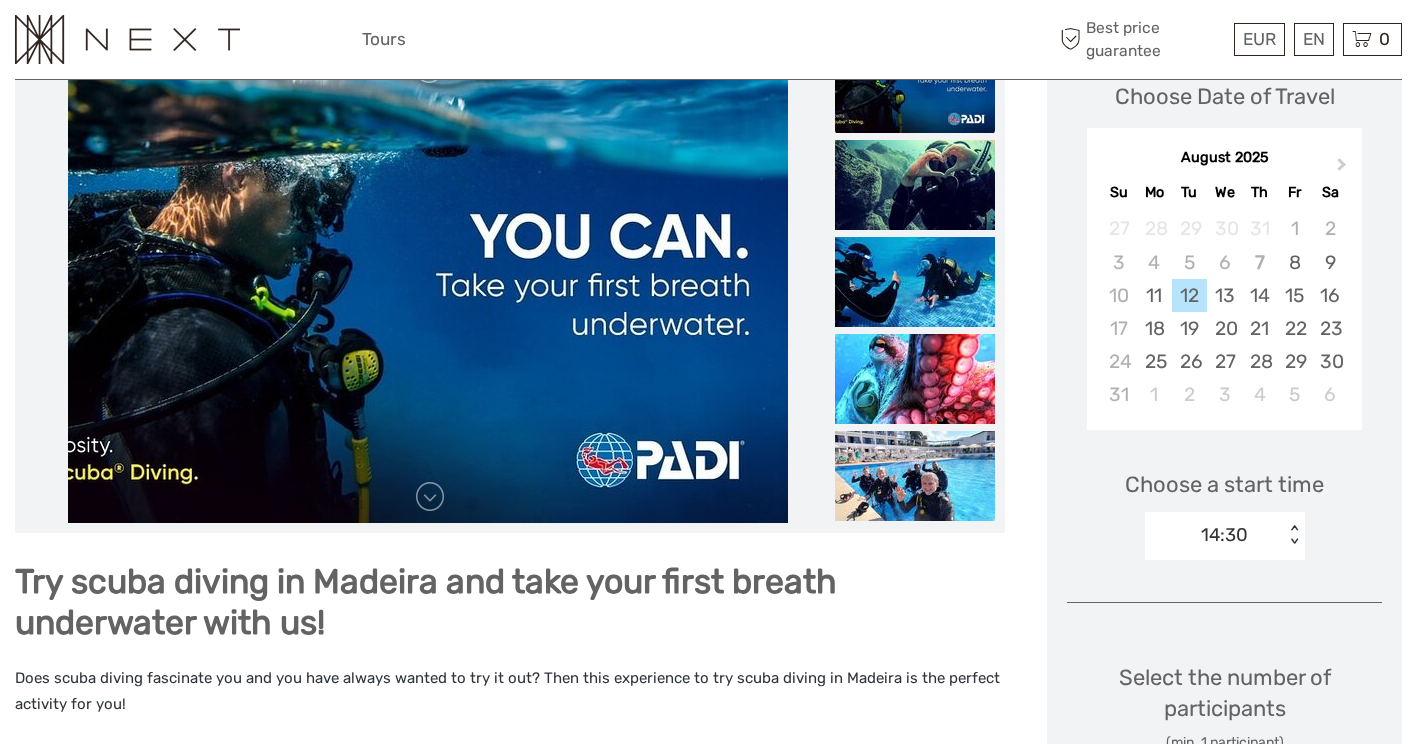 scroll, scrollTop: 293, scrollLeft: 0, axis: vertical 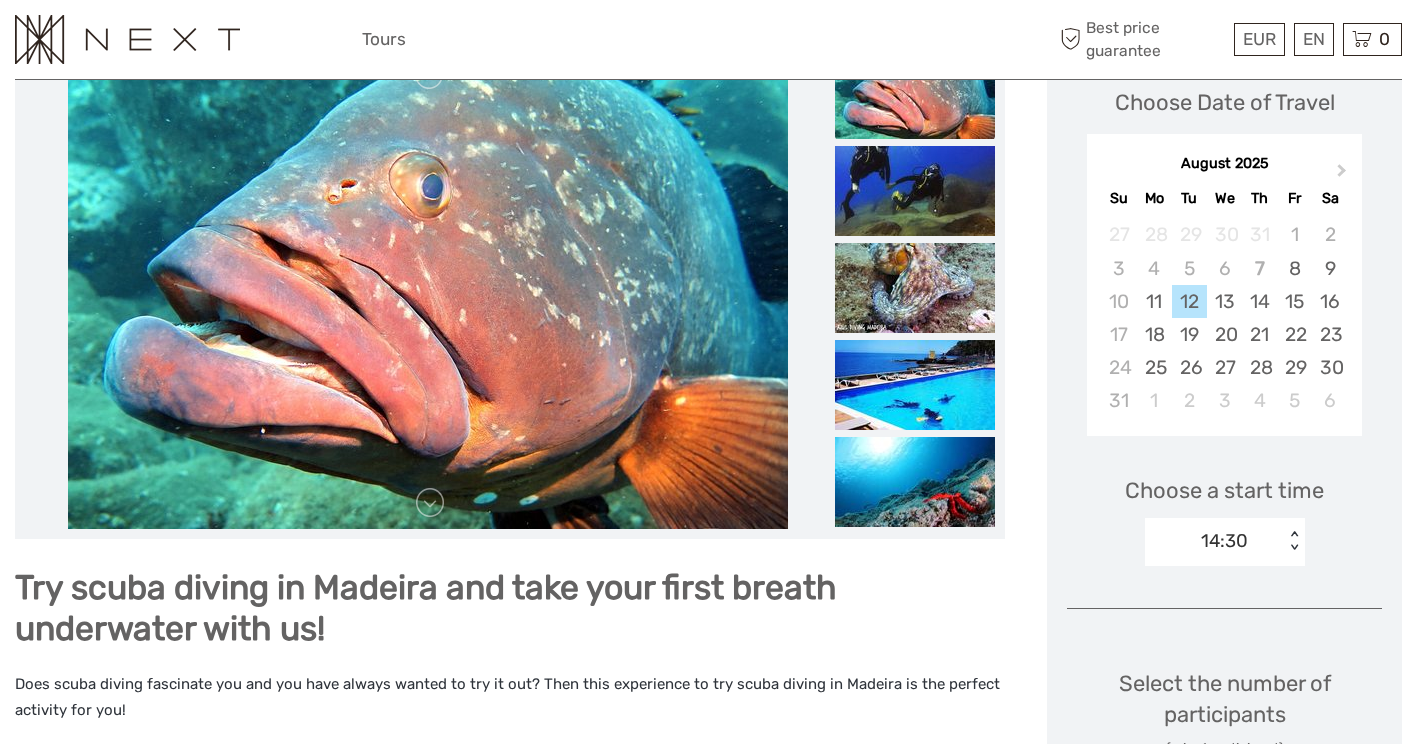 click on "Choose Date of Travel Next Month August 2025 Su Mo Tu We Th Fr Sa 27 28 29 30 31 1 2 3 4 5 6 7 8 9 10 11 12 13 14 15 16 17 18 19 20 21 22 23 24 25 26 27 28 29 30 31 1 2 3 4 5 6 Choose a start time option 14:30, selected.   Select is focused , press Down to open the menu,  14:30 < > Select the number of participants (min. 1 participant) Adult 85,00 € - 1 + Total :  85,00 € Best price guarantee ADD TO CART EXPRESS CHECKOUT" at bounding box center (1224, 547) 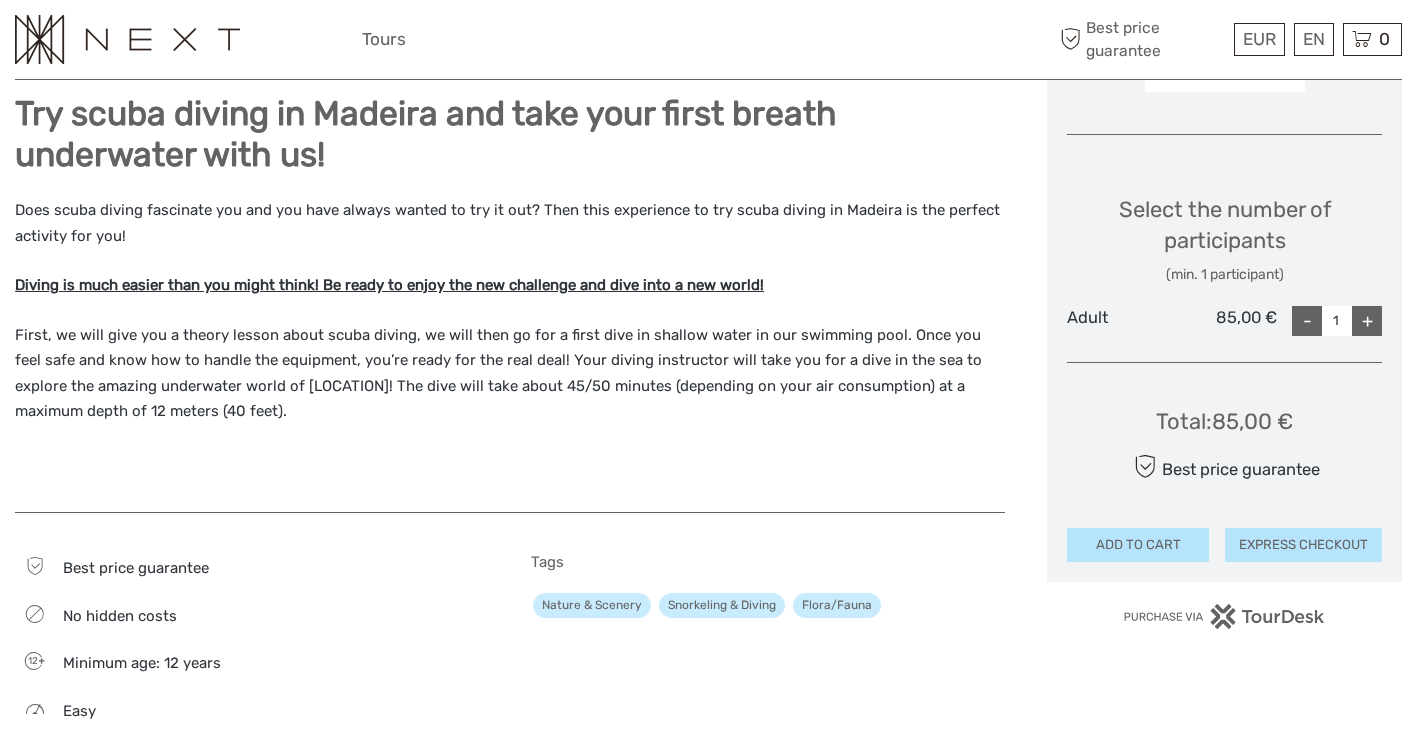 scroll, scrollTop: 768, scrollLeft: 0, axis: vertical 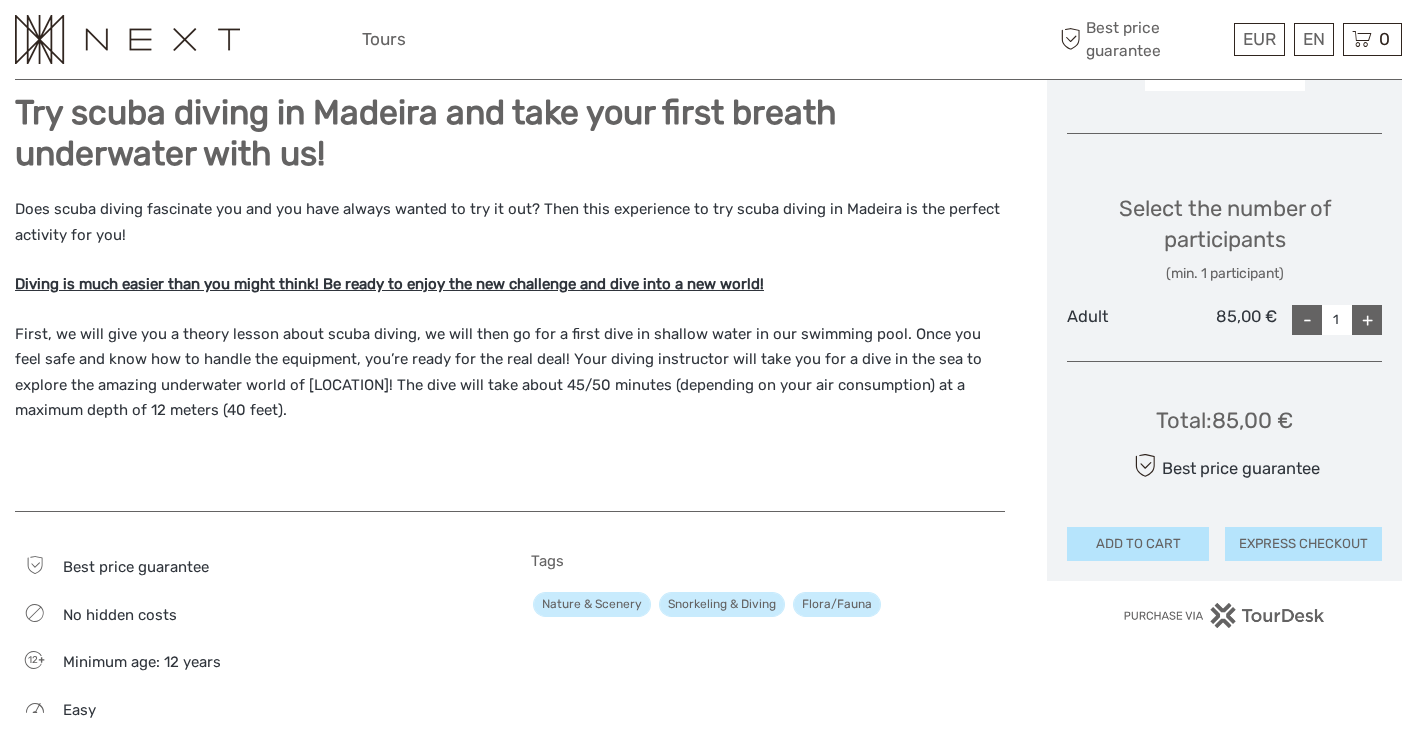 click on "ADD TO CART" at bounding box center [1138, 544] 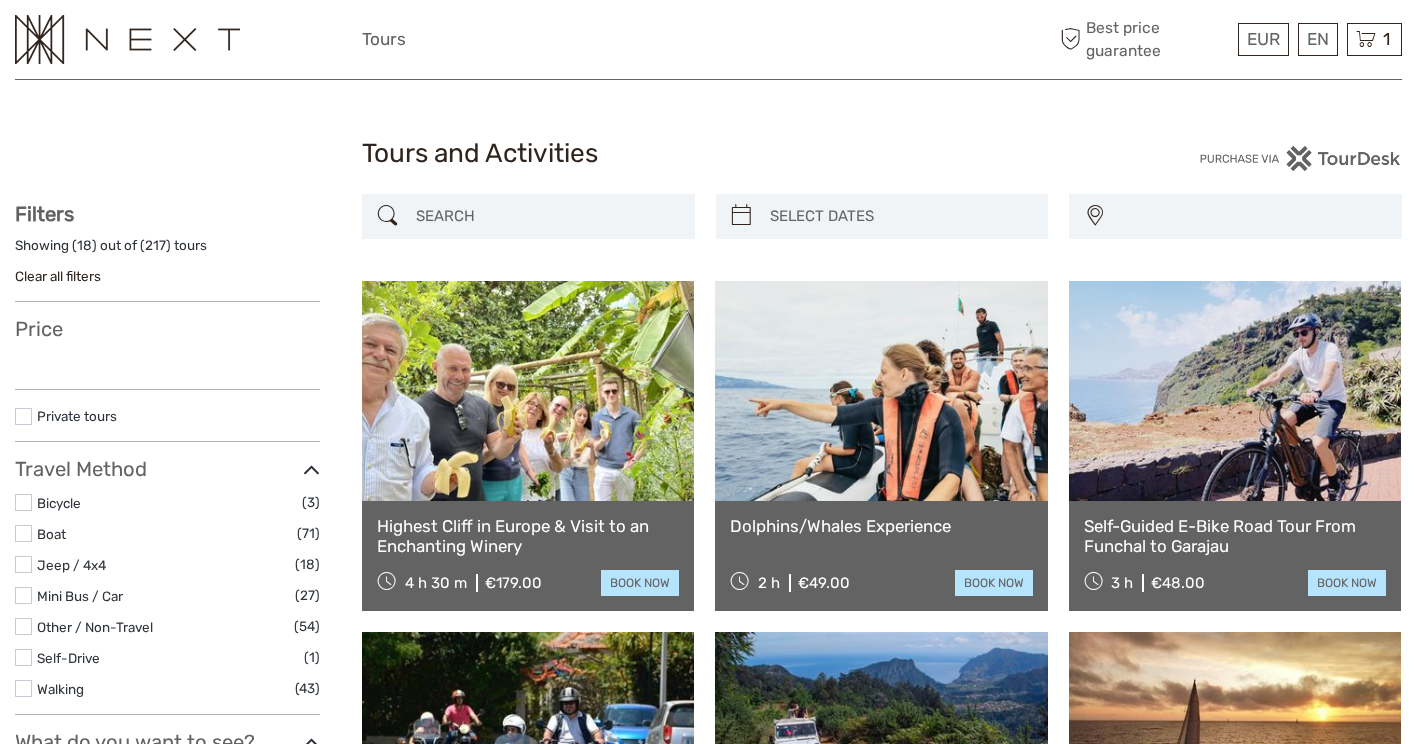 select 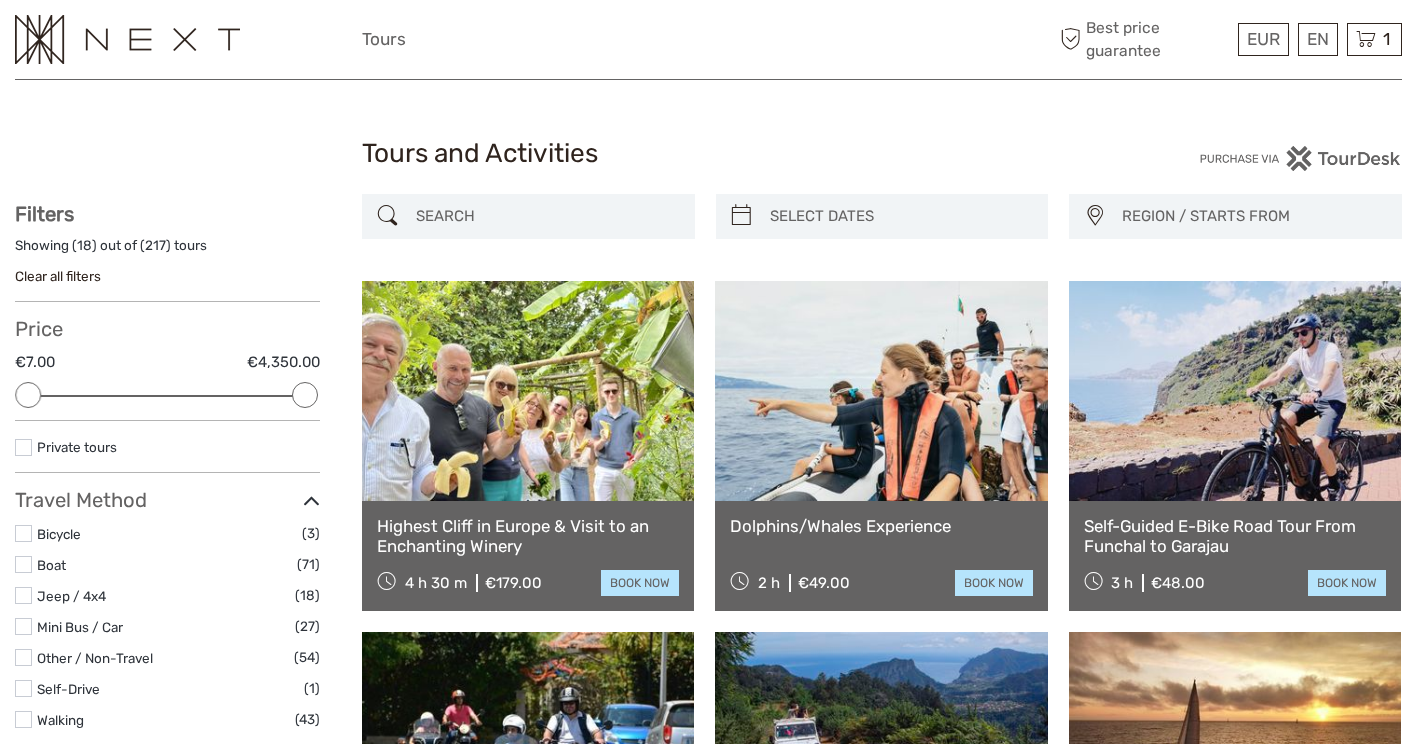 drag, startPoint x: 0, startPoint y: 0, endPoint x: 1352, endPoint y: 297, distance: 1384.2373 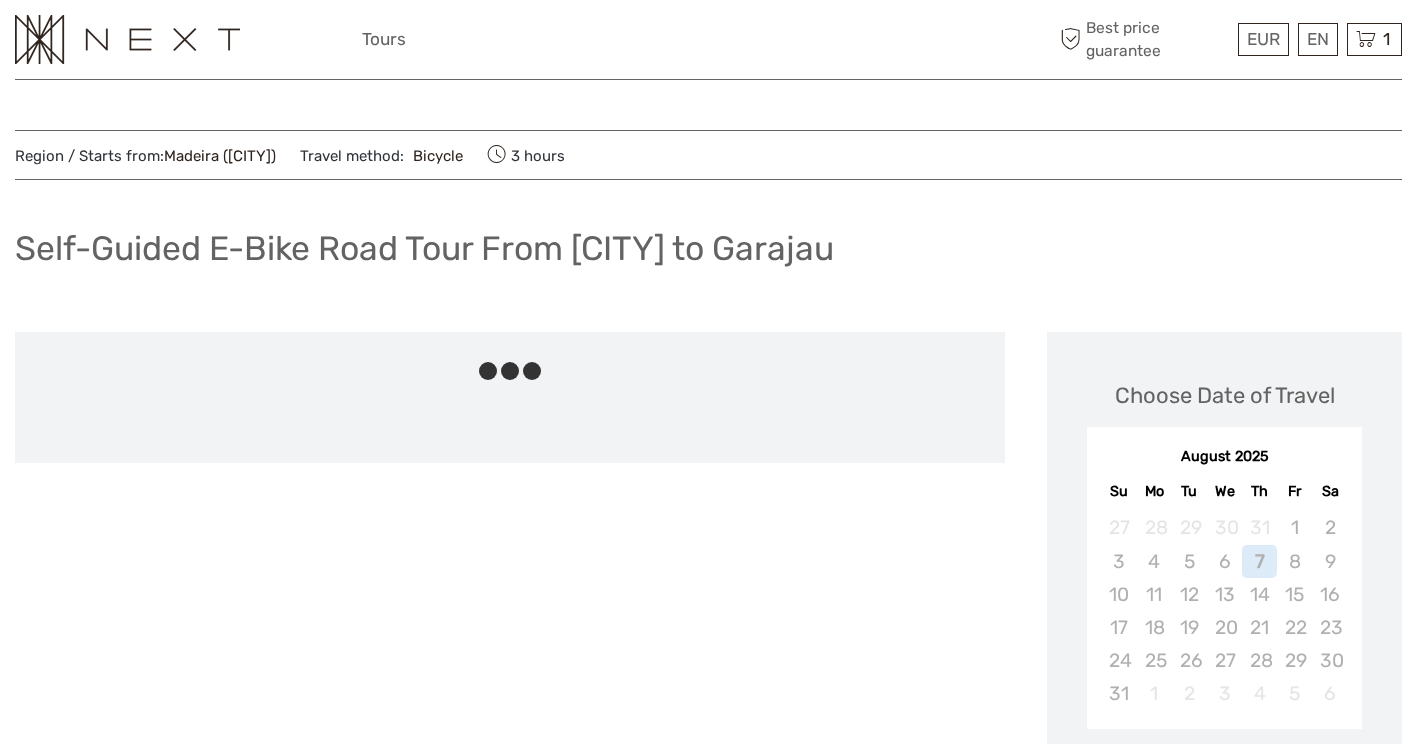 scroll, scrollTop: 0, scrollLeft: 0, axis: both 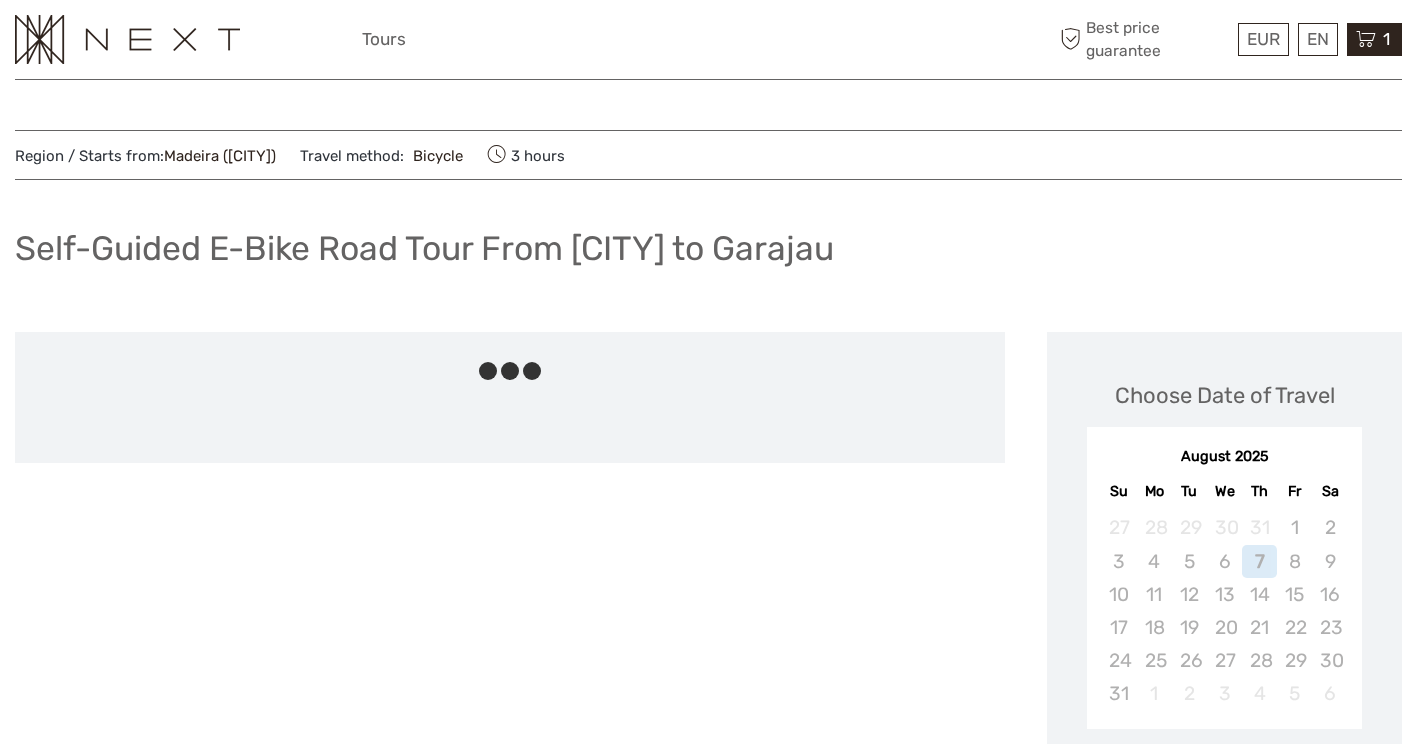 click at bounding box center [1366, 39] 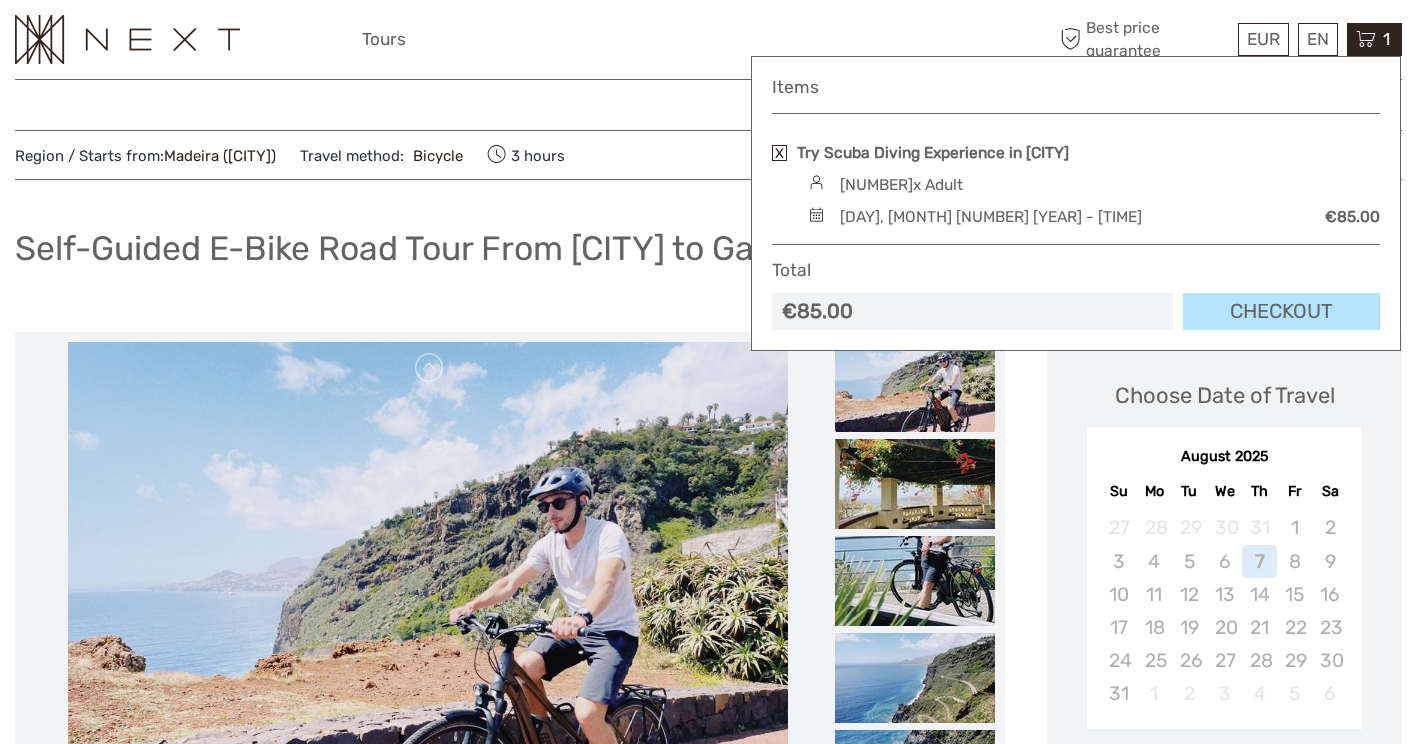 scroll, scrollTop: 0, scrollLeft: 0, axis: both 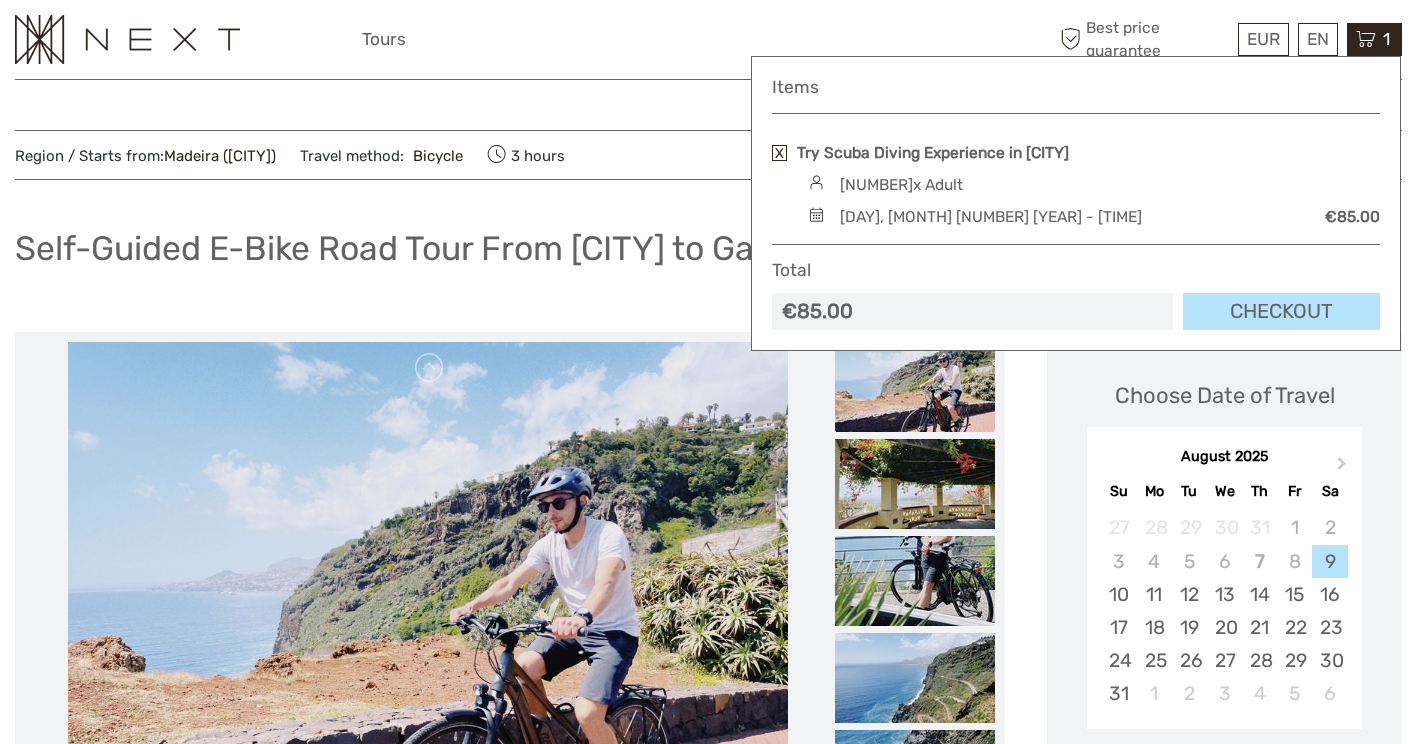 click on "Checkout" at bounding box center (1281, 311) 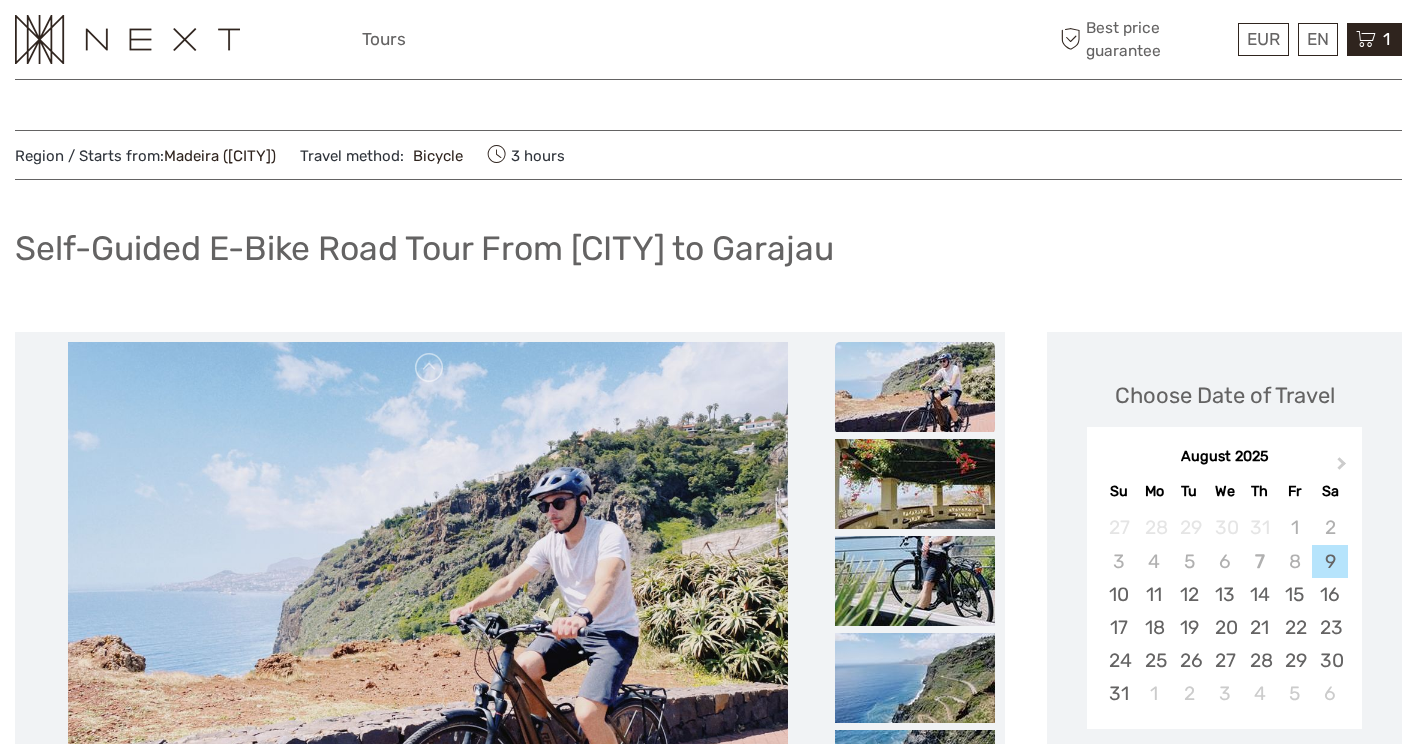 click at bounding box center (1366, 39) 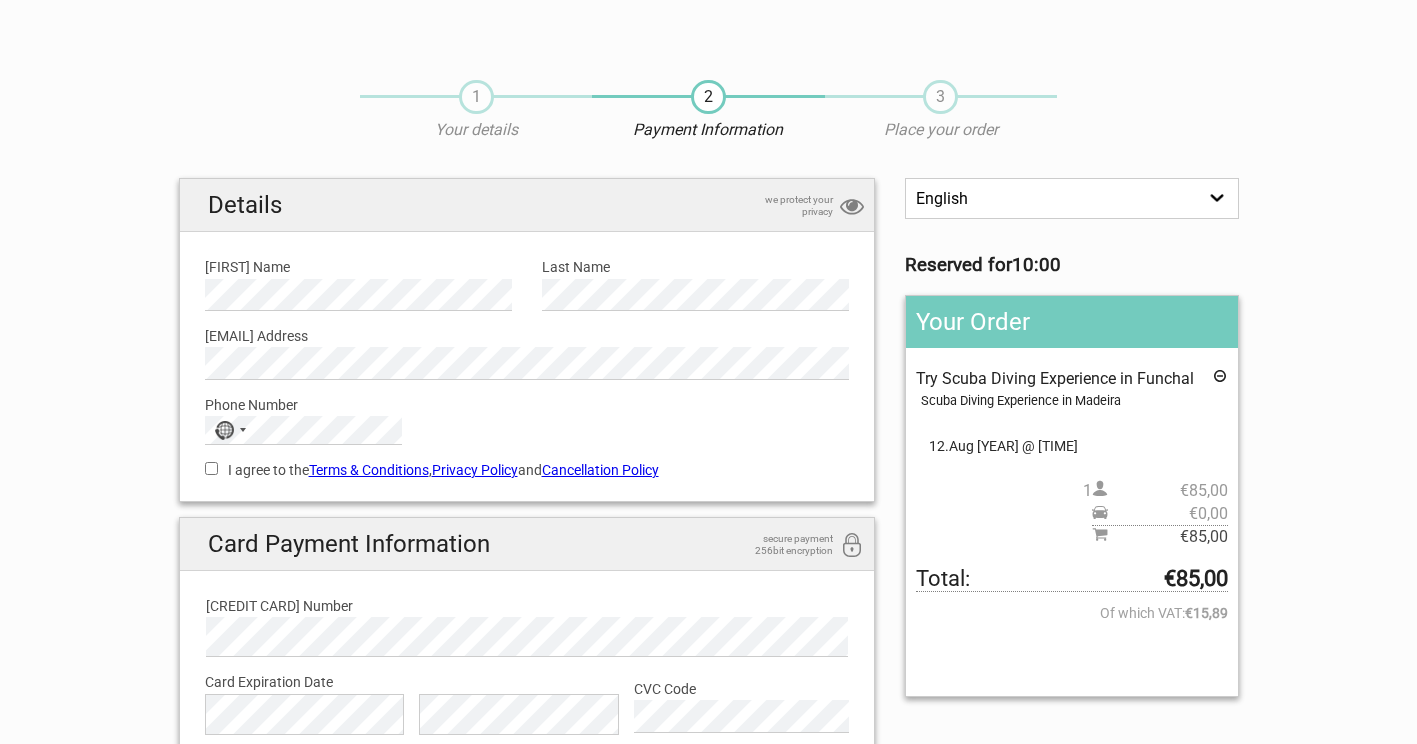 scroll, scrollTop: 0, scrollLeft: 0, axis: both 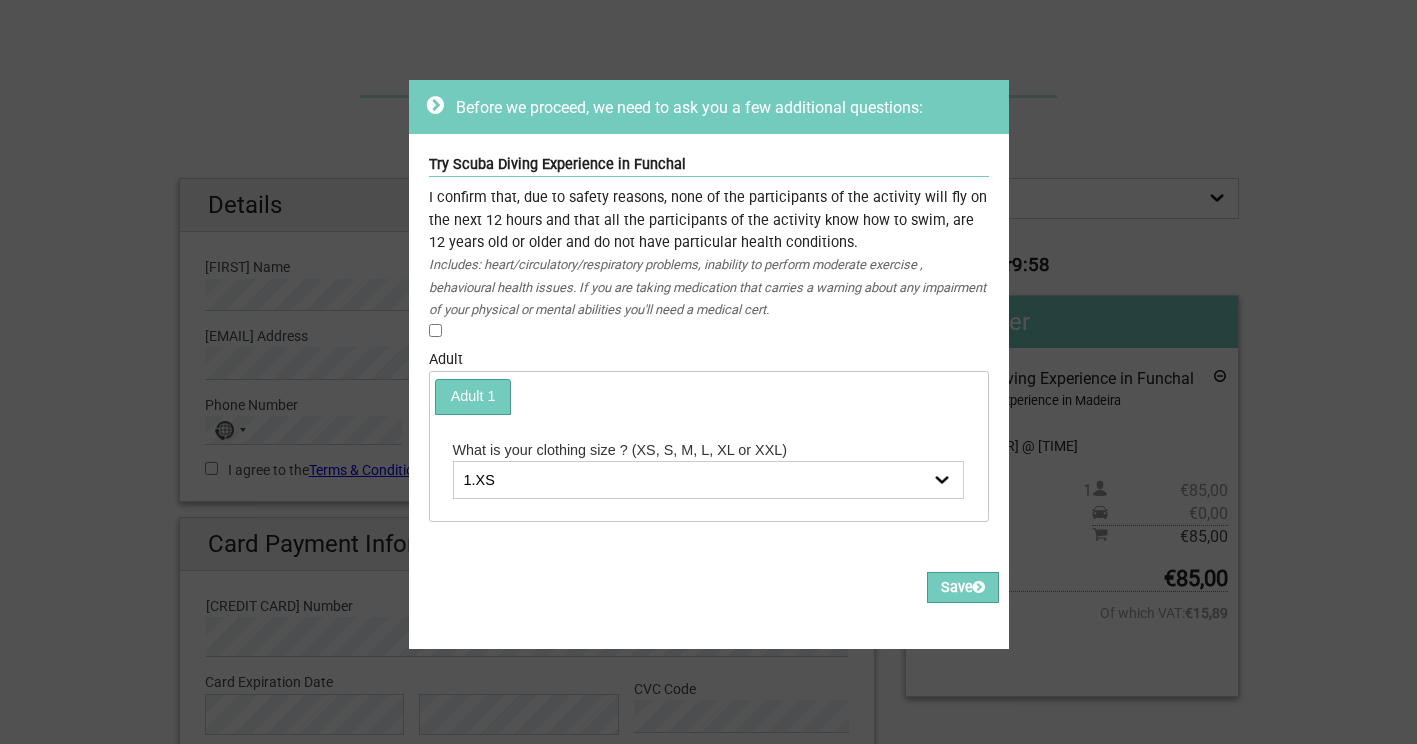 click on "Before we proceed, we need to ask you a few additional questions:
Try Scuba Diving Experience in [CITY]
I confirm that, due to safety reasons, none of the participants of the activity will fly on the next 12 hours and that all the participants of the activity know how to swim, are 12 years old or older and do not have particular health conditions.
Includes: heart/circulatory/respiratory problems, inability to perform moderate exercise , behavioural health issues. If you are taking medication that carries a warning about any impairment of your physical or mental abilities you'll need a medical cert.
Required
Adult
Adult 1
What is your clothing size ? (XS, S, M, L, XL or XXL)
1.XS
2.S
3.M
4.L
5.XL
6.XXL
Required" at bounding box center [708, 372] 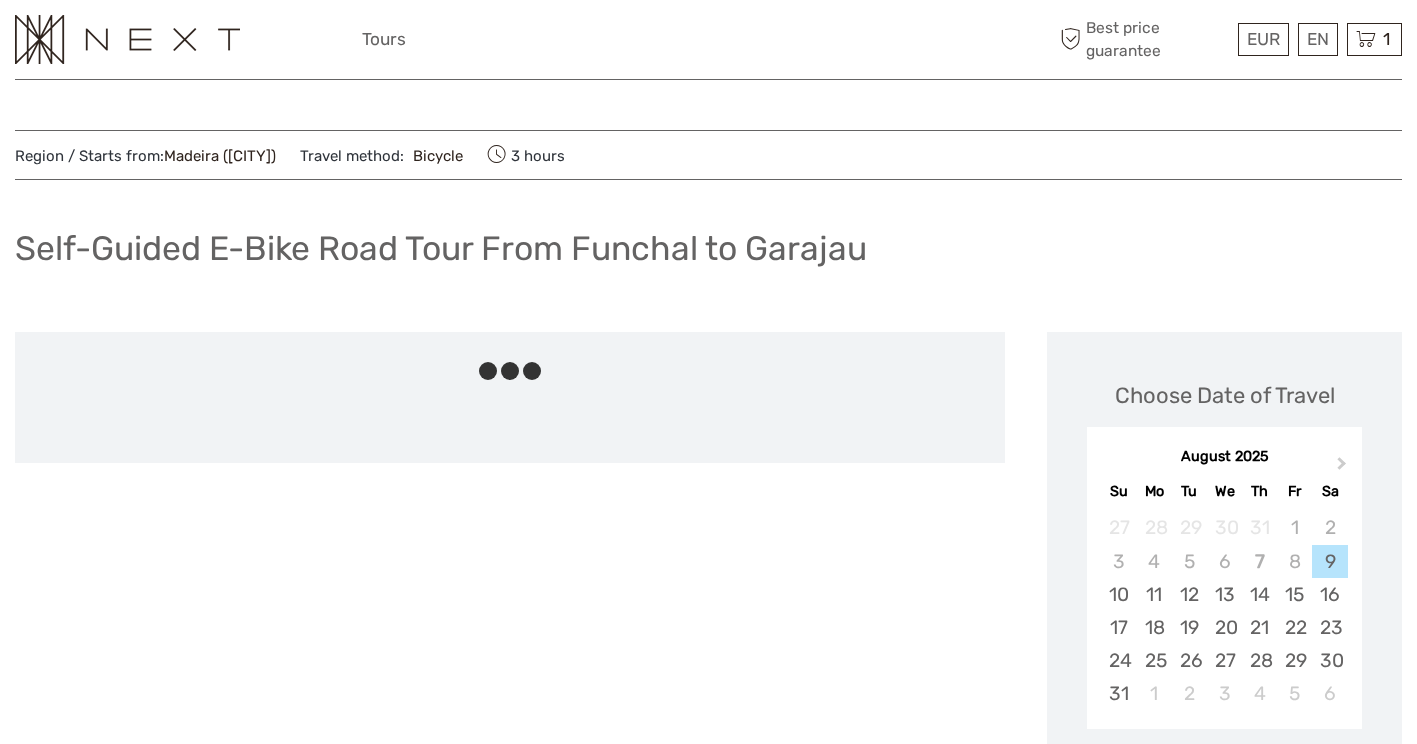 scroll, scrollTop: 0, scrollLeft: 0, axis: both 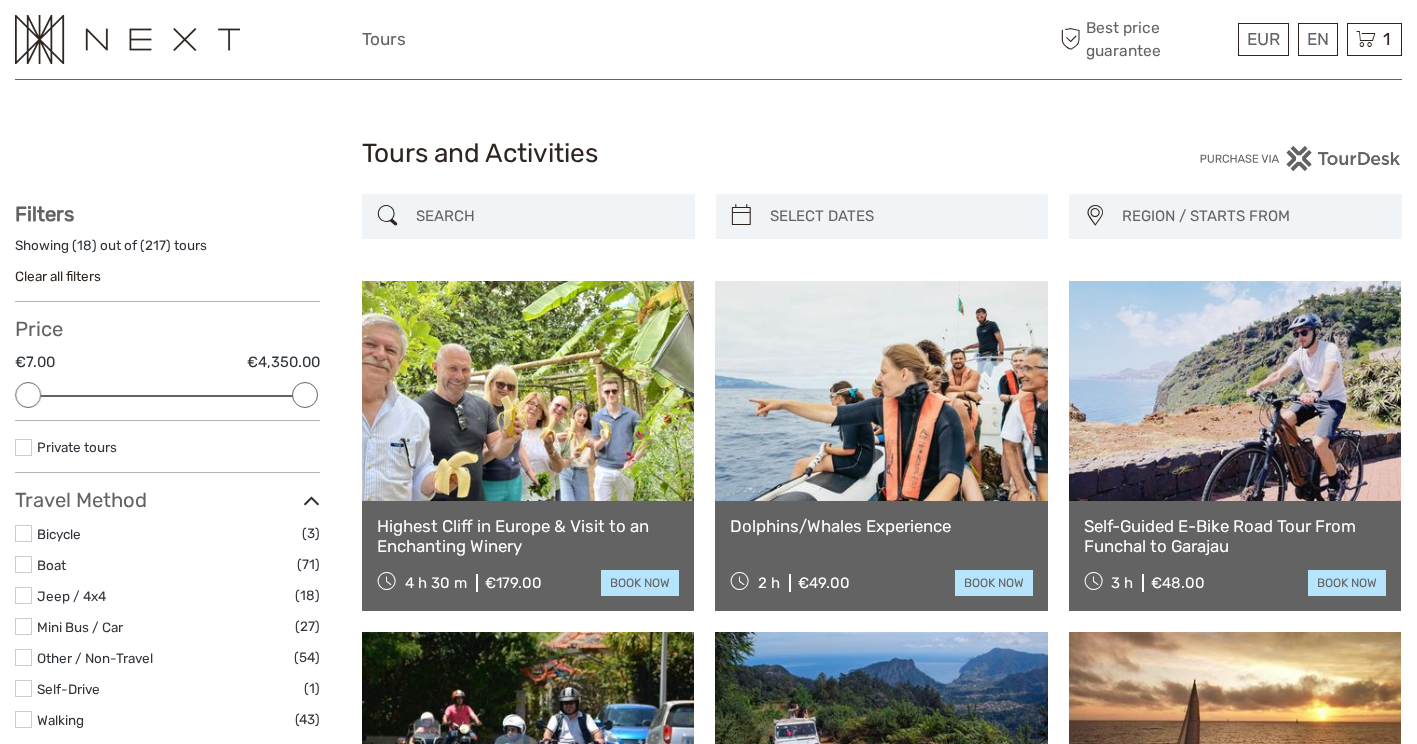 select 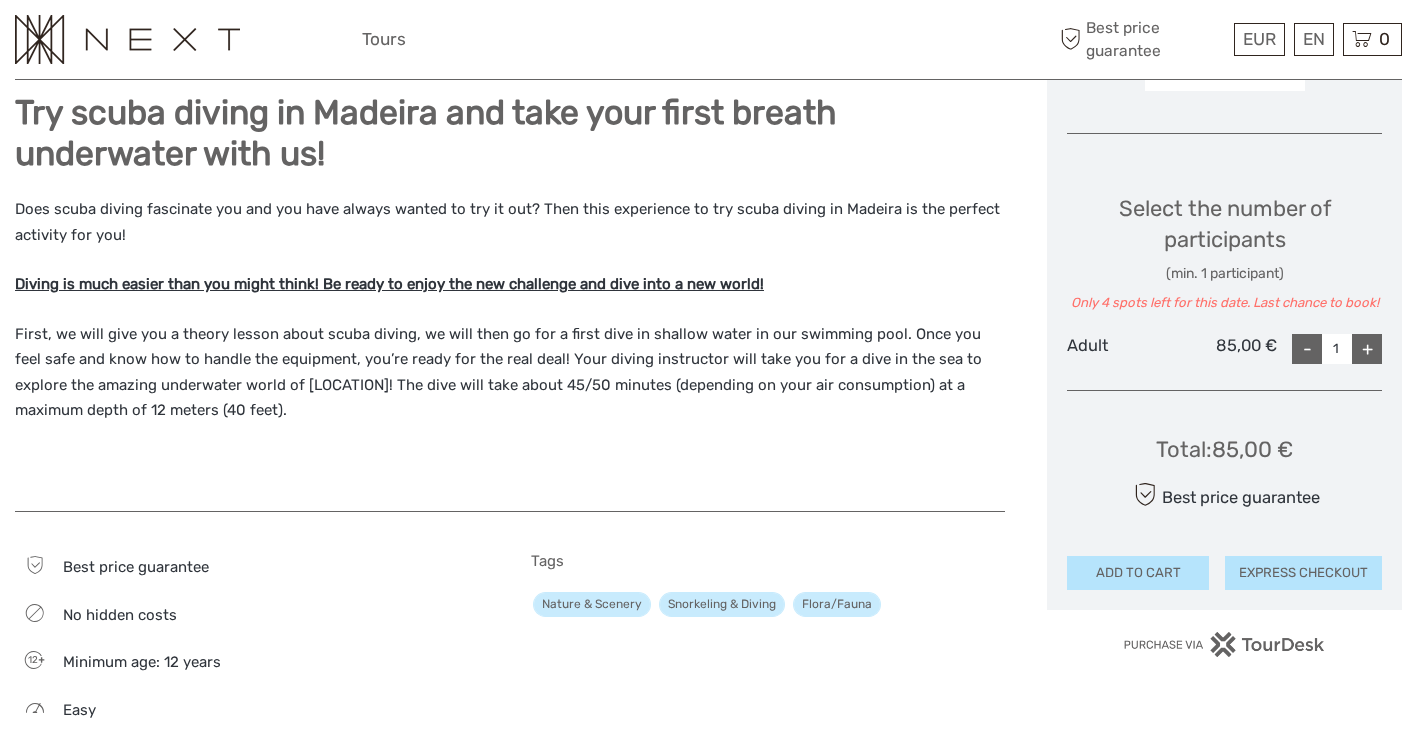 scroll, scrollTop: 639, scrollLeft: 0, axis: vertical 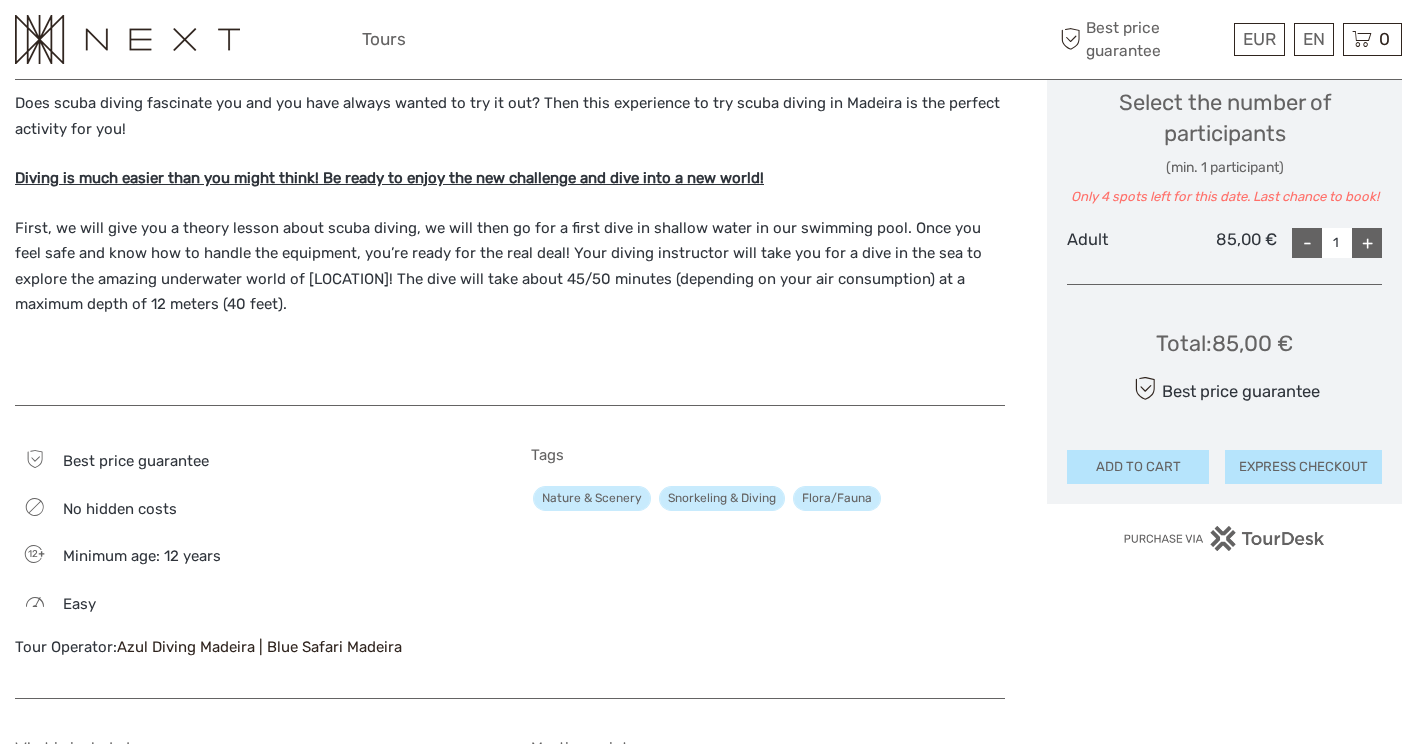 click on "+" at bounding box center [1367, 243] 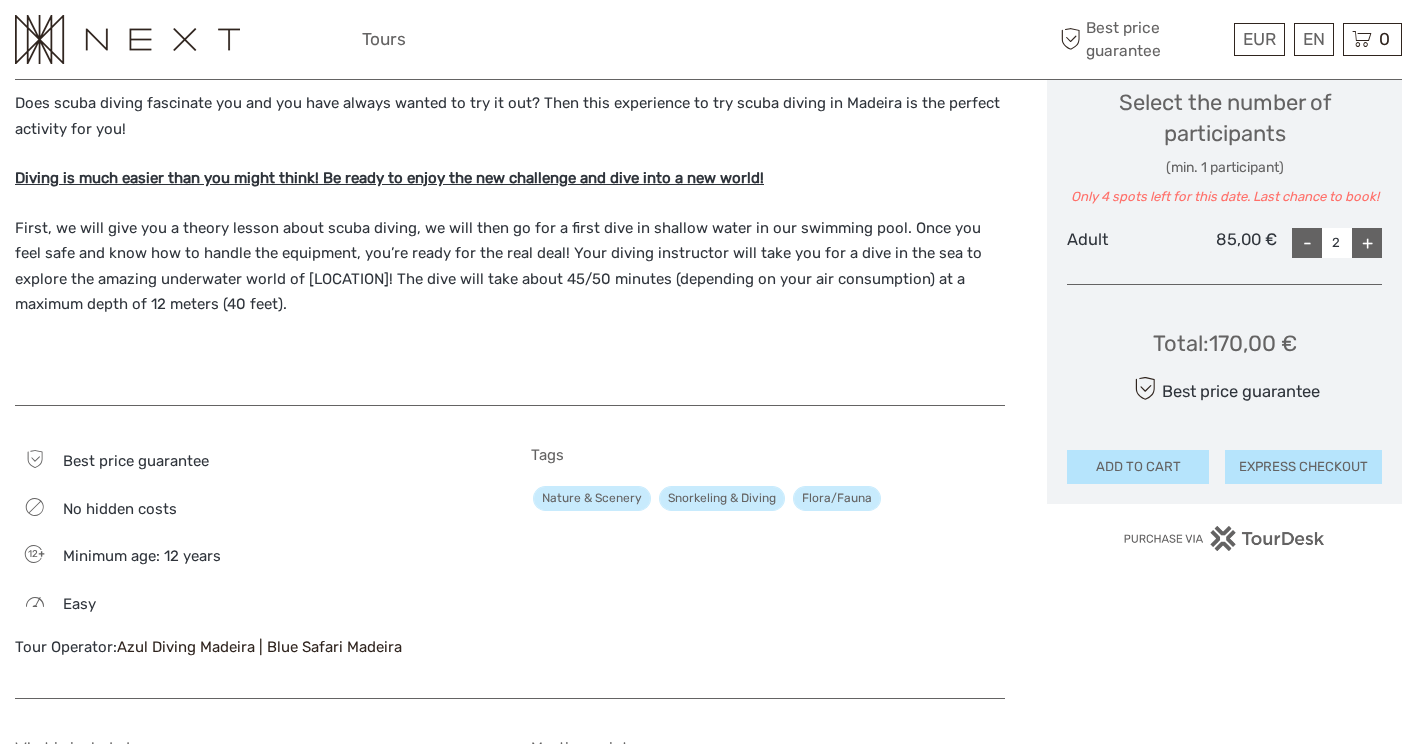 click on "EXPRESS CHECKOUT" at bounding box center (1303, 467) 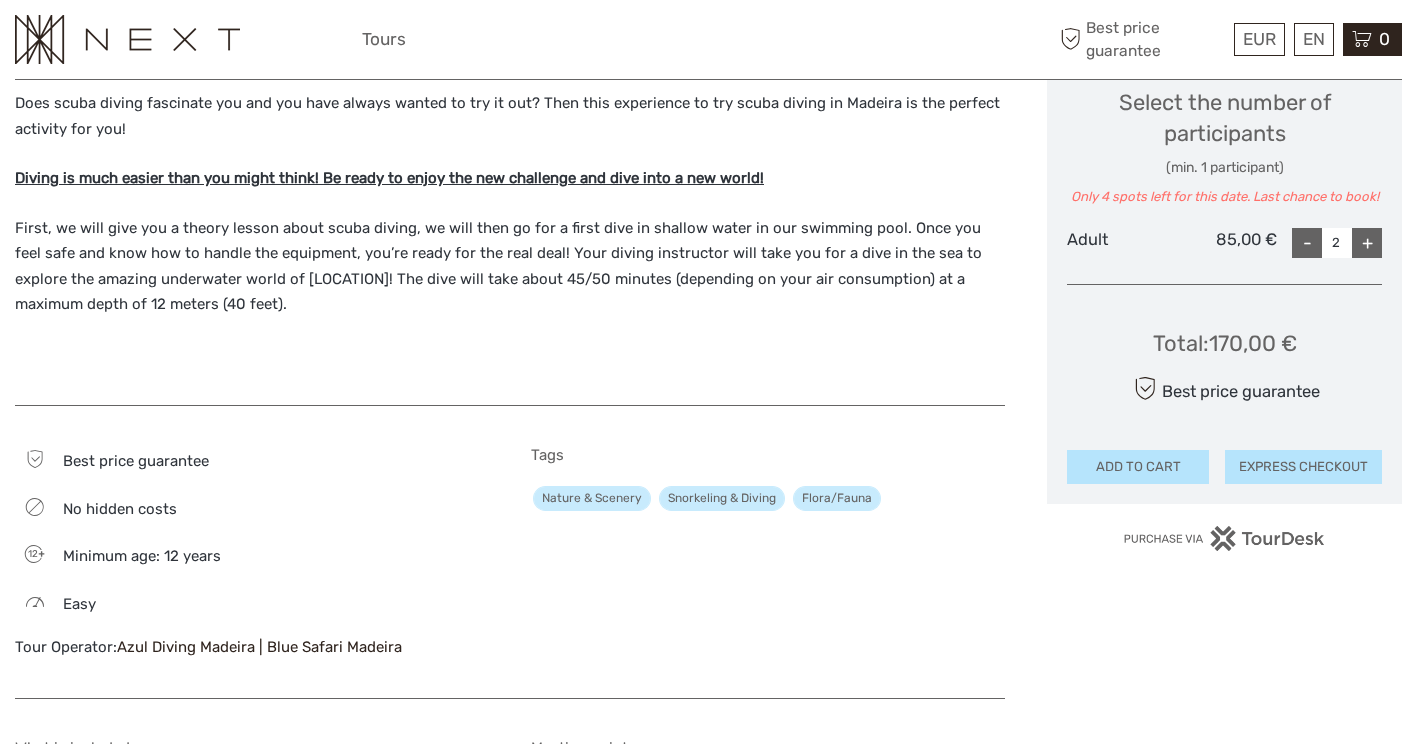 click on "0" at bounding box center (1384, 39) 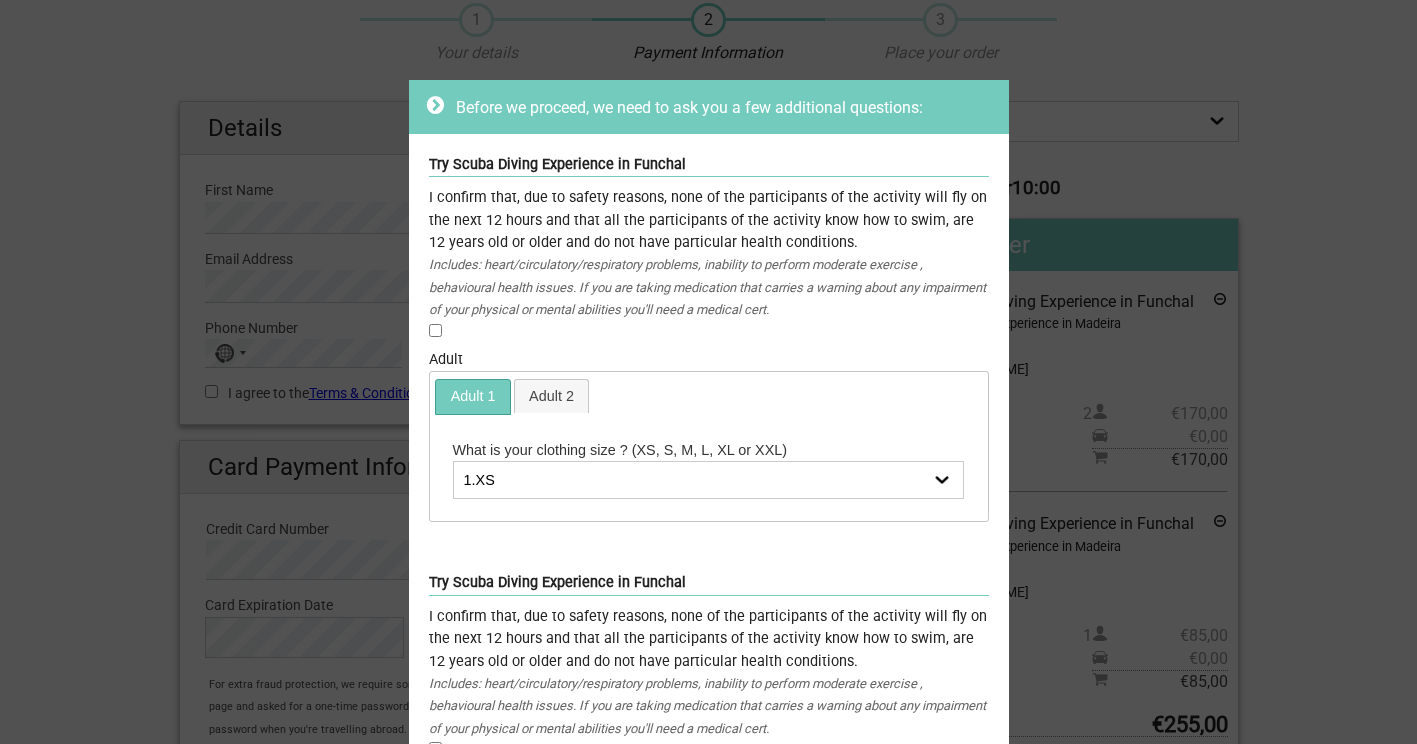 scroll, scrollTop: 93, scrollLeft: 0, axis: vertical 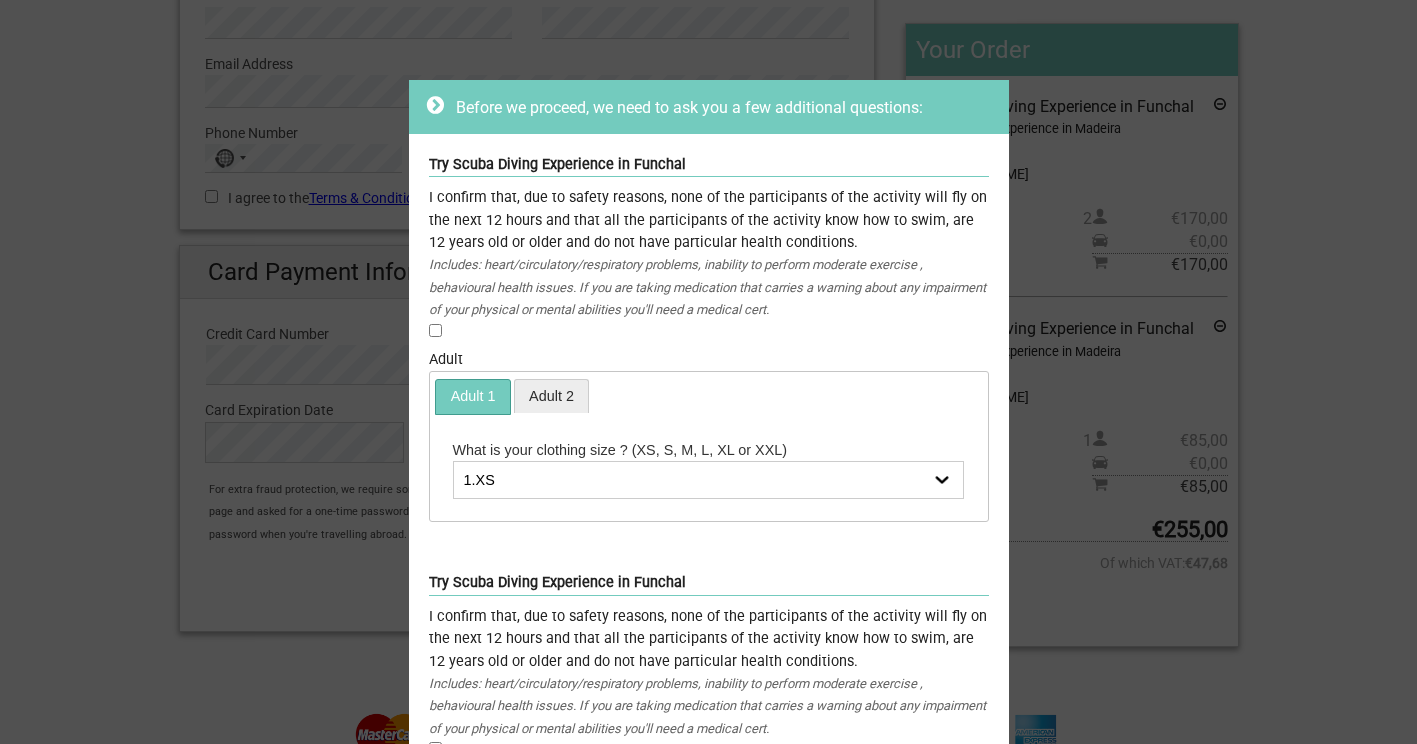 click on "Adult 2" at bounding box center (552, 396) 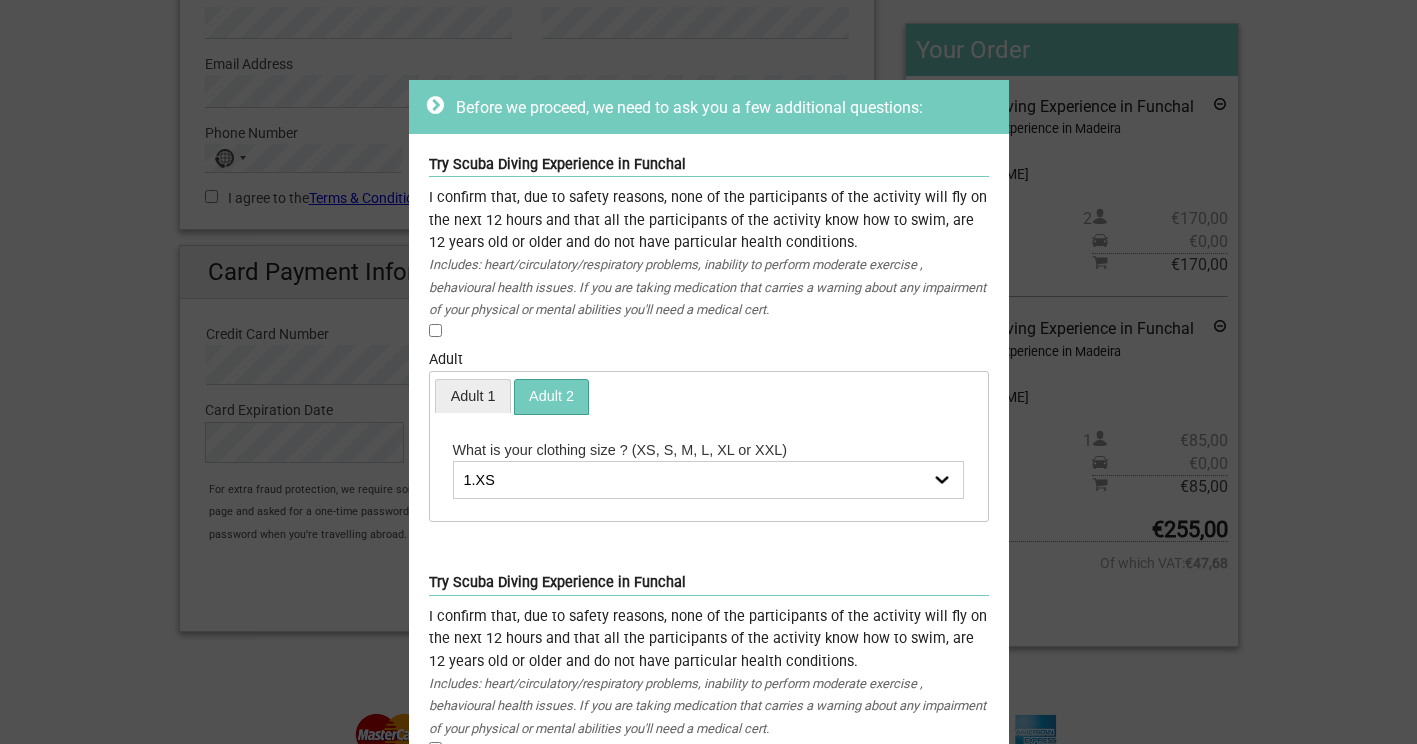 click on "Adult 1" at bounding box center (473, 396) 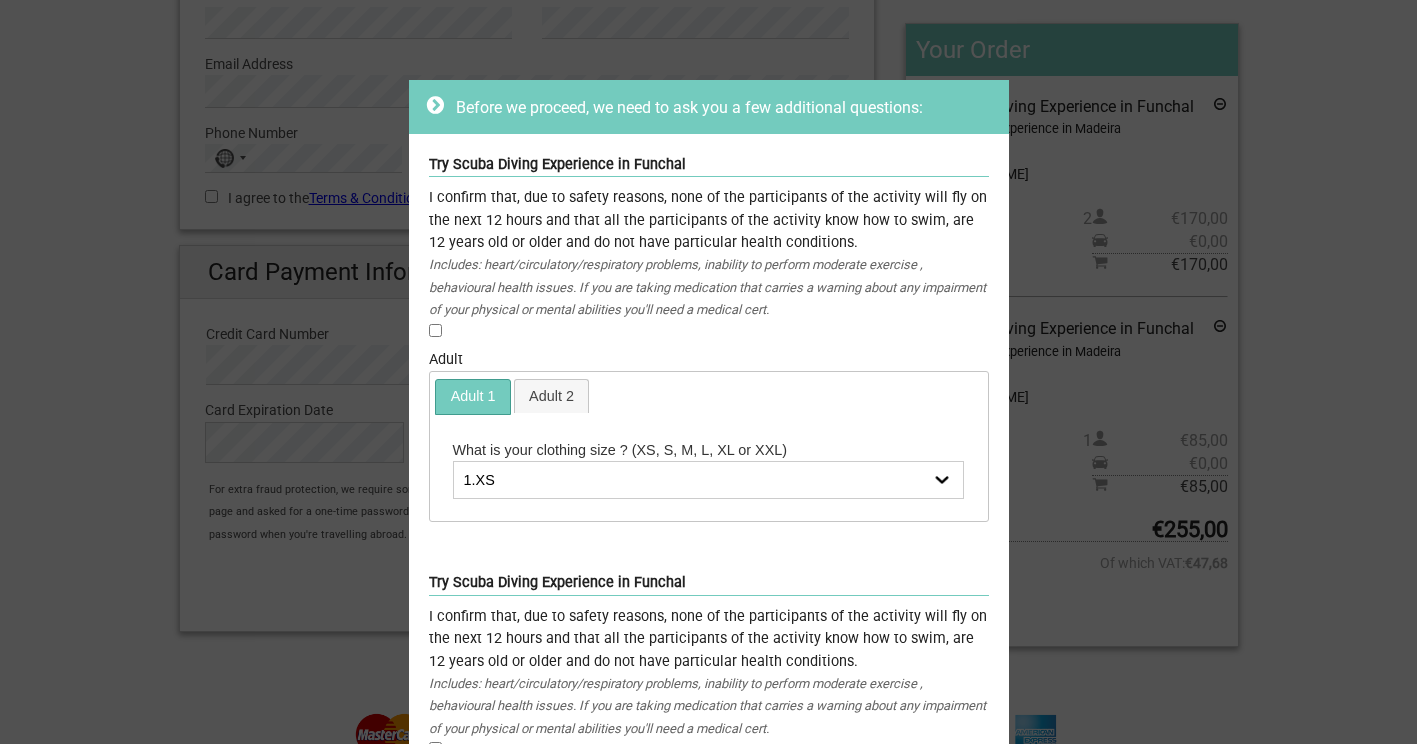 click on "1.XS
2.S
3.M
4.L
5.XL
6.XXL" at bounding box center (709, 480) 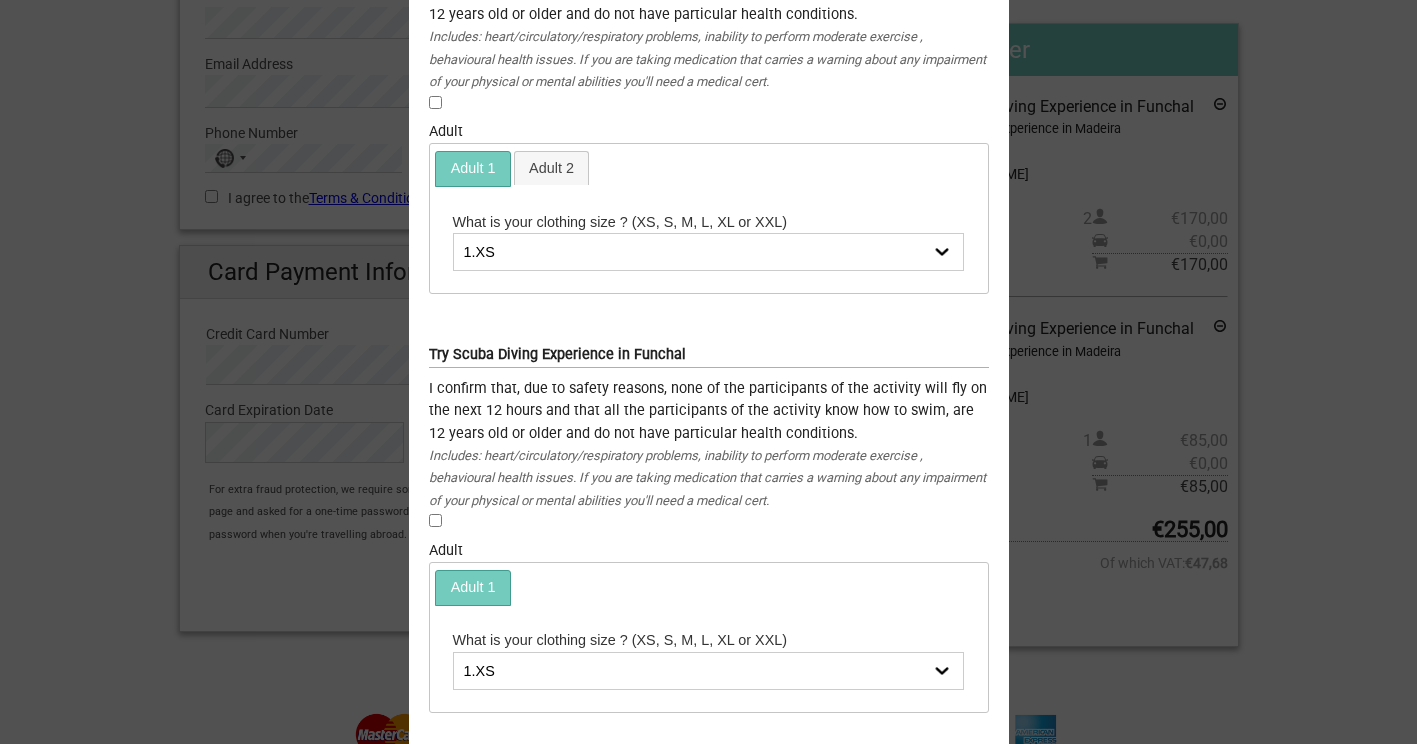 scroll, scrollTop: 226, scrollLeft: 0, axis: vertical 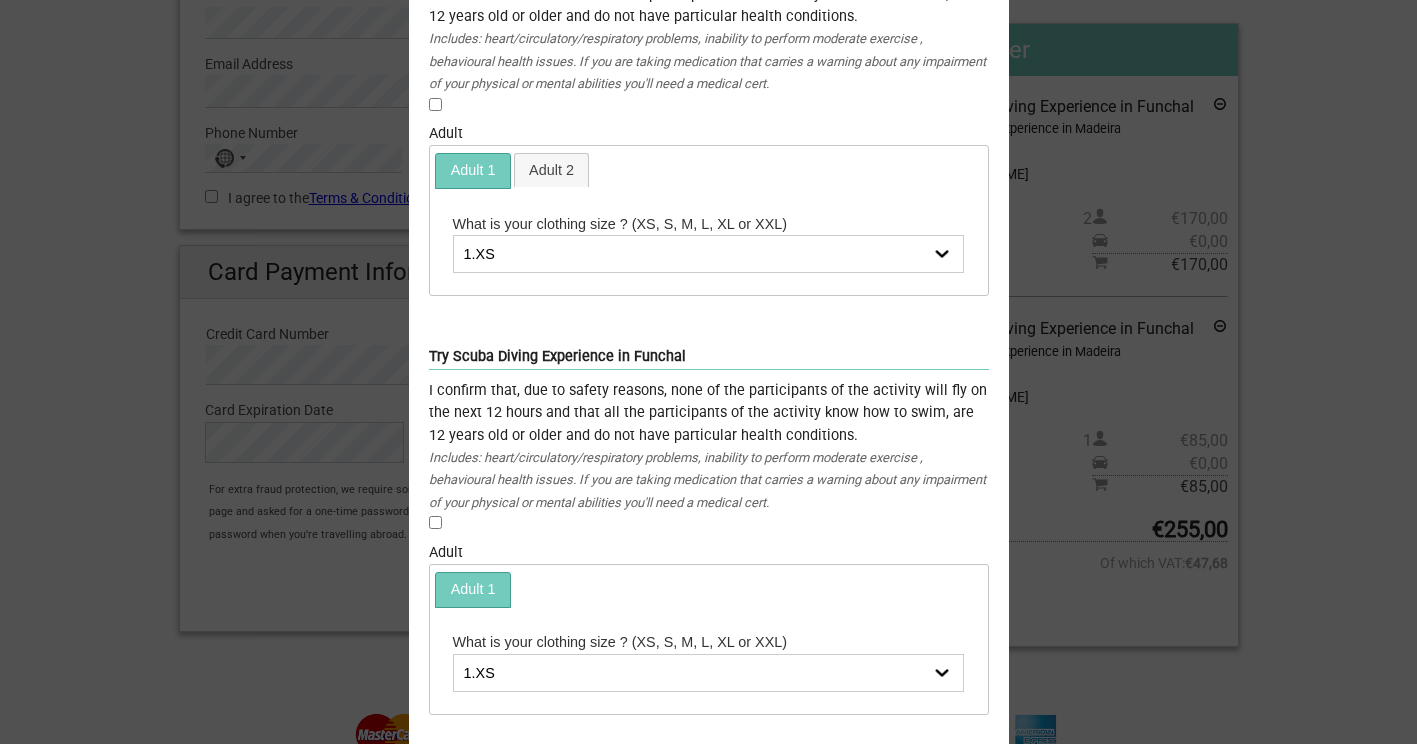 click on "Before we proceed, we need to ask you a few additional questions:
Try Scuba Diving Experience in Funchal
I confirm that, due to safety reasons, none of the participants of the activity will fly on the next 12 hours and that all the participants of the activity know how to swim, are 12 years old or older and do not have particular health conditions.
Includes: heart/circulatory/respiratory problems, inability to perform moderate exercise , behavioural health issues. If you are taking medication that carries a warning about any impairment of your physical or mental abilities you'll need a medical cert.
Required
Adult
Adult 1
Adult 2
What is your clothing size ? (XS, S, M, L, XL or XXL)
1.XS
2.S
3.M
4.L
5.XL
6.XXL" at bounding box center (708, 372) 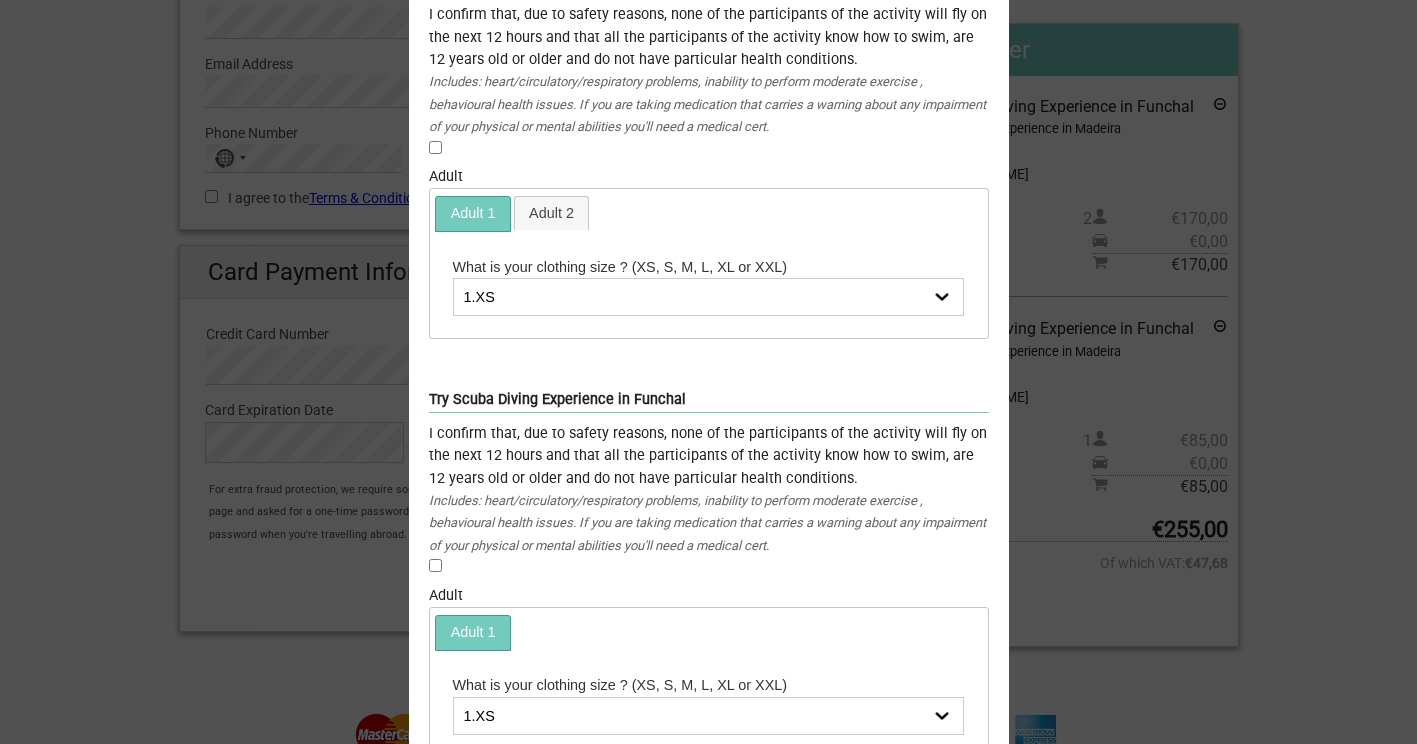 scroll, scrollTop: 0, scrollLeft: 0, axis: both 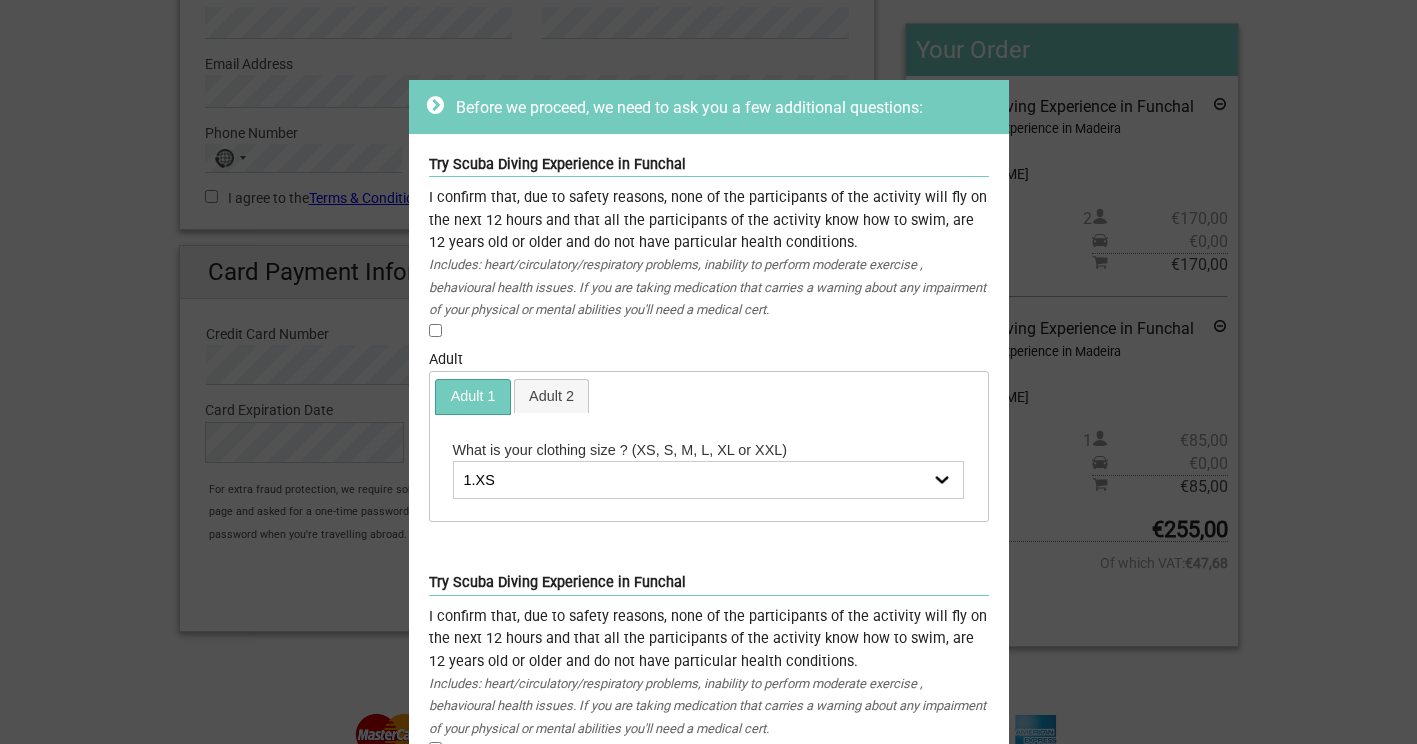 click on "Before we proceed, we need to ask you a few additional questions:
Try Scuba Diving Experience in Funchal
I confirm that, due to safety reasons, none of the participants of the activity will fly on the next 12 hours and that all the participants of the activity know how to swim, are 12 years old or older and do not have particular health conditions.
Includes: heart/circulatory/respiratory problems, inability to perform moderate exercise , behavioural health issues. If you are taking medication that carries a warning about any impairment of your physical or mental abilities you'll need a medical cert.
Required
Adult
Adult 1
Adult 2
What is your clothing size ? (XS, S, M, L, XL or XXL)
1.XS
2.S
3.M
4.L
5.XL
6.XXL" at bounding box center [708, 372] 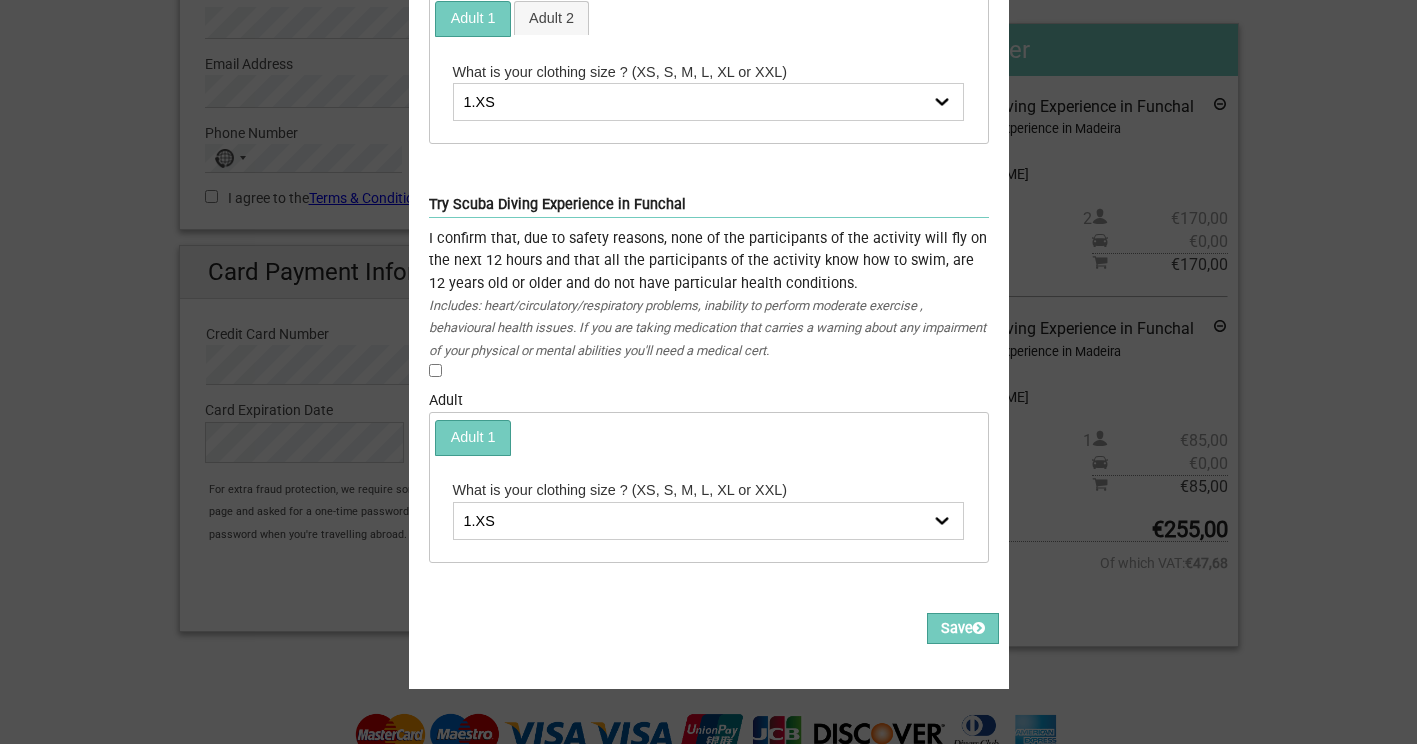 click on "Before we proceed, we need to ask you a few additional questions:
Try Scuba Diving Experience in Funchal
I confirm that, due to safety reasons, none of the participants of the activity will fly on the next 12 hours and that all the participants of the activity know how to swim, are 12 years old or older and do not have particular health conditions.
Includes: heart/circulatory/respiratory problems, inability to perform moderate exercise , behavioural health issues. If you are taking medication that carries a warning about any impairment of your physical or mental abilities you'll need a medical cert.
Required
Adult
Adult 1
Adult 2
What is your clothing size ? (XS, S, M, L, XL or XXL)
1.XS
2.S
3.M
4.L
5.XL
6.XXL" at bounding box center [708, 372] 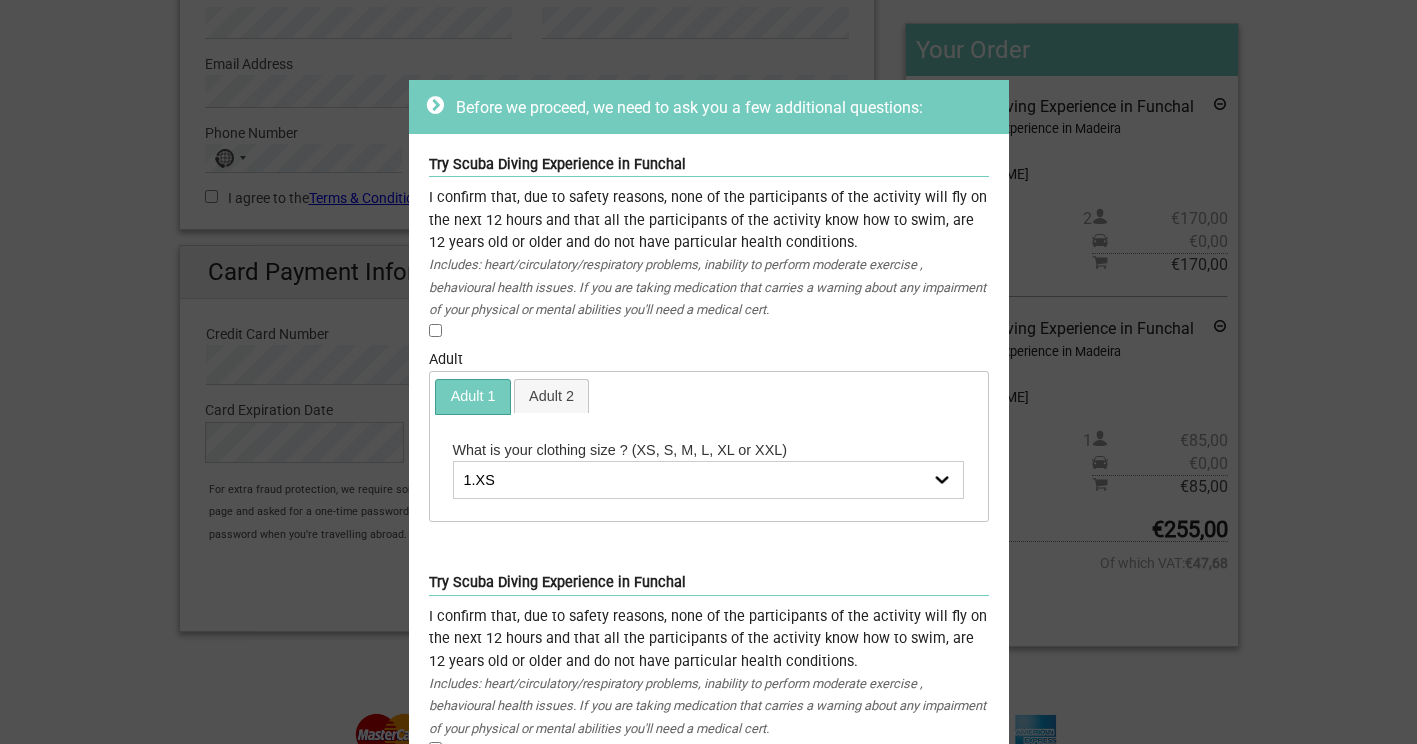 click on "Before we proceed, we need to ask you a few additional questions:
Try Scuba Diving Experience in Funchal
I confirm that, due to safety reasons, none of the participants of the activity will fly on the next 12 hours and that all the participants of the activity know how to swim, are 12 years old or older and do not have particular health conditions.
Includes: heart/circulatory/respiratory problems, inability to perform moderate exercise , behavioural health issues. If you are taking medication that carries a warning about any impairment of your physical or mental abilities you'll need a medical cert.
Required
Adult
Adult 1
Adult 2
What is your clothing size ? (XS, S, M, L, XL or XXL)
1.XS
2.S
3.M
4.L
5.XL
6.XXL" at bounding box center [708, 372] 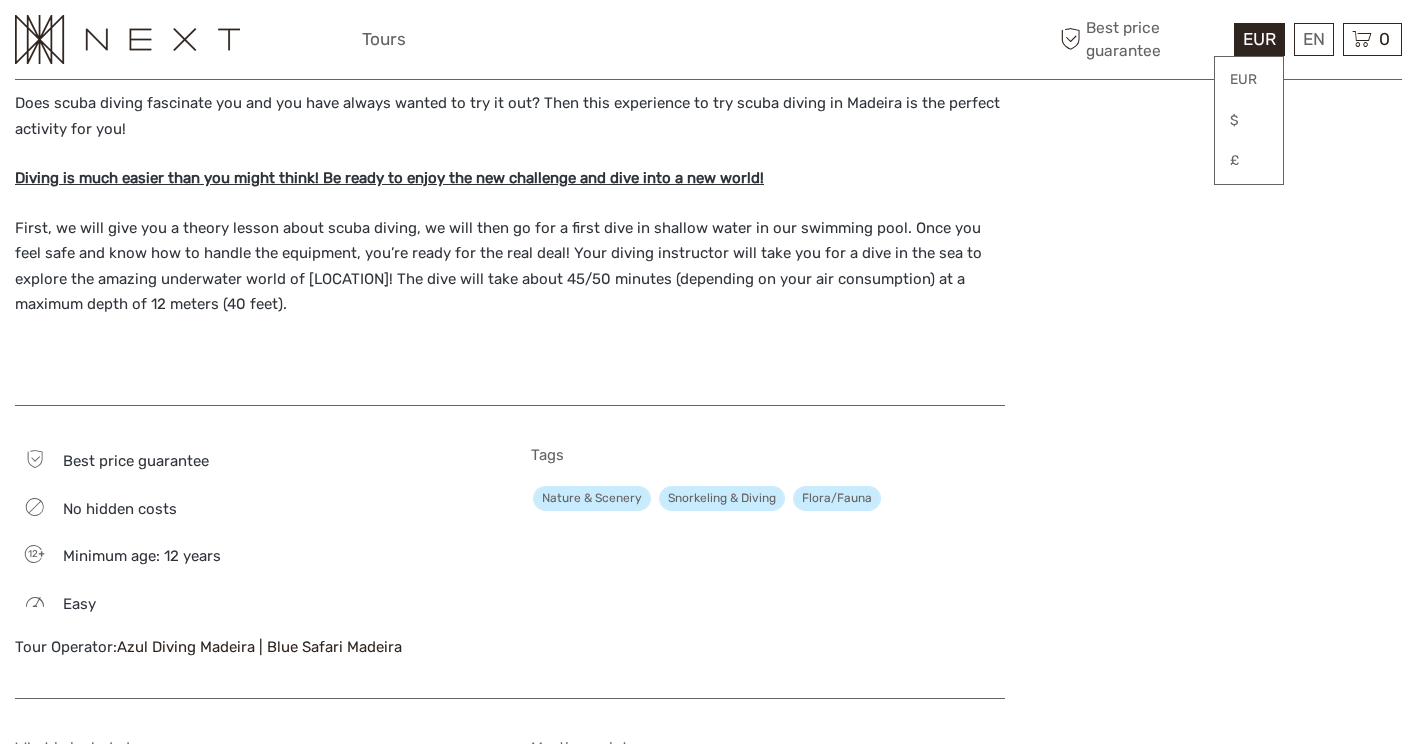 scroll, scrollTop: 820, scrollLeft: 0, axis: vertical 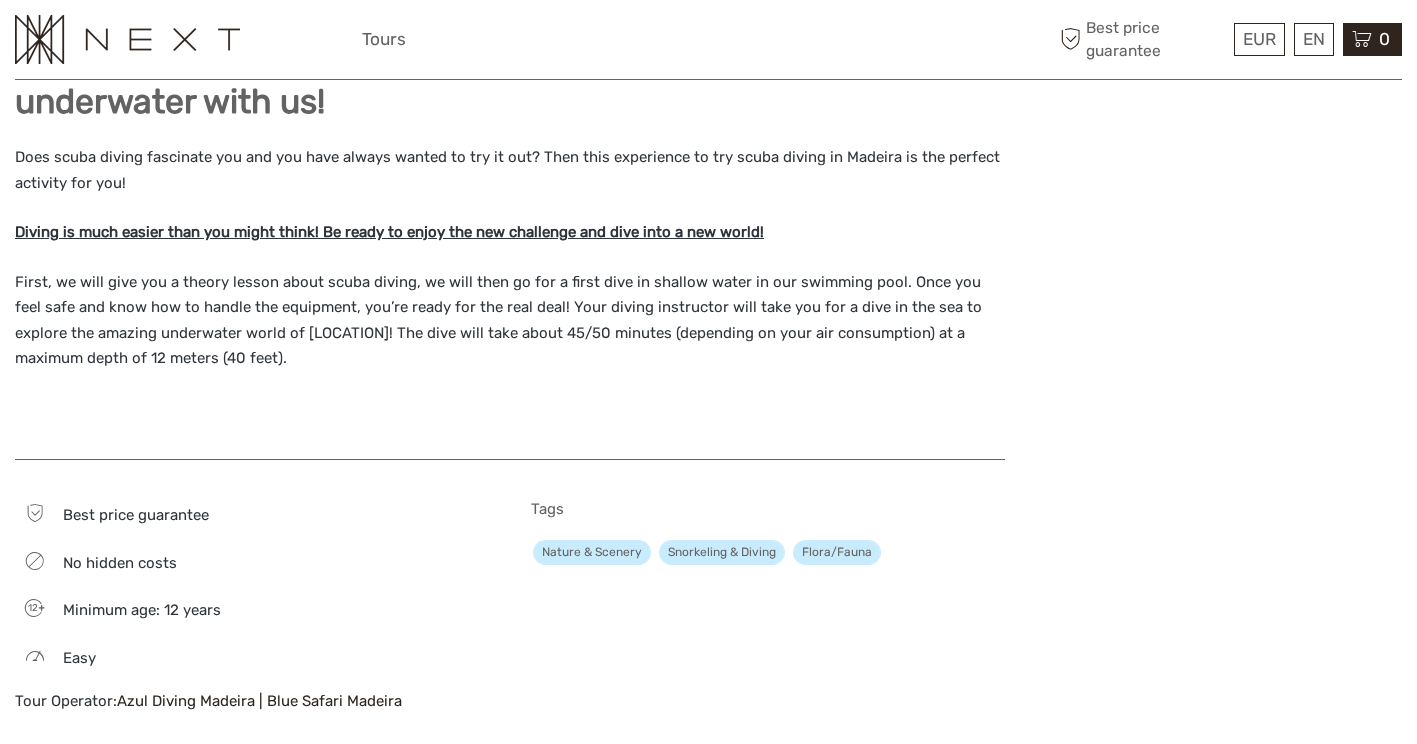 click on "0" at bounding box center (1384, 39) 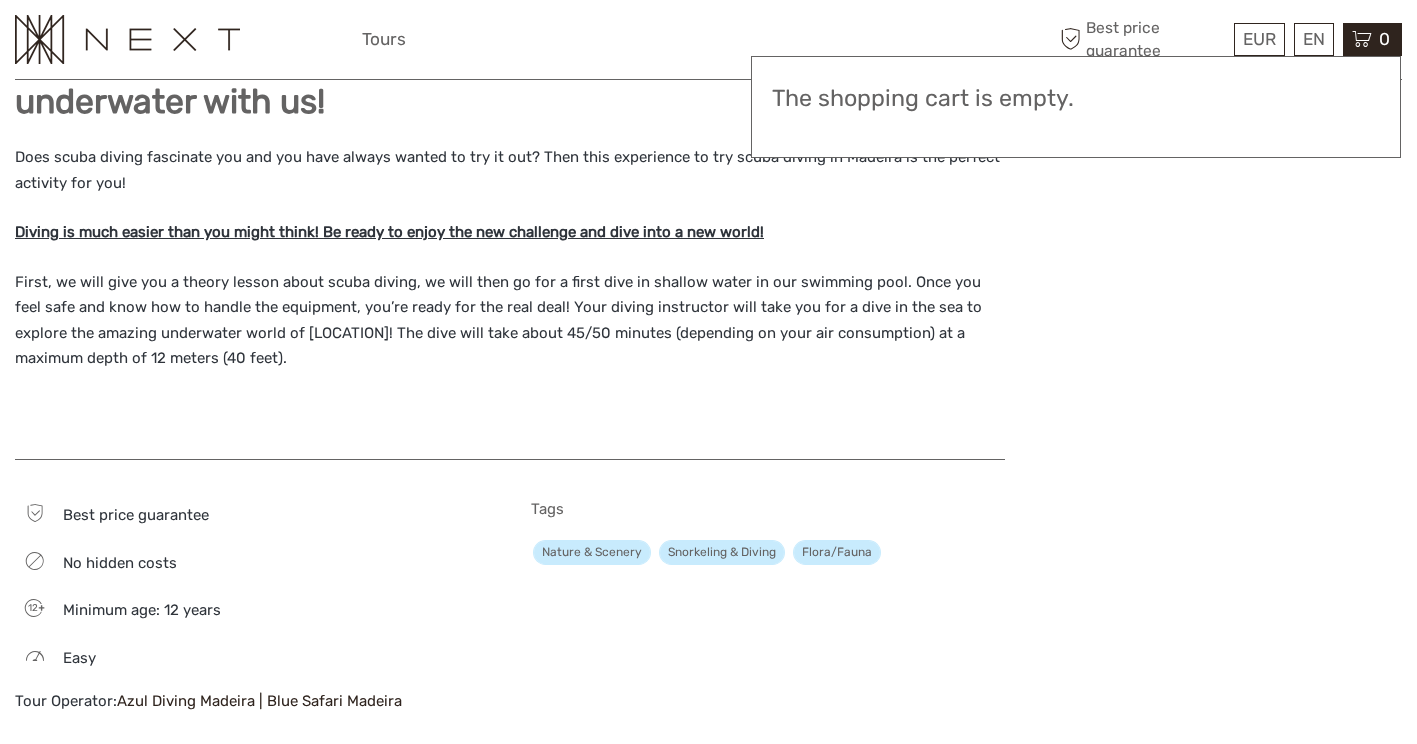 scroll, scrollTop: 0, scrollLeft: 0, axis: both 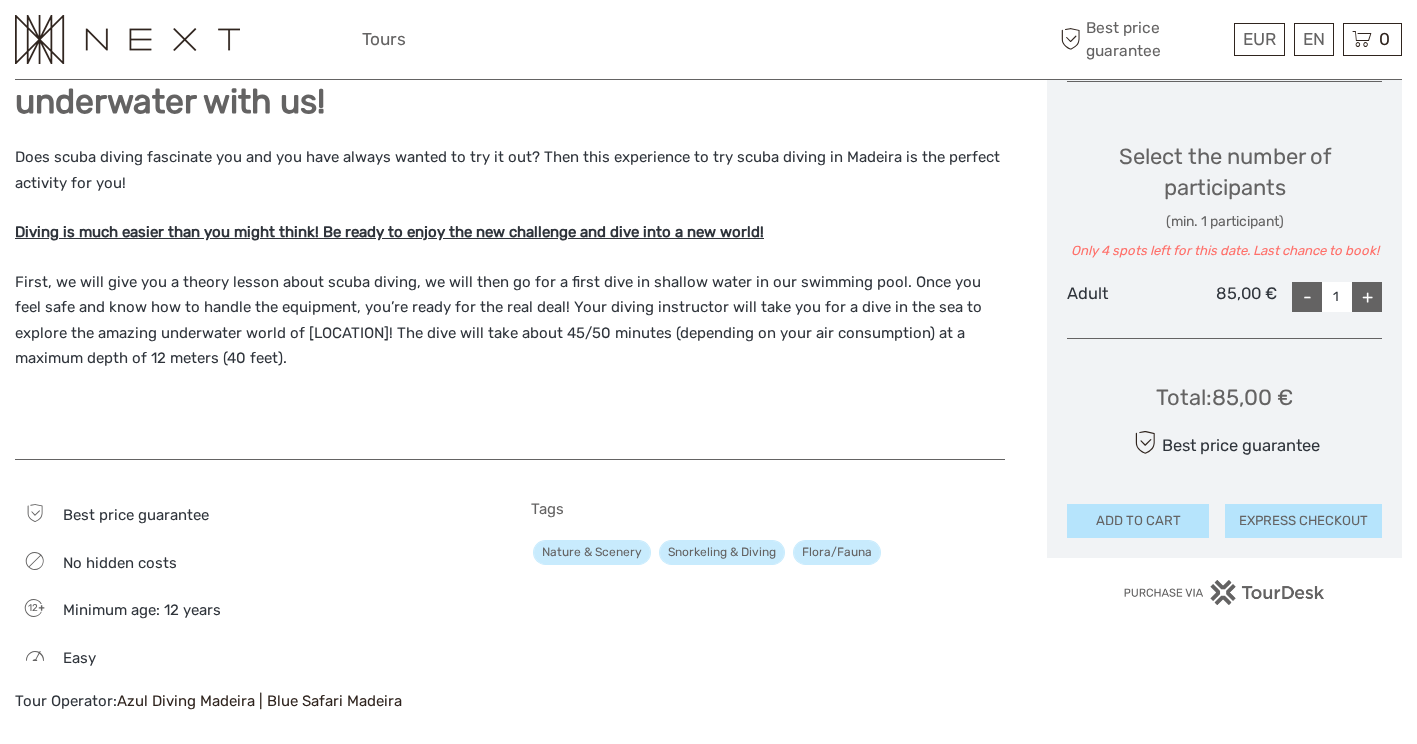 click on "-" at bounding box center (1307, 297) 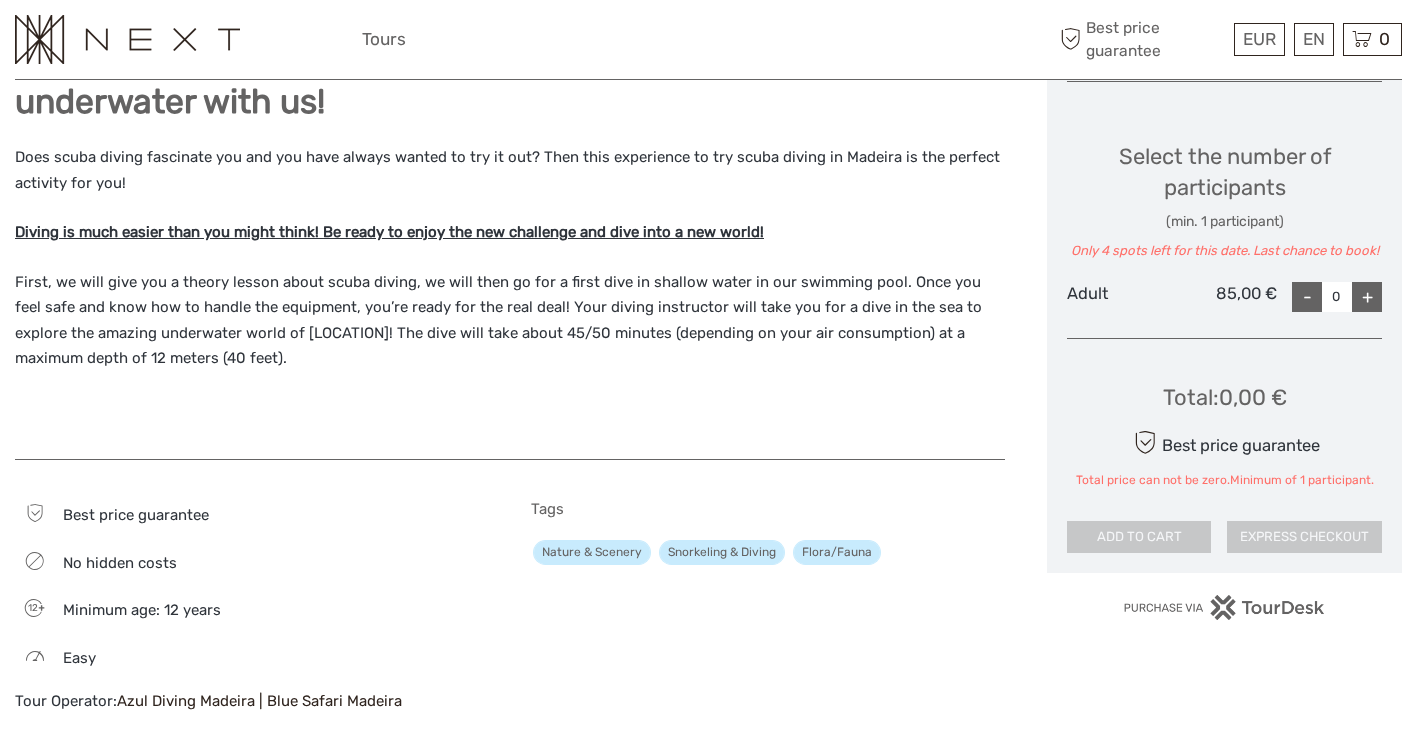 click on "Try scuba diving in Madeira and take your first breath underwater with us! Does scuba diving fascinate you and you have always wanted to try it out? Then this experience to try scuba diving in Madeira is the perfect activity for you!  Diving is much easier than you might think! Be ready to enjoy the new challenge and dive into a new world!  First, we will give you a theory lesson about scuba diving, we will then go for a first dive in shallow water in our swimming pool. Once you feel safe and know how to handle the equipment, you’re ready for the real deal! Your diving instructor will take you for a dive in the sea to explore the amazing underwater world of Madeira! The dive will take about 45/50 minutes (depending on your air consumption) at a maximum depth of 12 meters (40 feet)." at bounding box center [510, 235] 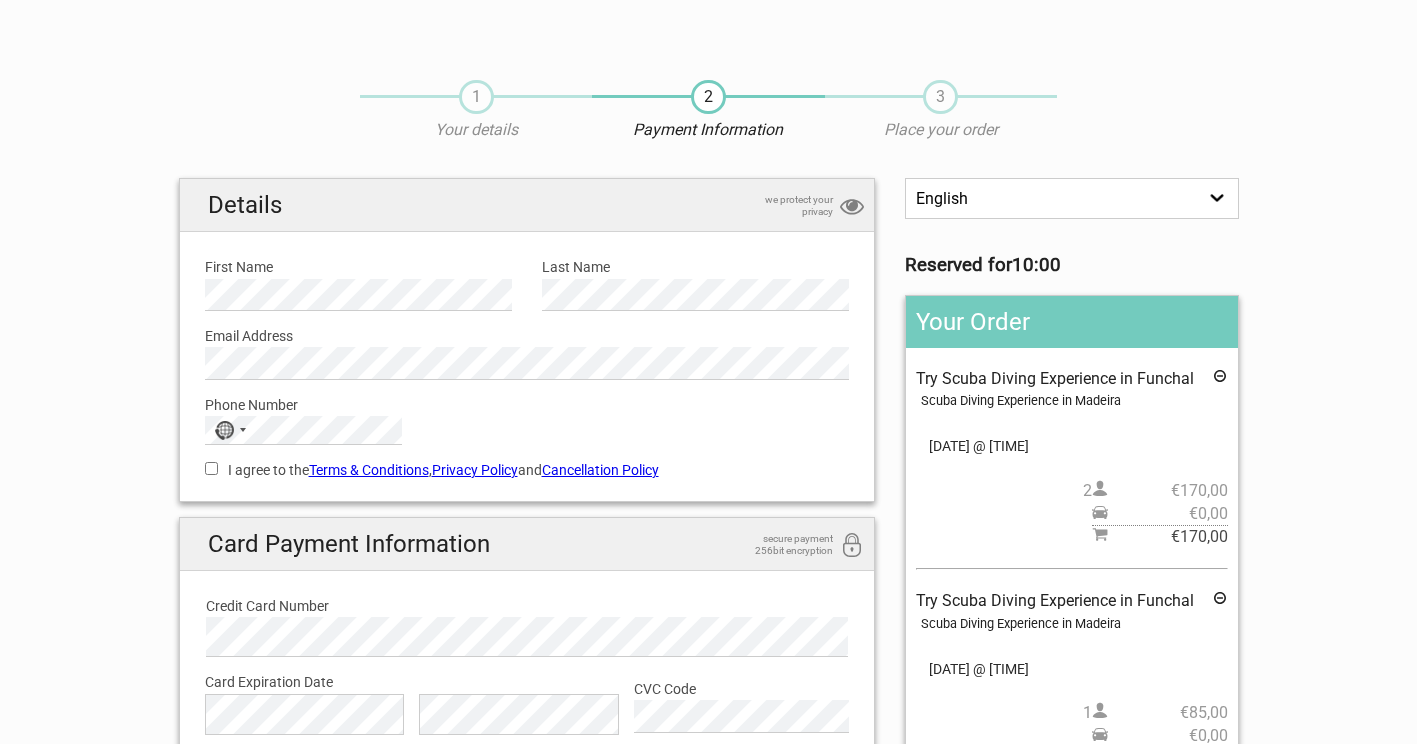 scroll, scrollTop: 272, scrollLeft: 0, axis: vertical 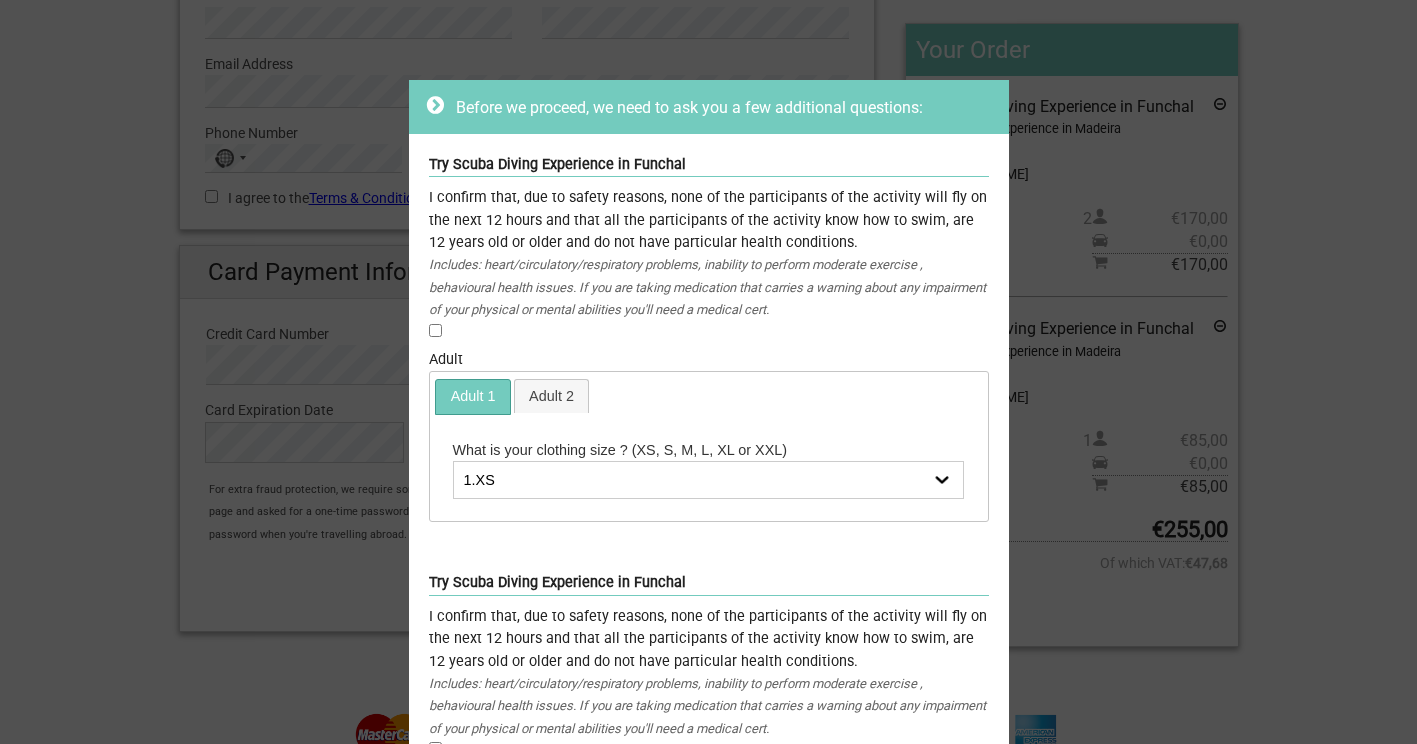 click on "Before we proceed, we need to ask you a few additional questions:
Try Scuba Diving Experience in Funchal
I confirm that, due to safety reasons, none of the participants of the activity will fly on the next 12 hours and that all the participants of the activity know how to swim, are 12 years old or older and do not have particular health conditions.
Includes: heart/circulatory/respiratory problems, inability to perform moderate exercise , behavioural health issues. If you are taking medication that carries a warning about any impairment of your physical or mental abilities you'll need a medical cert.
Required
Adult
Adult 1
Adult 2
What is your clothing size ? (XS, S, M, L, XL or XXL)
1.XS
2.S
3.M
4.L
5.XL
6.XXL" at bounding box center [708, 372] 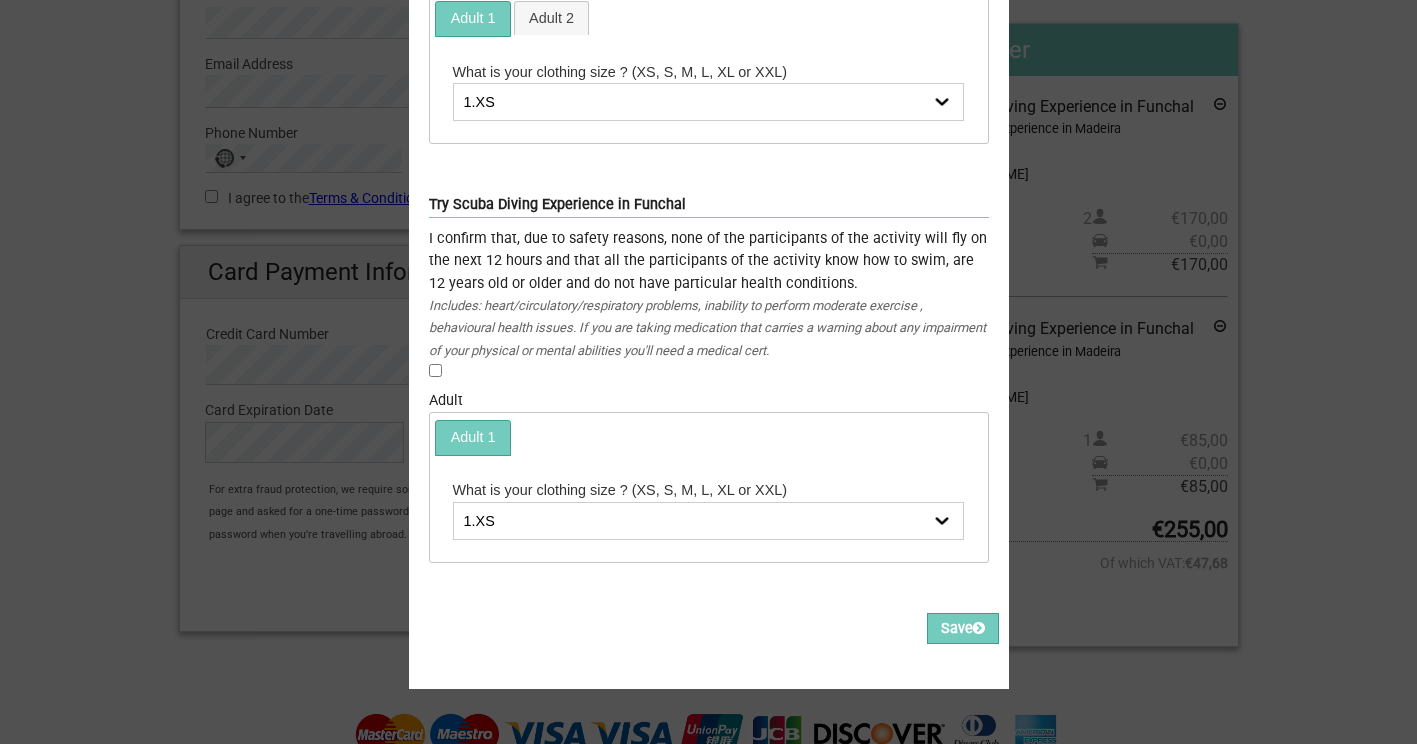 scroll, scrollTop: 0, scrollLeft: 0, axis: both 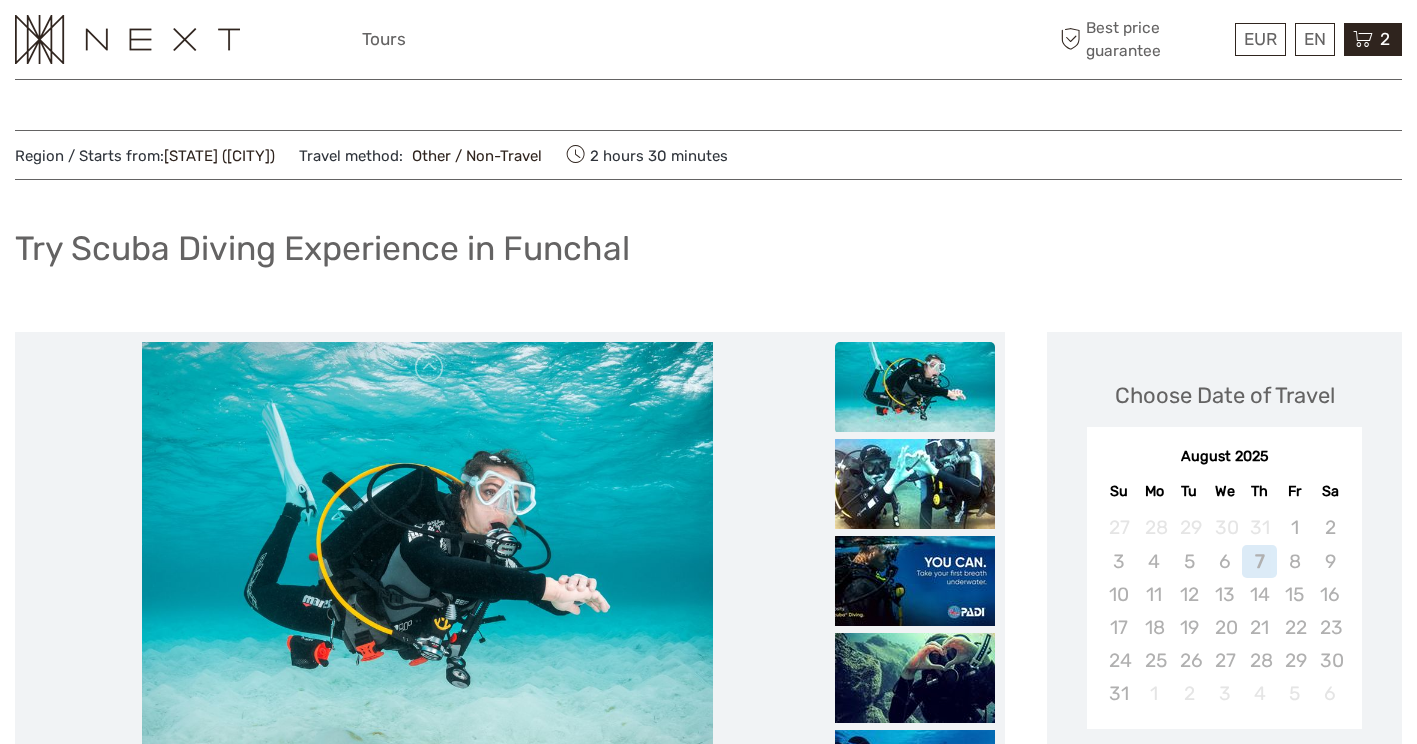 click on "2
Items
Try Scuba Diving Experience in [CITY]
1x Adult
Tuesday, 12 August 2025 - 02:30 PM
€85.00
Try Scuba Diving Experience in [CITY]
2x Adult
Friday, 08 August 2025 - 09:30 AM
€170.00
Total
€255.00
Checkout
The shopping cart is empty." at bounding box center (1373, 39) 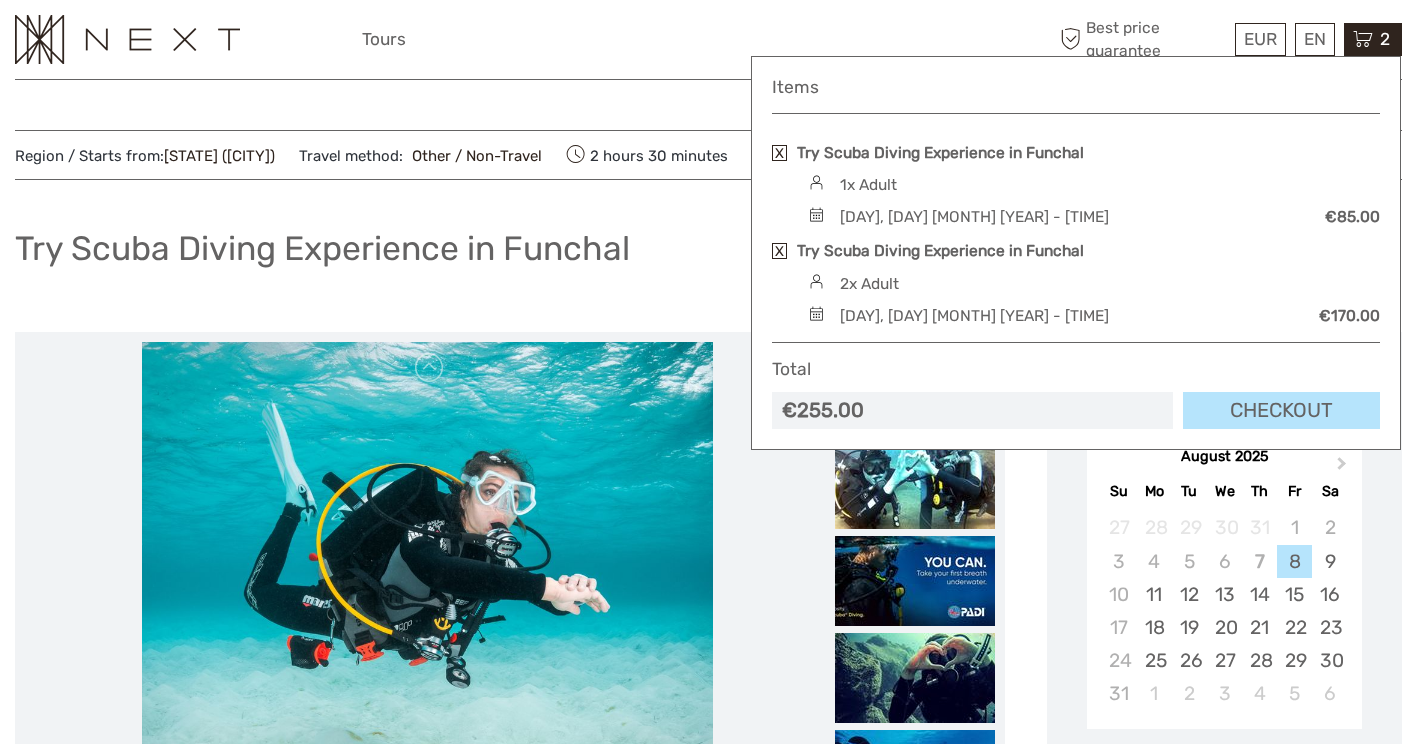 click on "Try Scuba Diving Experience in Funchal
1x Adult
Tuesday, 12 August 2025 - 02:30 PM
€85.00" at bounding box center [1076, 185] 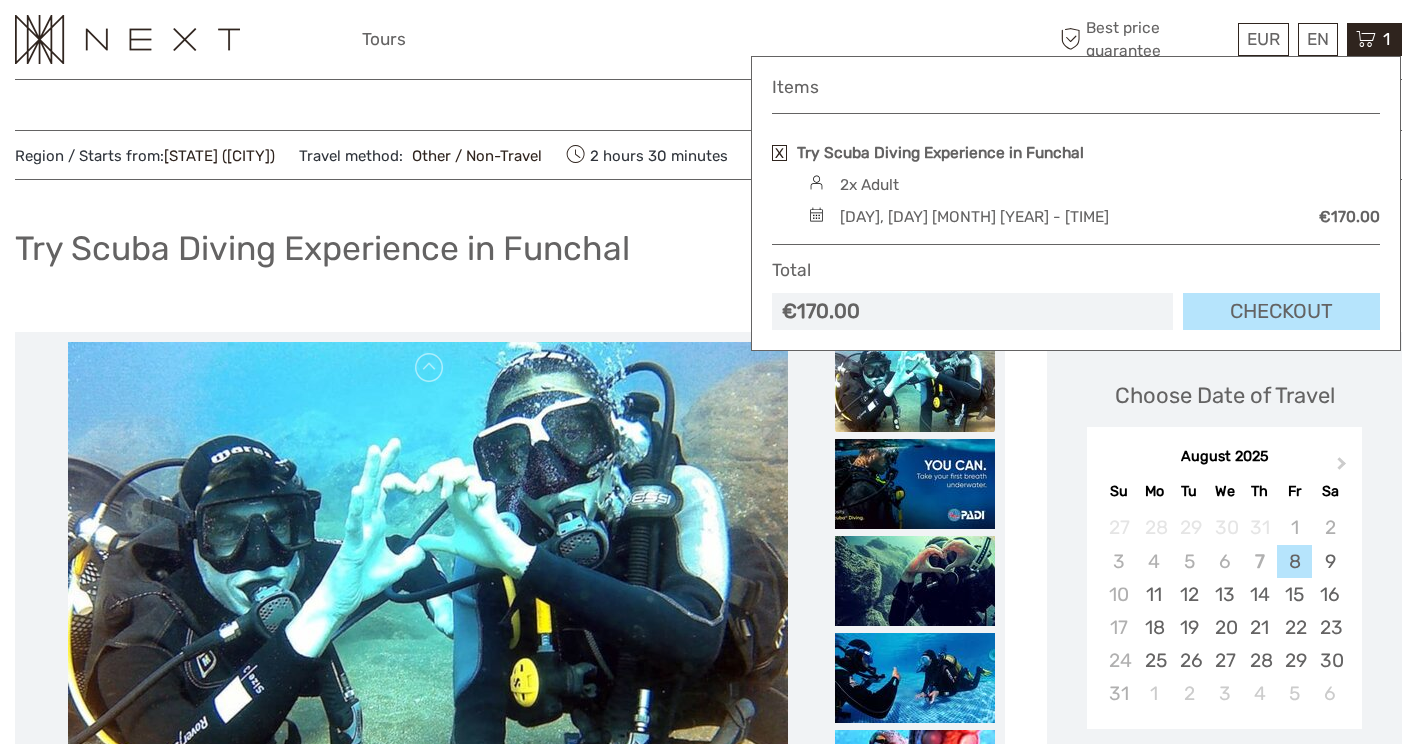 click on "Checkout" at bounding box center (1281, 311) 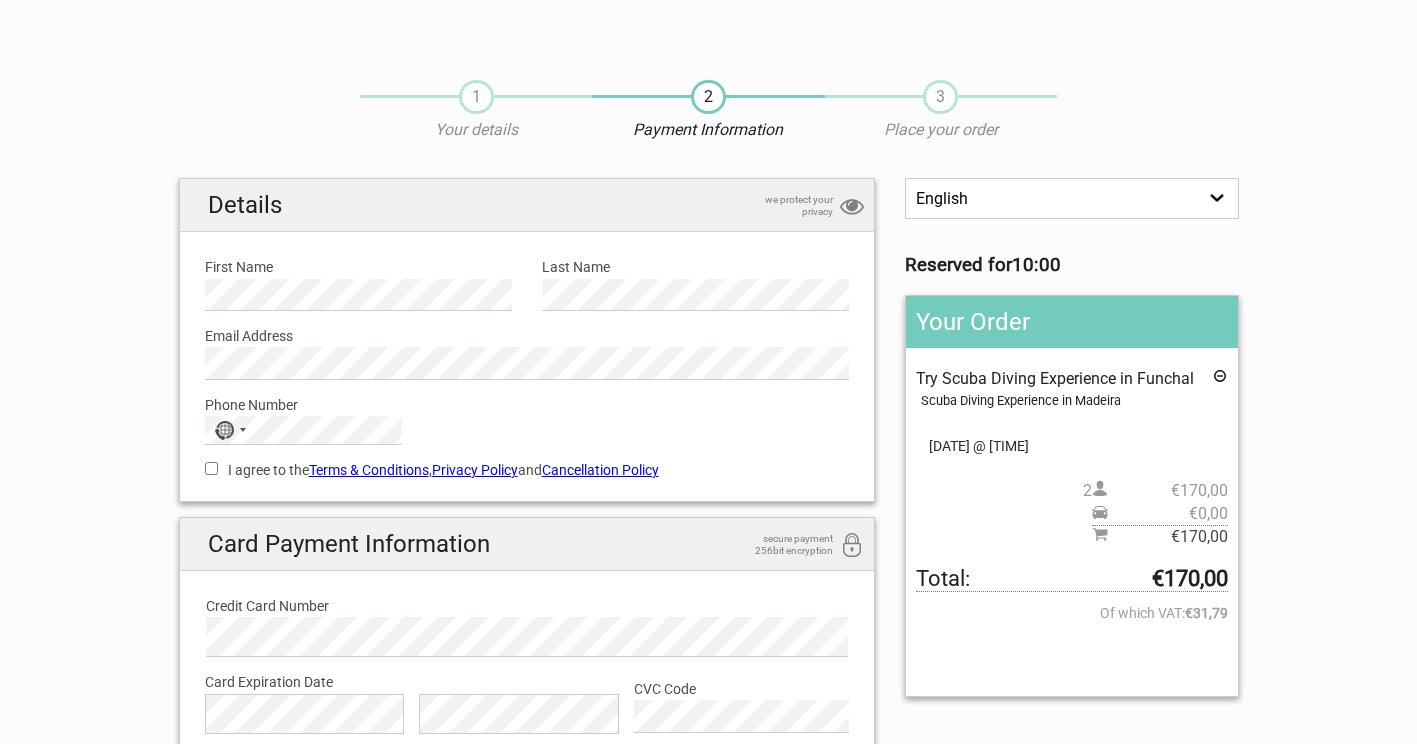scroll, scrollTop: 0, scrollLeft: 0, axis: both 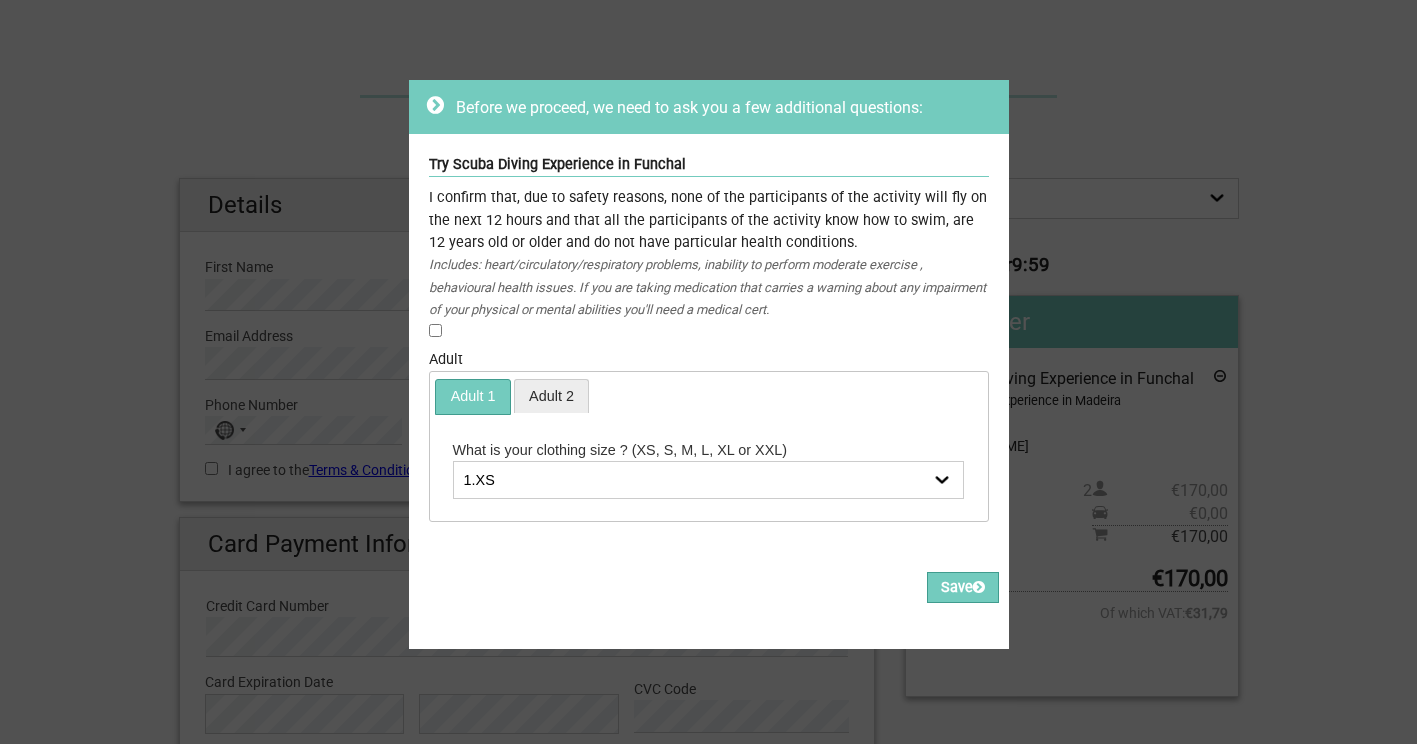 click on "Adult 2" at bounding box center [552, 396] 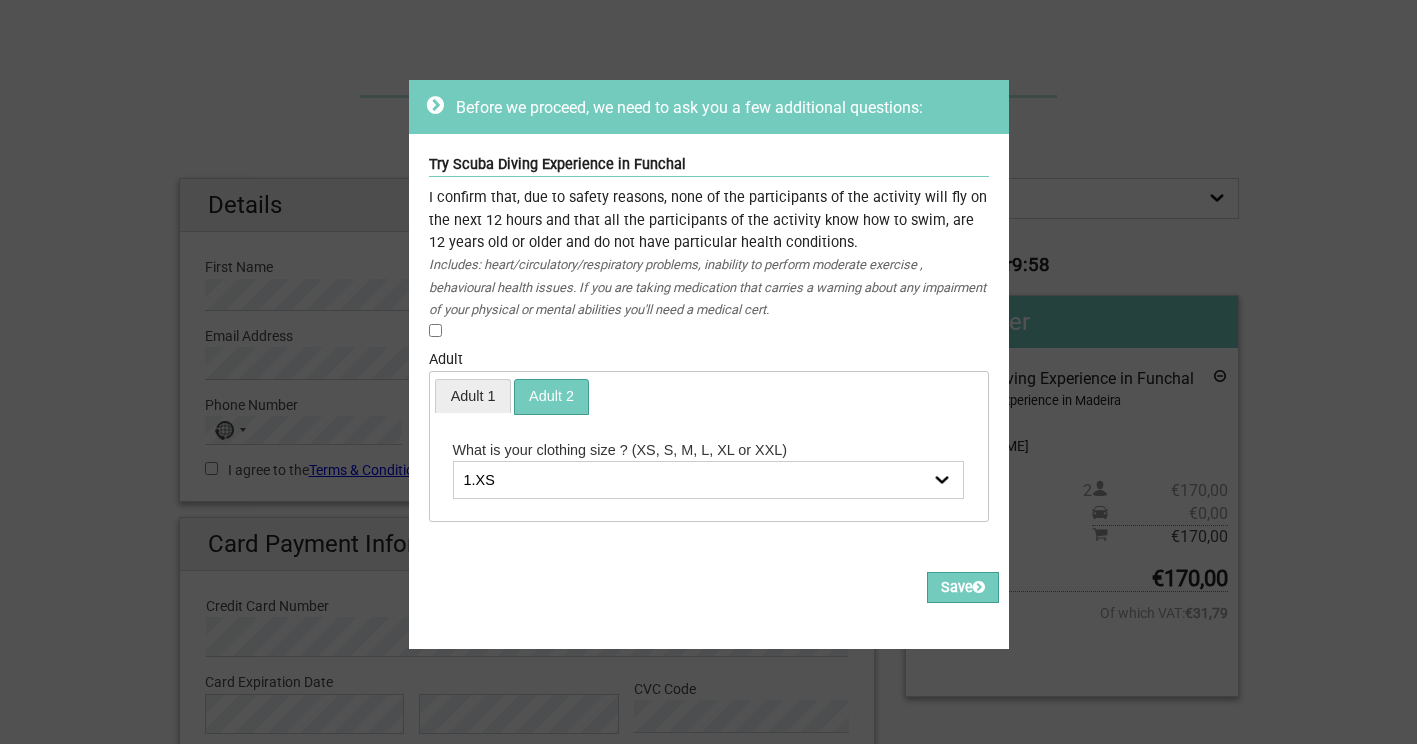 click on "Adult 1" at bounding box center (473, 396) 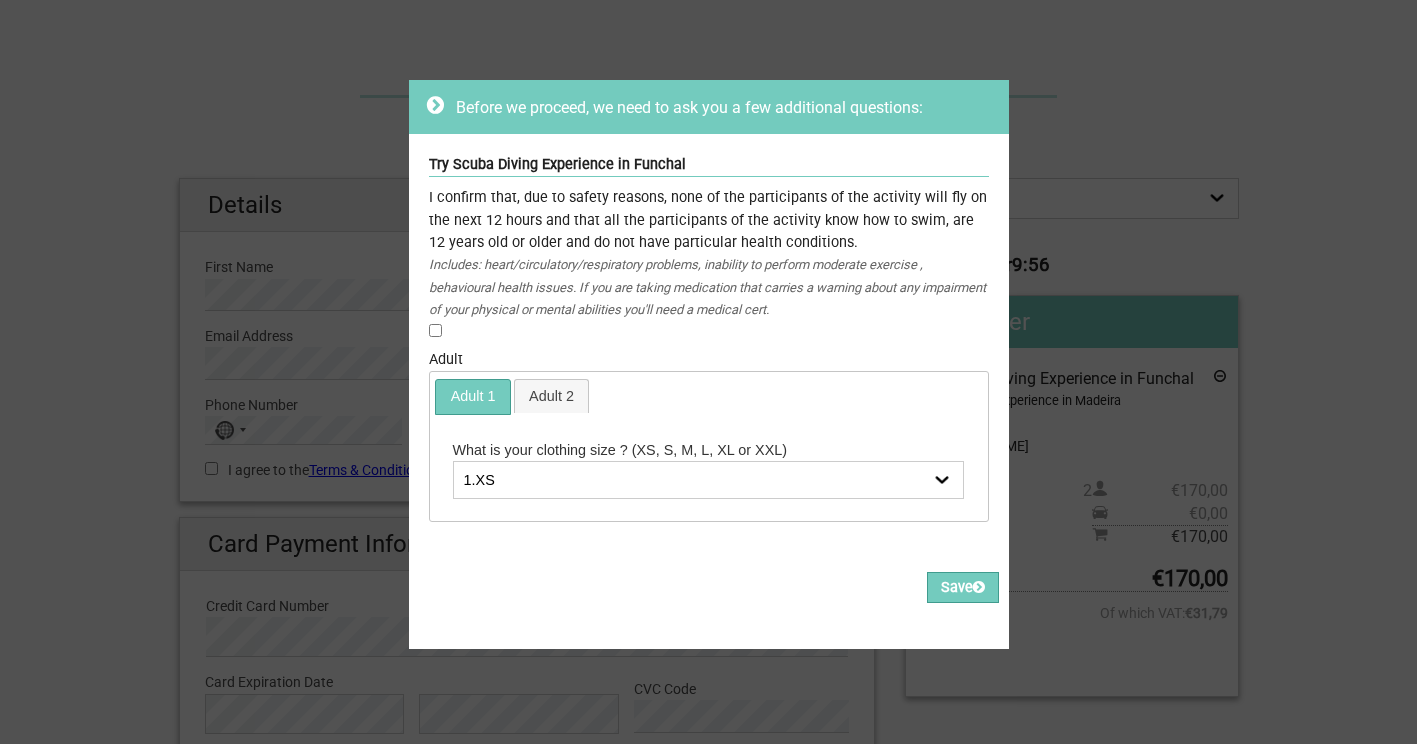 click on "1.XS
2.S
3.M
4.L
5.XL
6.XXL" at bounding box center [709, 480] 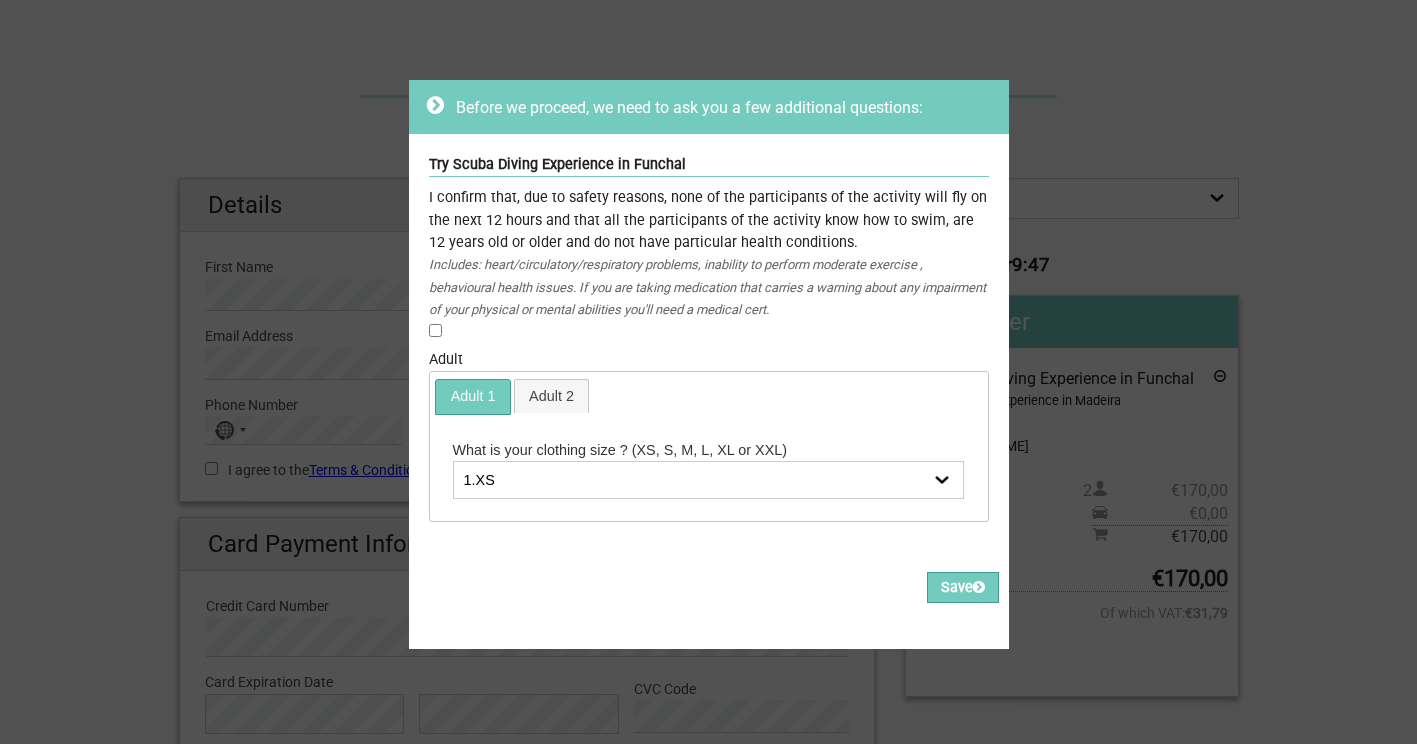 select on "3.M" 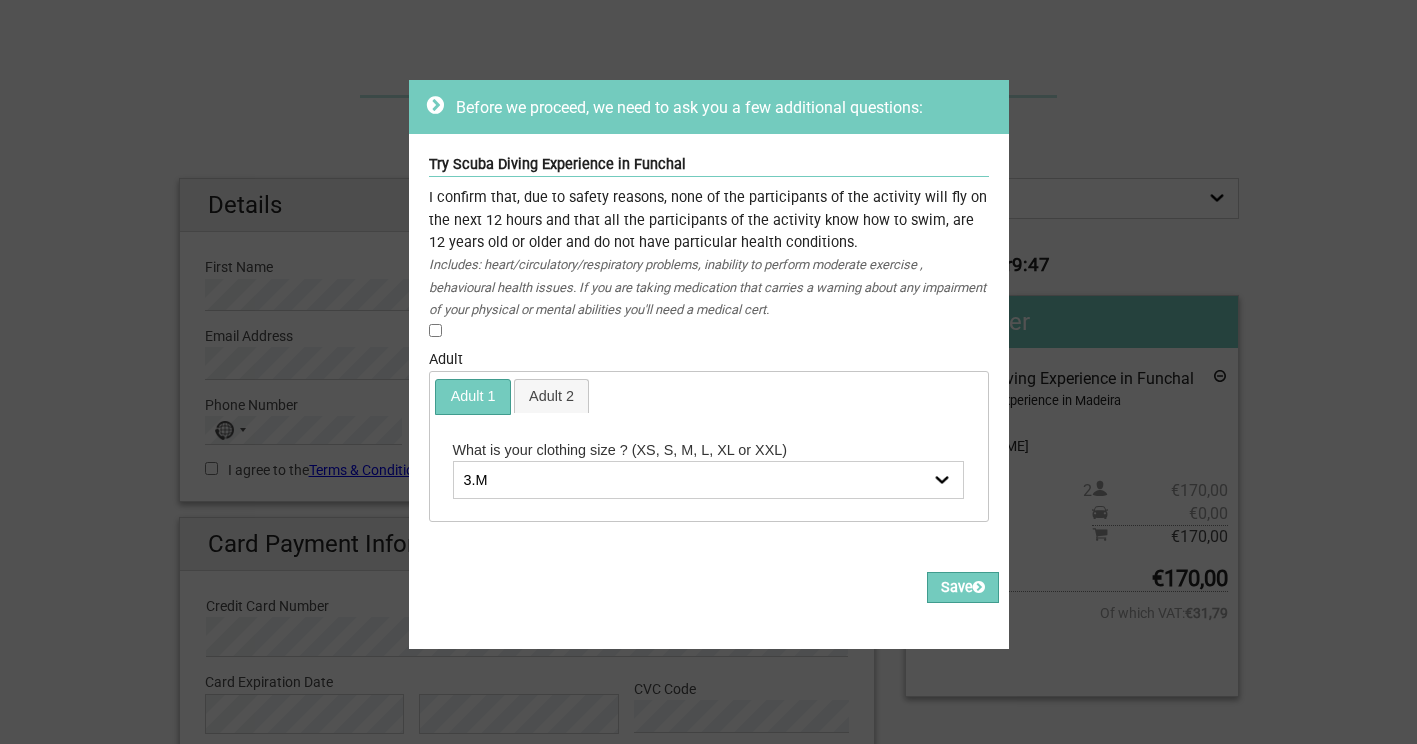 click on "1.XS
2.S
3.M
4.L
5.XL
6.XXL" at bounding box center [709, 480] 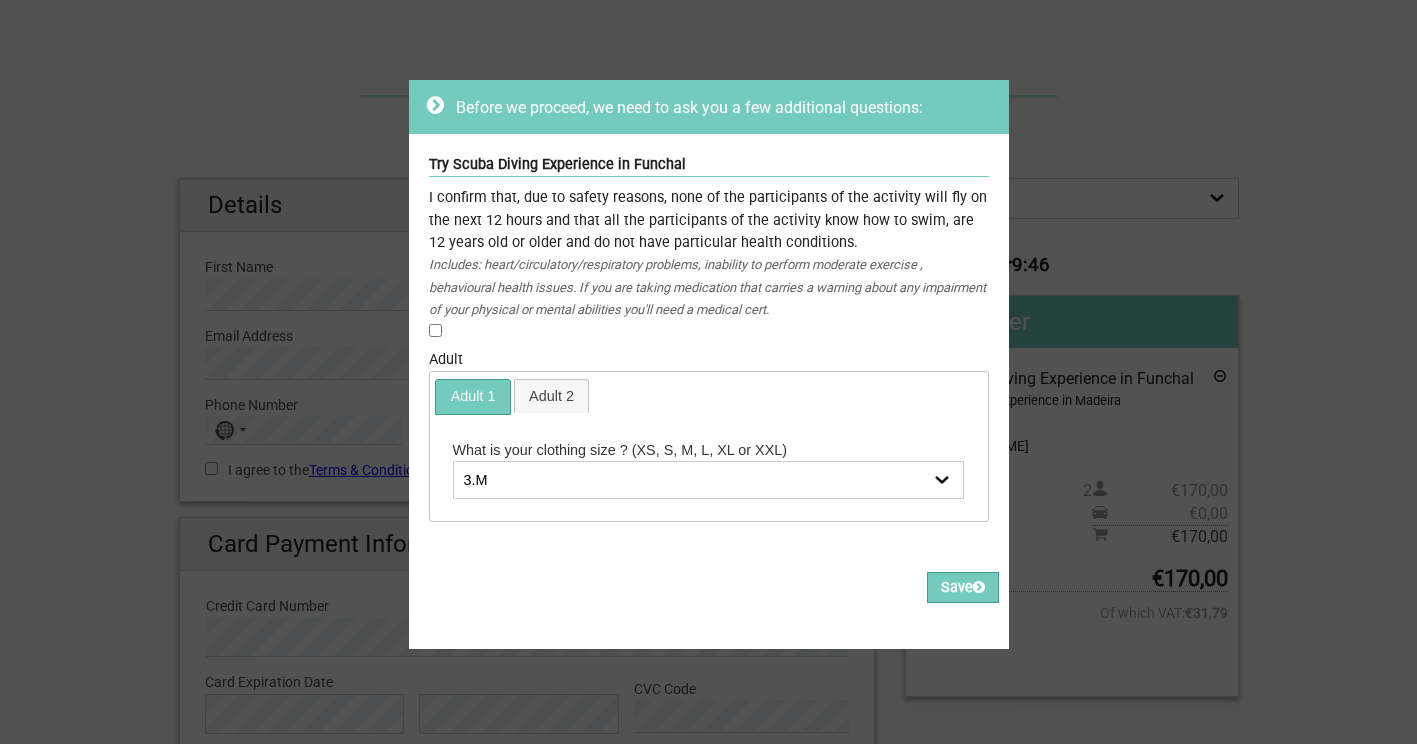 click on "Adult 2" at bounding box center [552, 396] 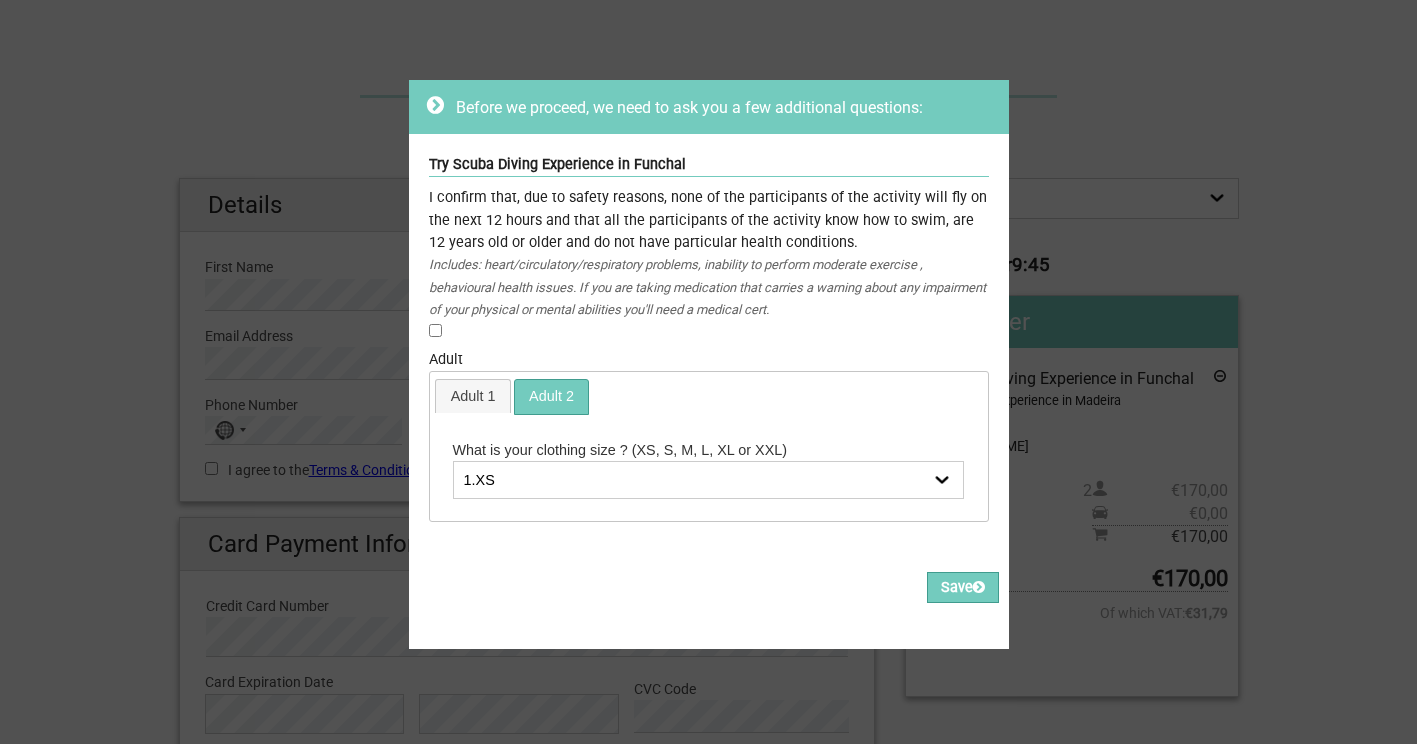 click on "1.XS
2.S
3.M
4.L
5.XL
6.XXL" at bounding box center (709, 480) 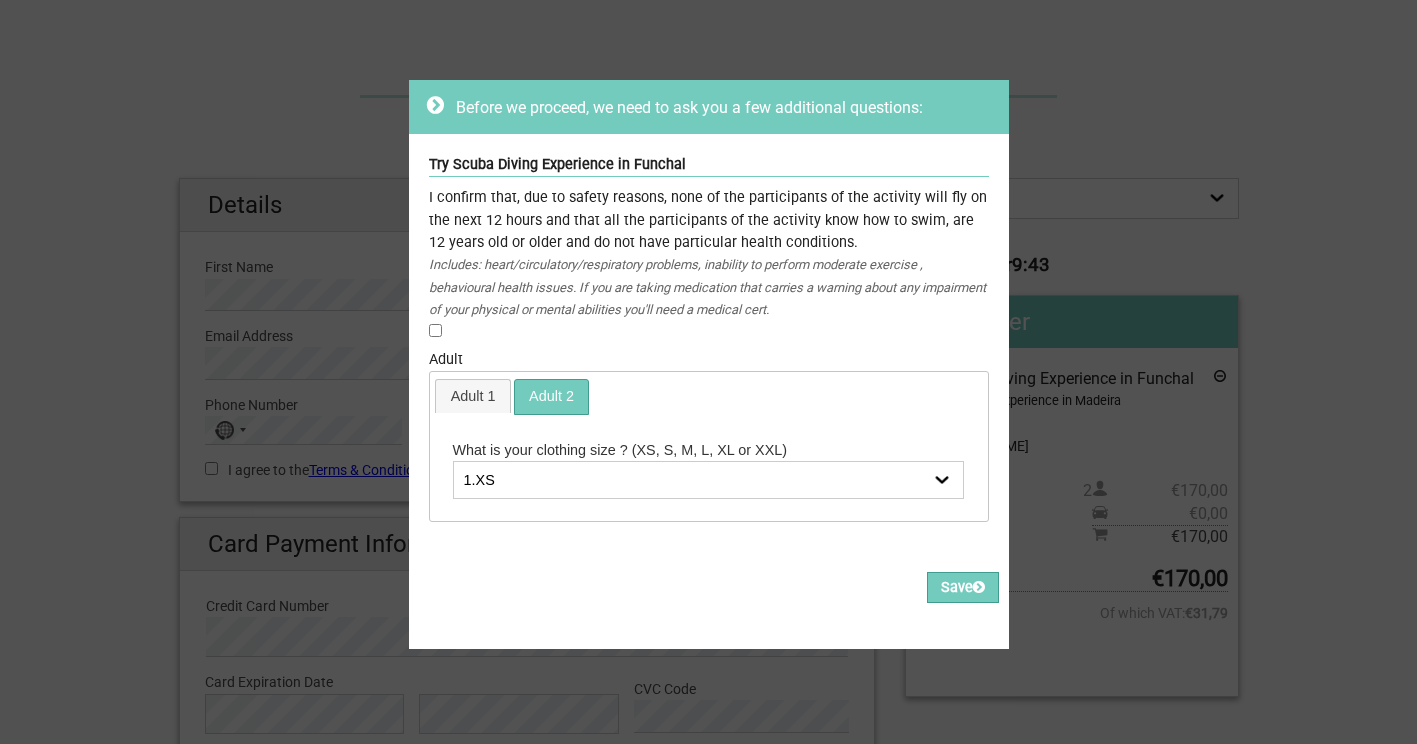 select on "3.M" 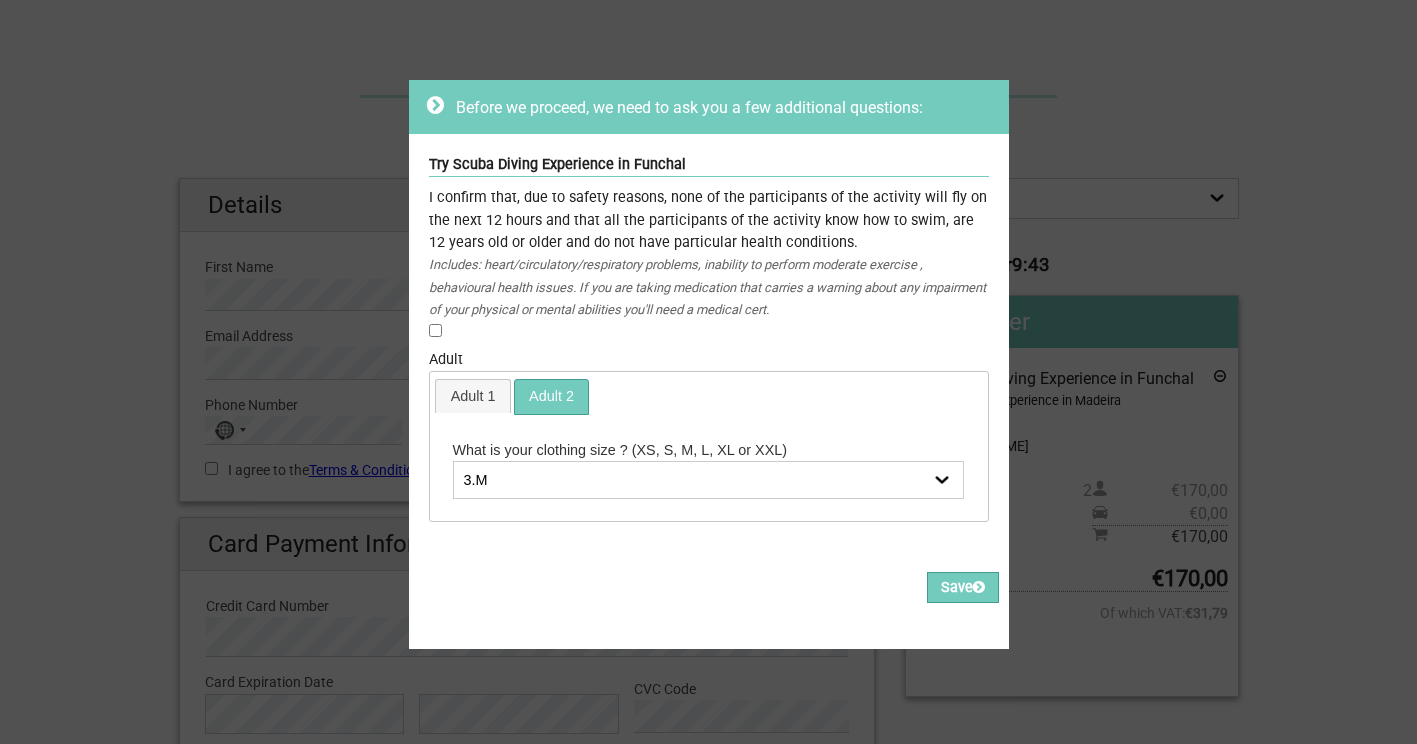 click on "1.XS
2.S
3.M
4.L
5.XL
6.XXL" at bounding box center (709, 480) 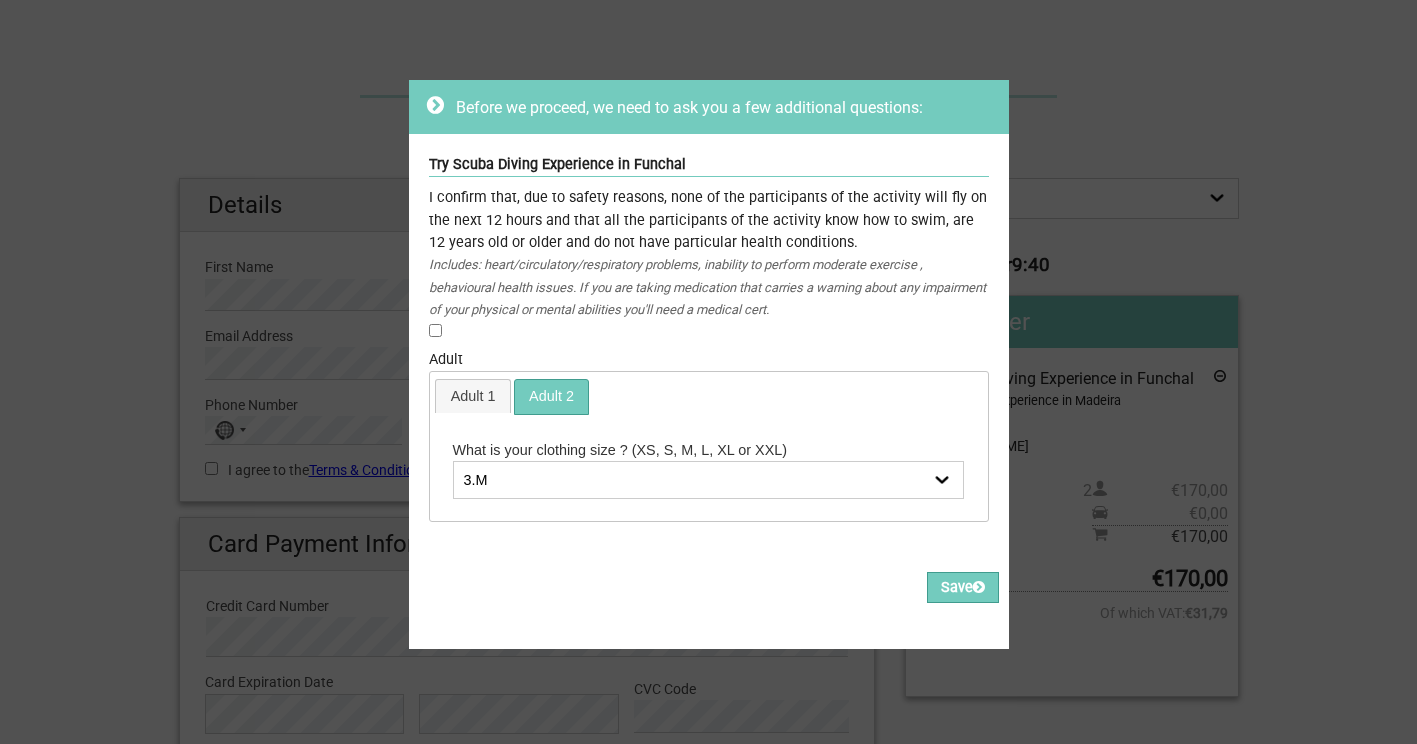 click on "I confirm that, due to safety reasons, none of the participants of the activity will fly on the next 12 hours and that all the participants of the activity know how to swim, are 12 years old or older and do not have particular health conditions.
Includes: heart/circulatory/respiratory problems, inability to perform moderate exercise , behavioural health issues. If you are taking medication that carries a warning about any impairment of your physical or mental abilities you'll need a medical cert.
Required" at bounding box center [709, 265] 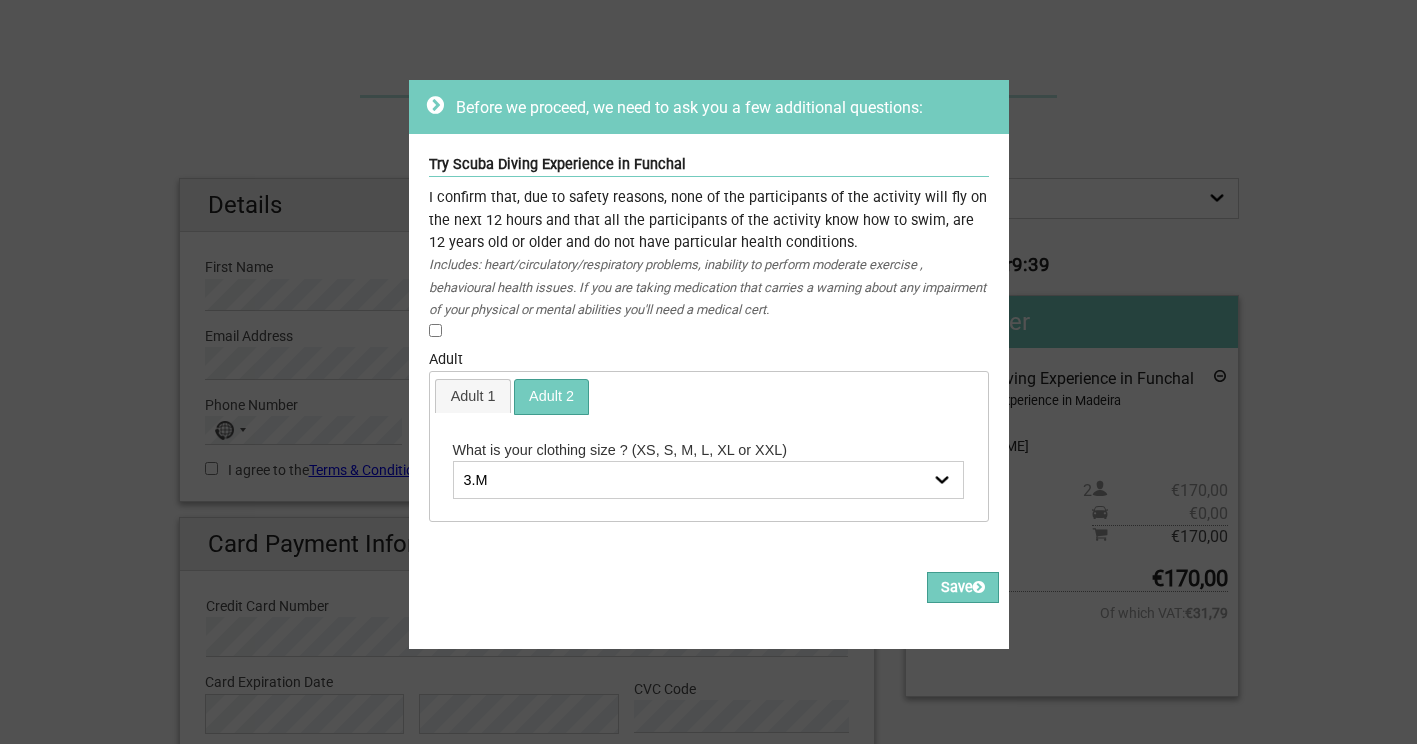 click at bounding box center [435, 330] 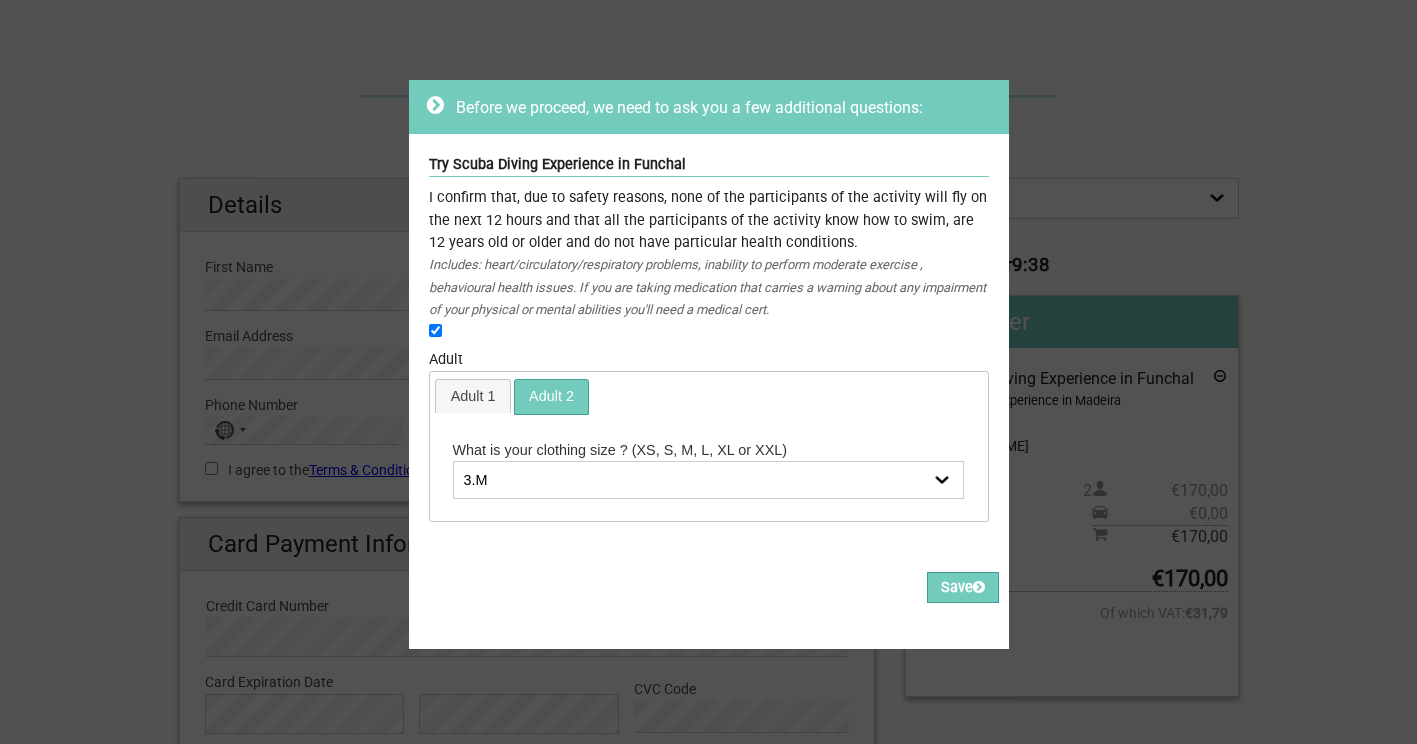 click on "Adult 2" at bounding box center (552, 396) 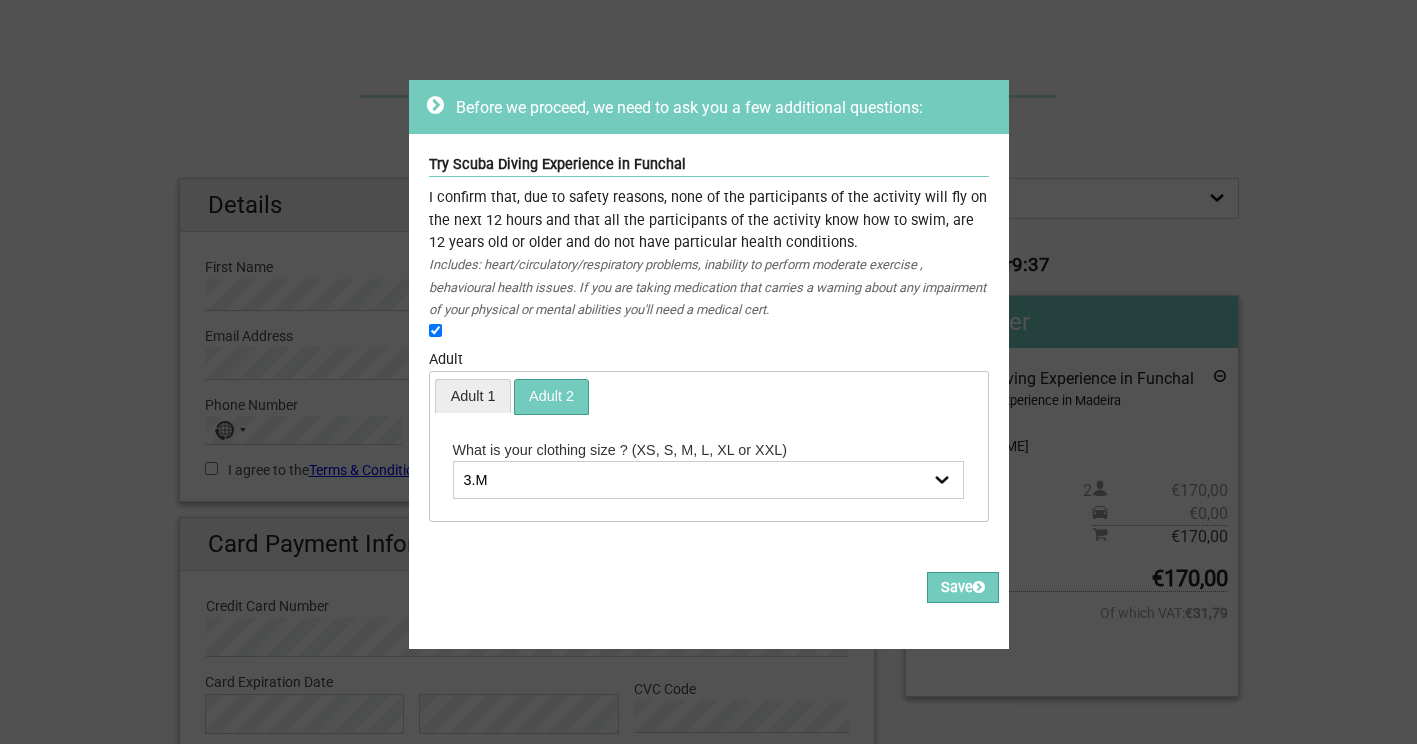 click on "Adult 1" at bounding box center [473, 396] 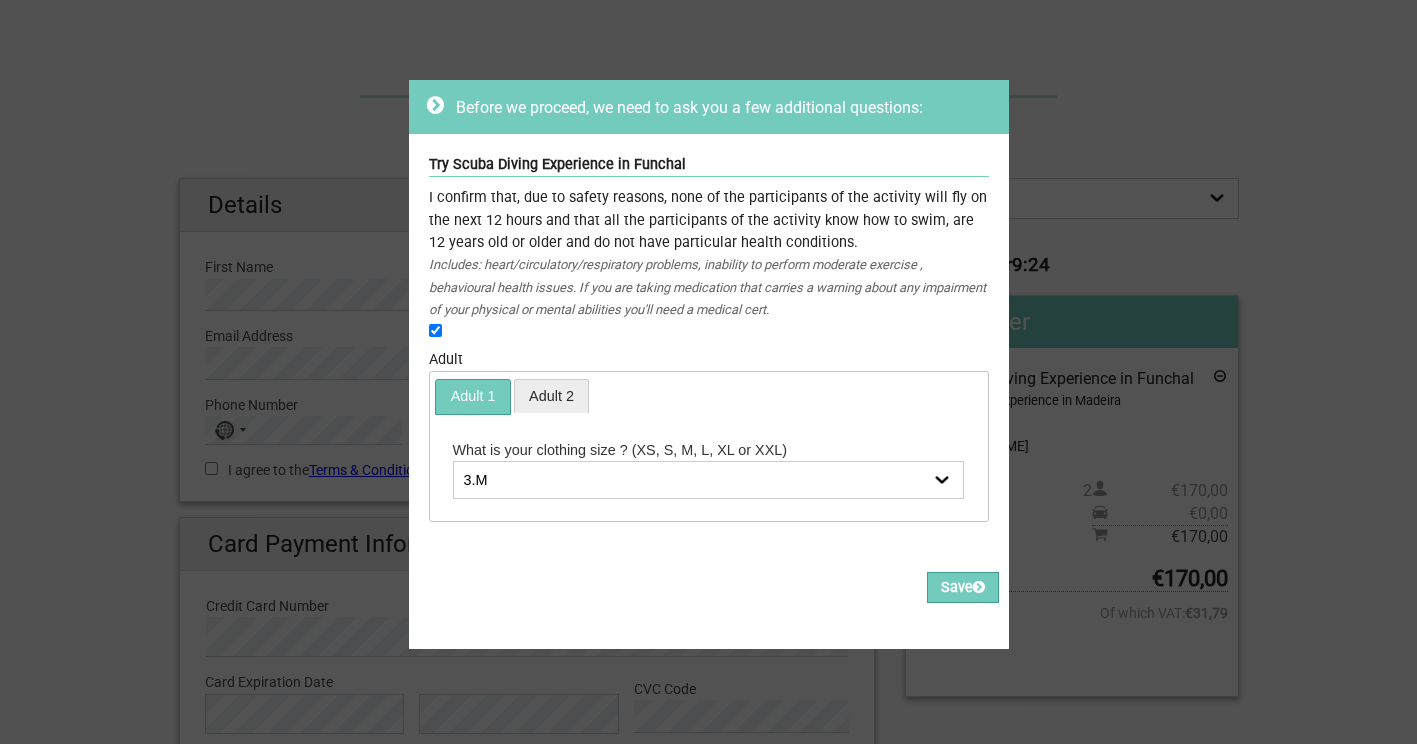 click on "Adult 2" at bounding box center [552, 396] 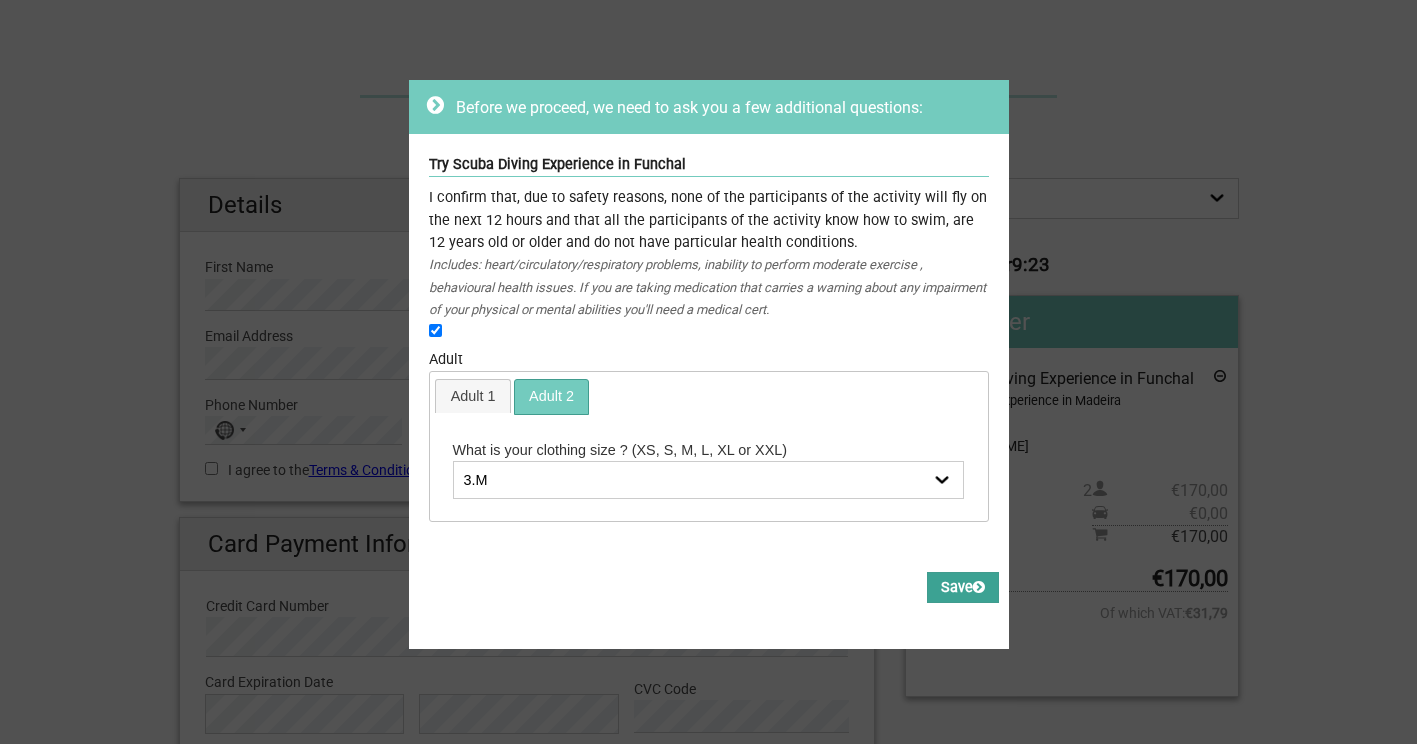 click on "Save" at bounding box center [963, 587] 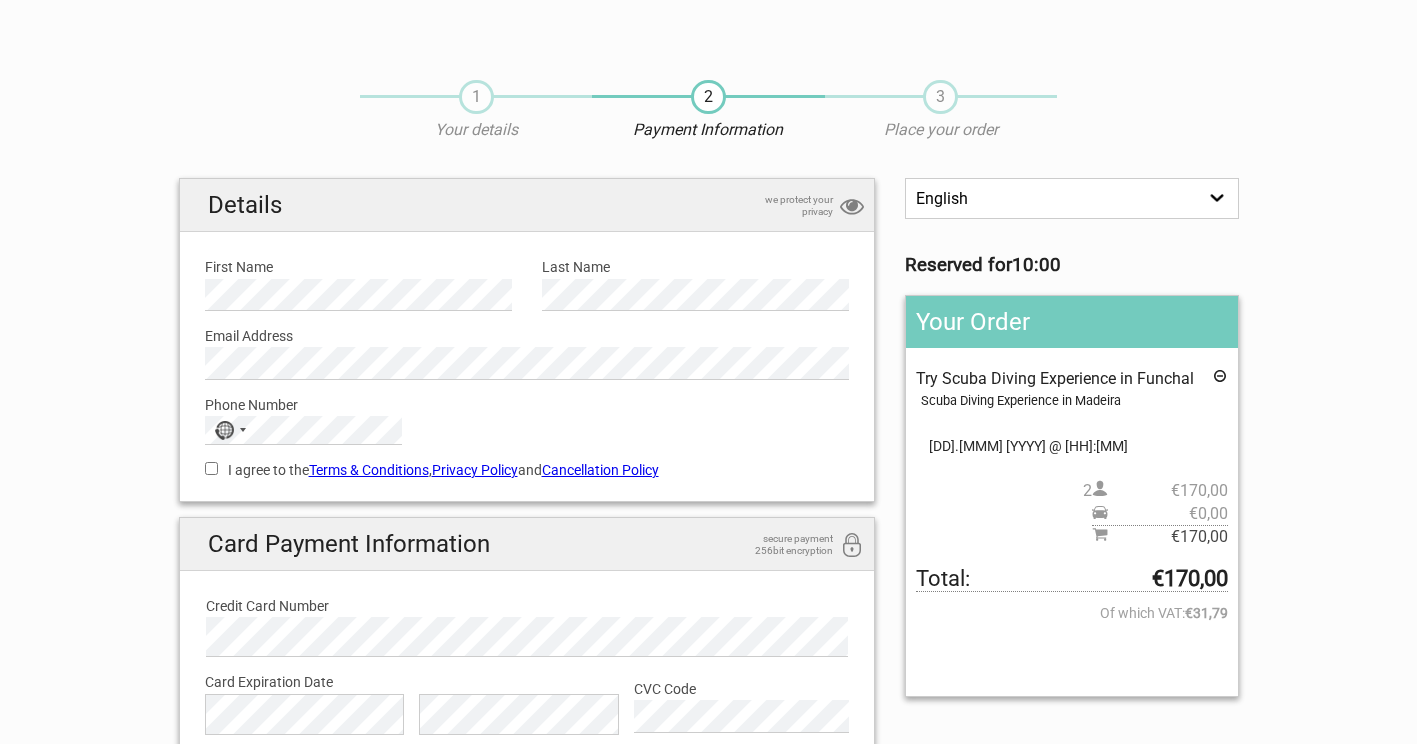 scroll, scrollTop: 0, scrollLeft: 0, axis: both 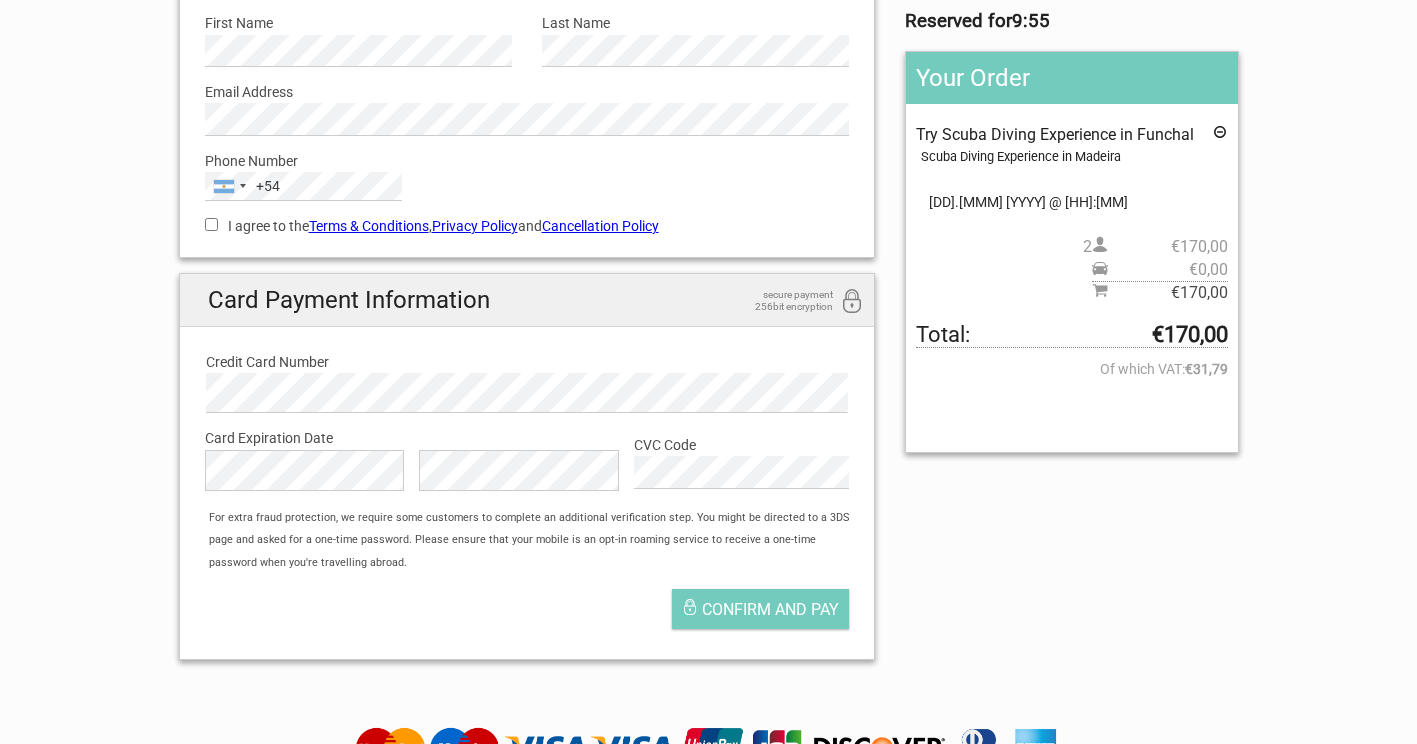 click on "I agree to the  Terms & Conditions ,  Privacy Policy  and  Cancellation Policy" at bounding box center (211, 224) 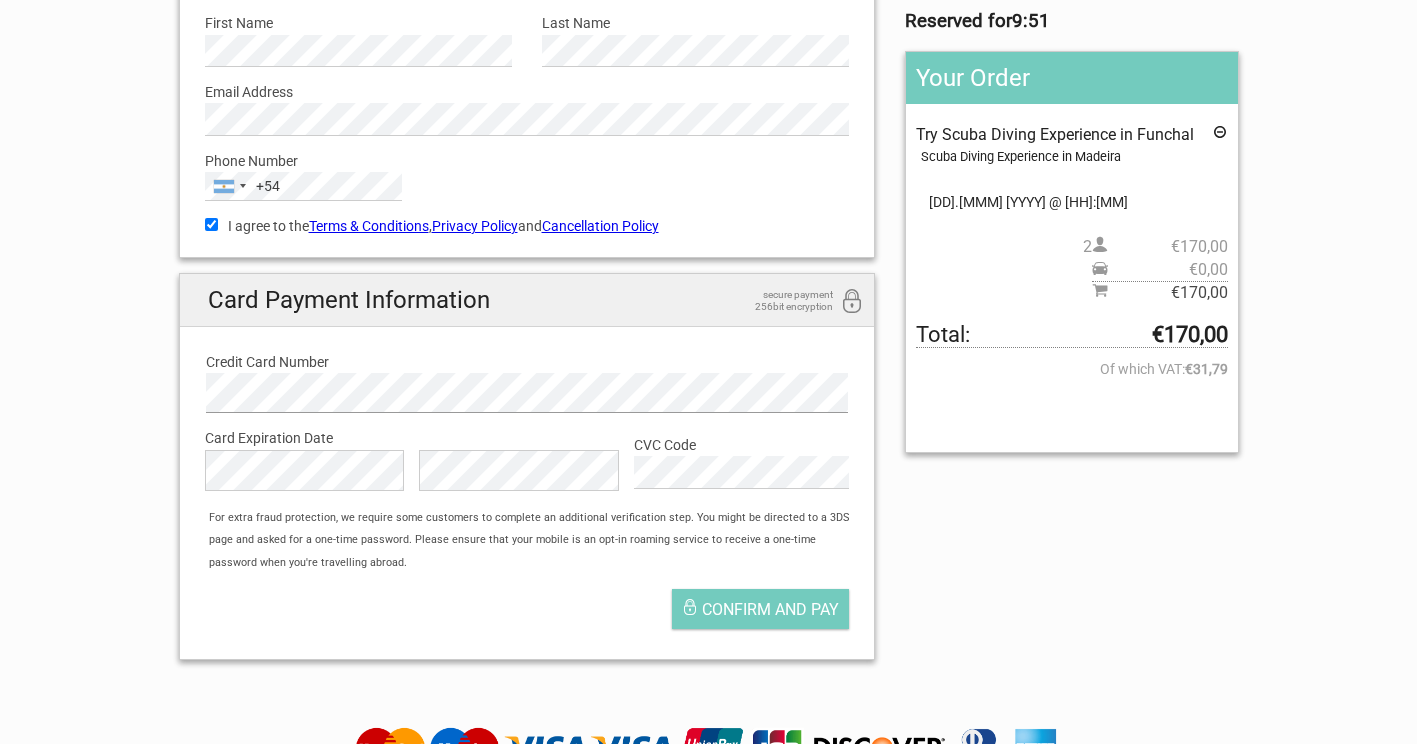 scroll, scrollTop: 256, scrollLeft: 0, axis: vertical 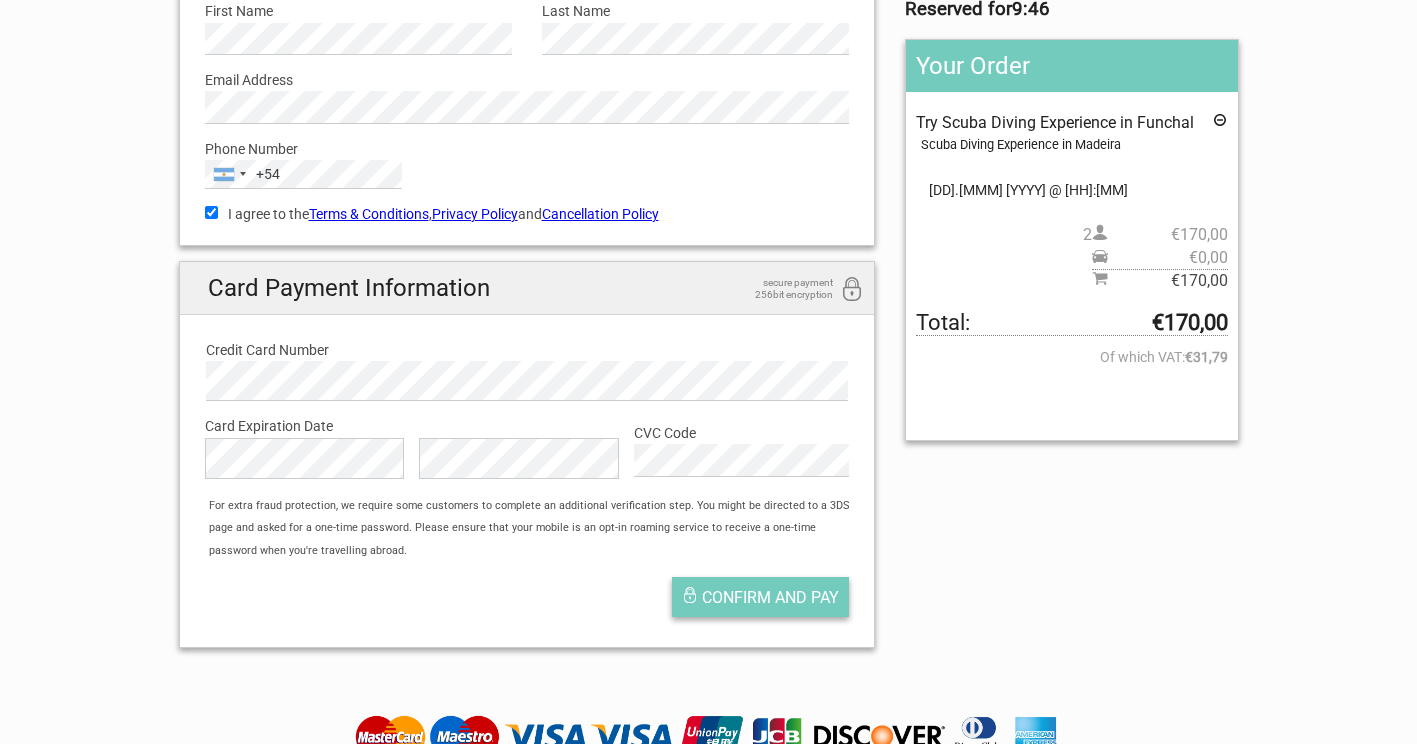 click on "Confirm and pay" at bounding box center [760, 597] 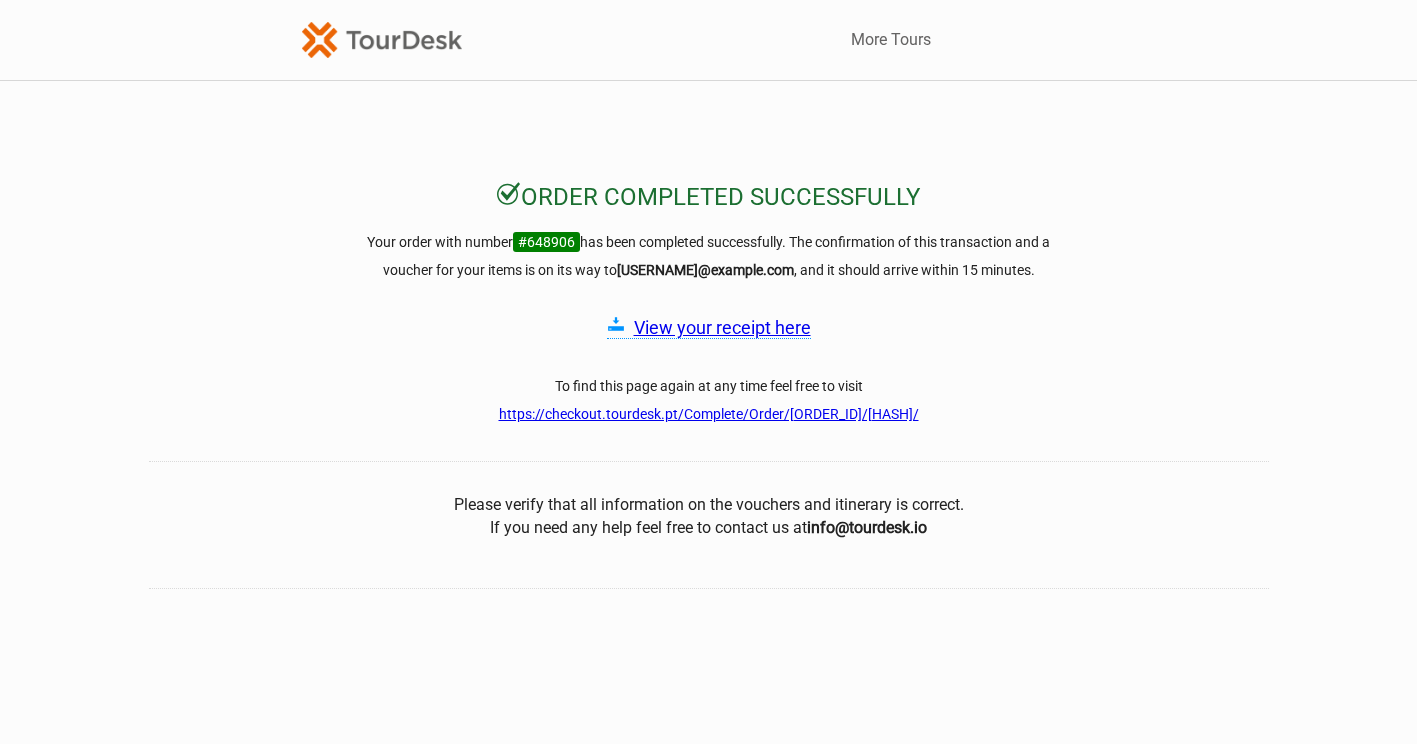 scroll, scrollTop: 0, scrollLeft: 0, axis: both 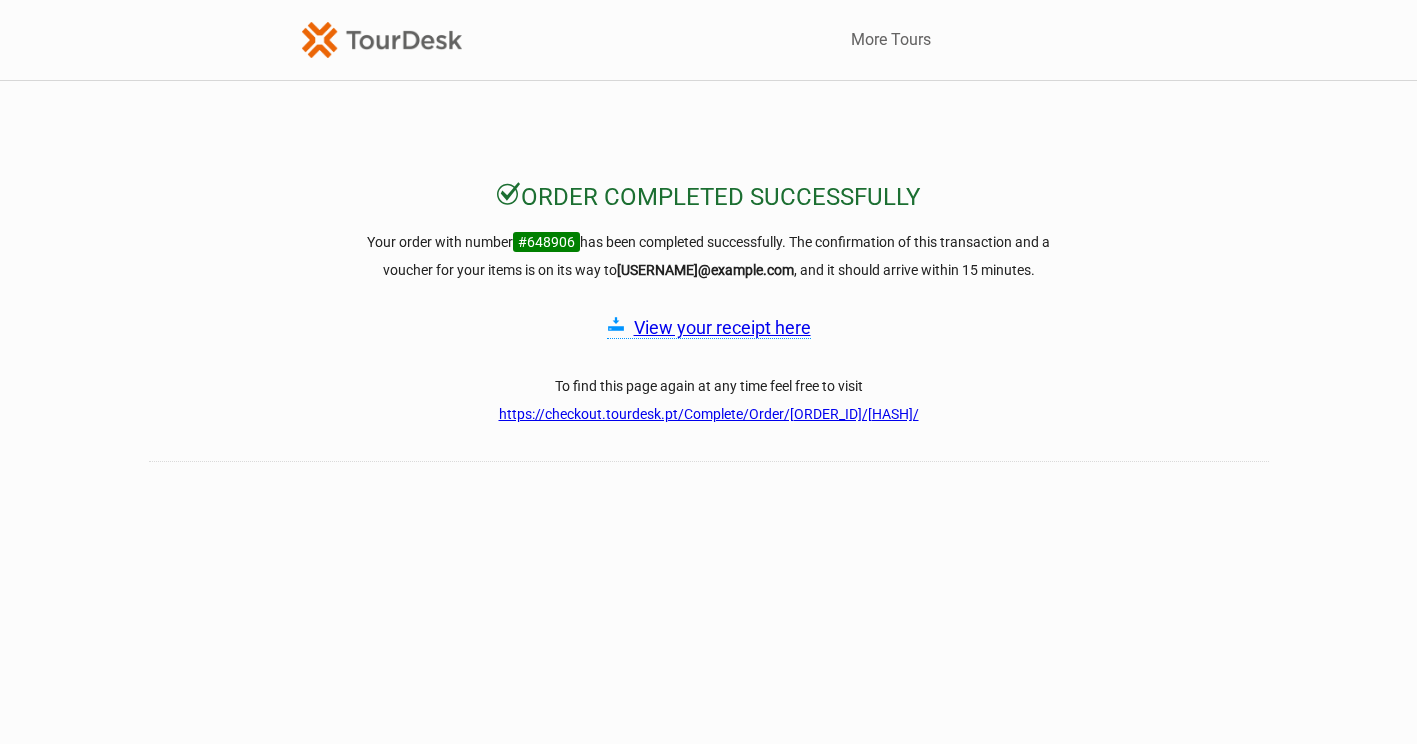 click on "View your receipt here" at bounding box center (722, 327) 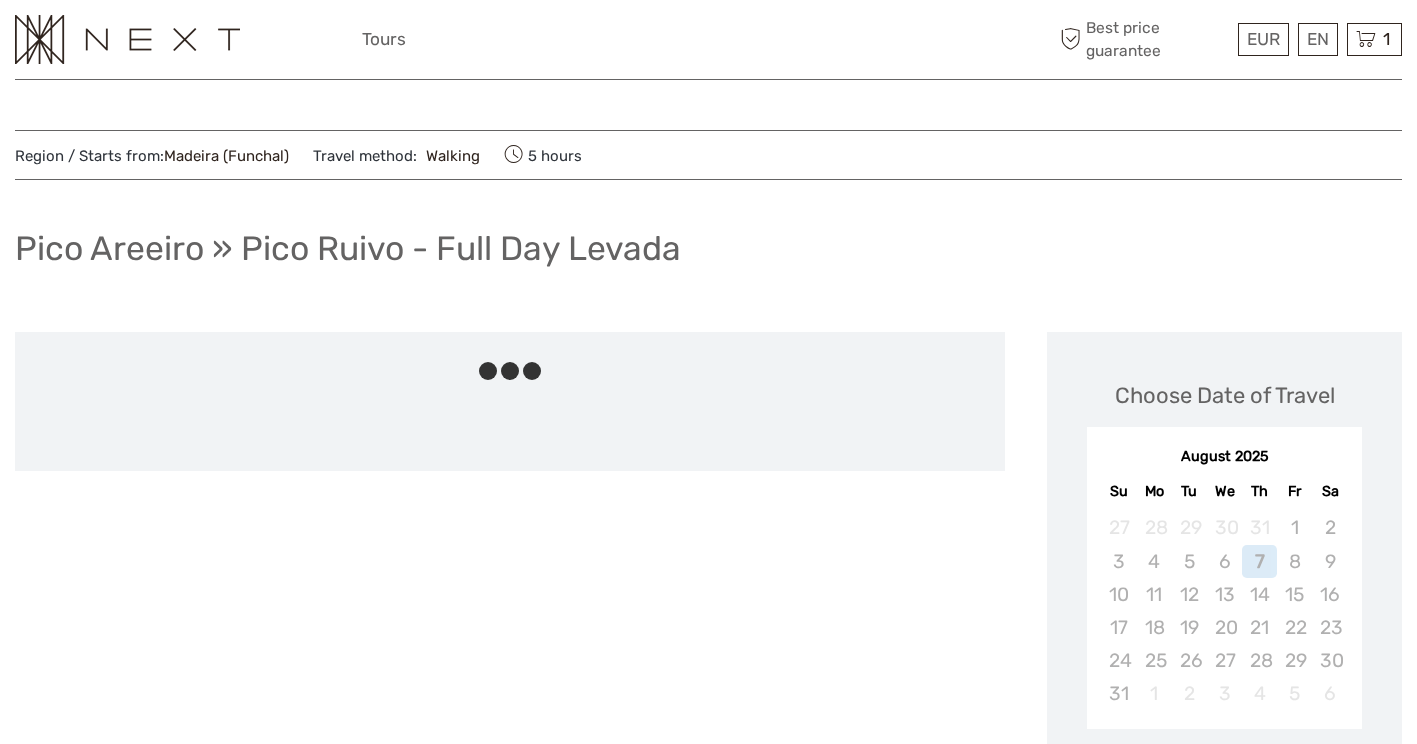scroll, scrollTop: 0, scrollLeft: 0, axis: both 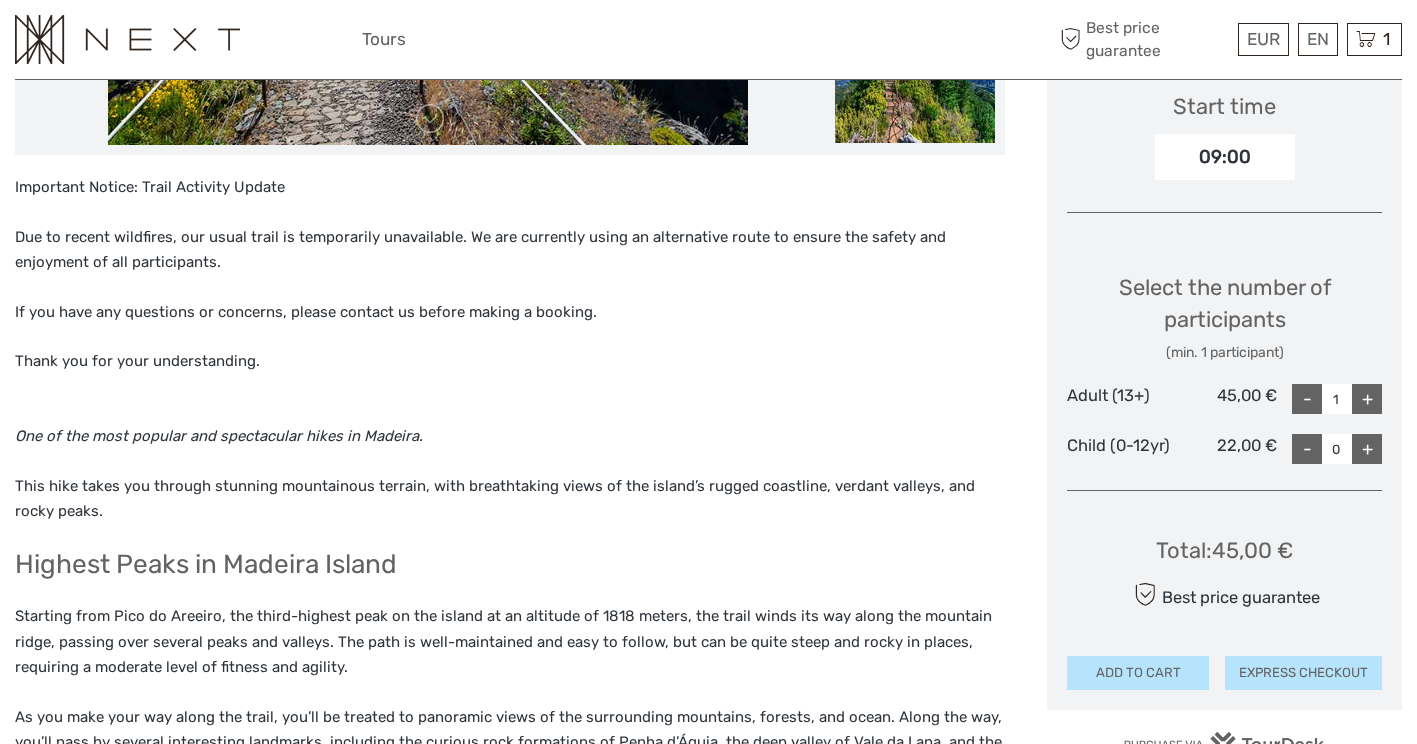 click on "One of the most popular and spectacular hikes in Madeira." at bounding box center [510, 424] 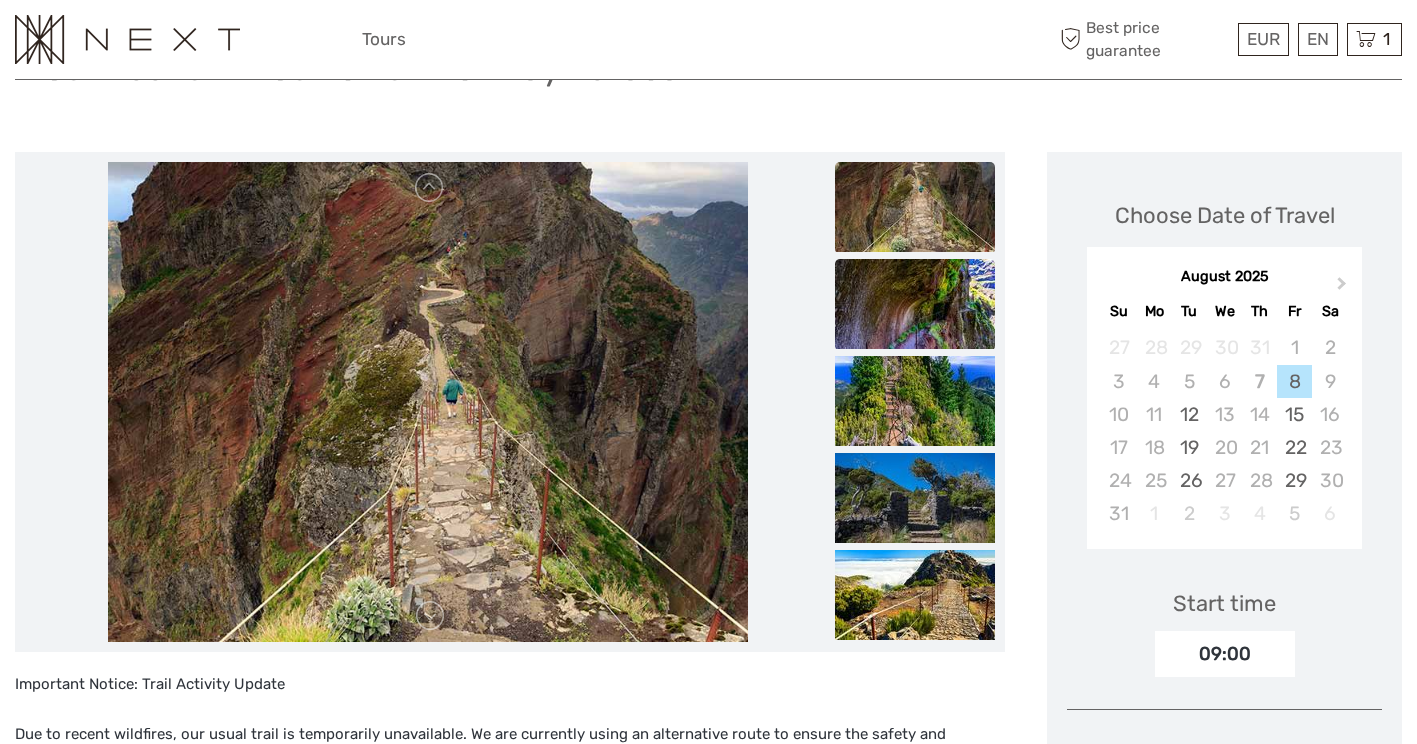 scroll, scrollTop: 185, scrollLeft: 0, axis: vertical 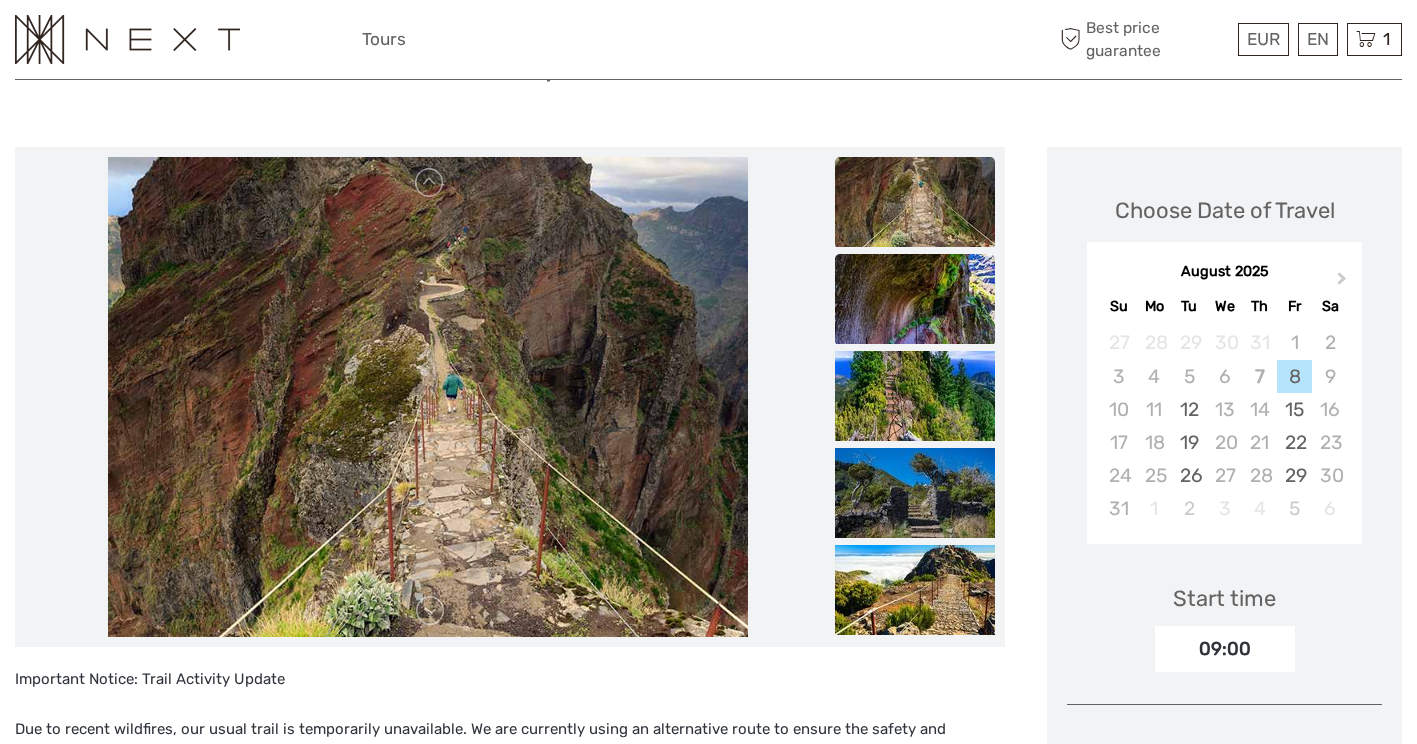 click at bounding box center [915, 299] 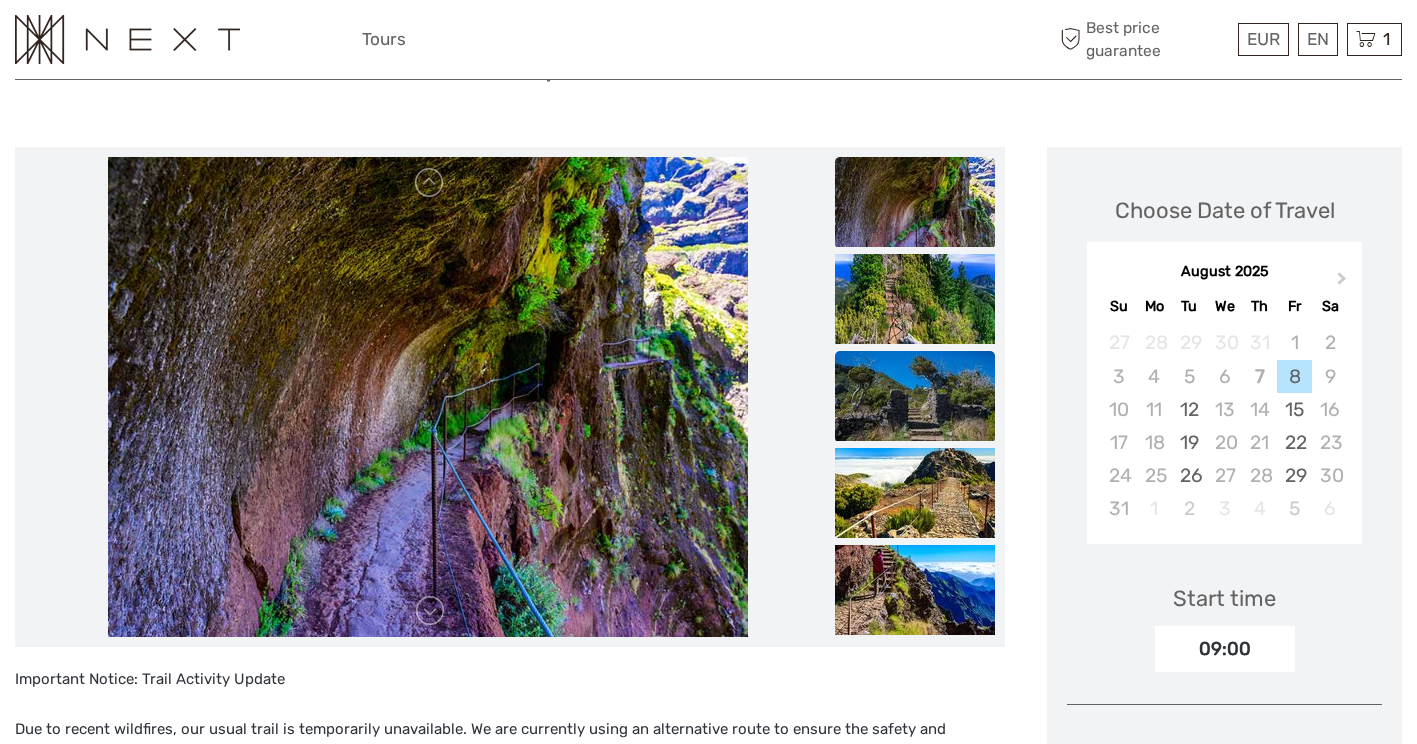 click at bounding box center (915, 396) 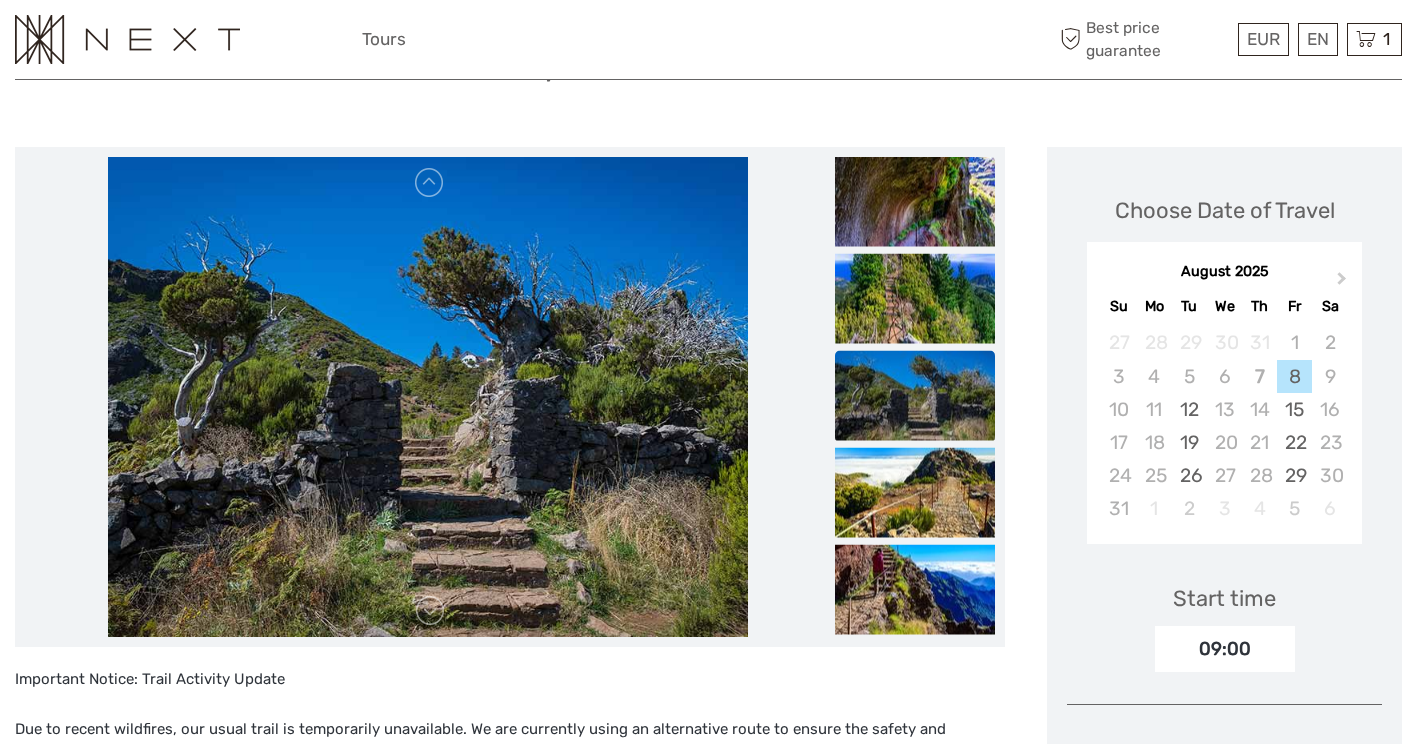 click at bounding box center (915, 396) 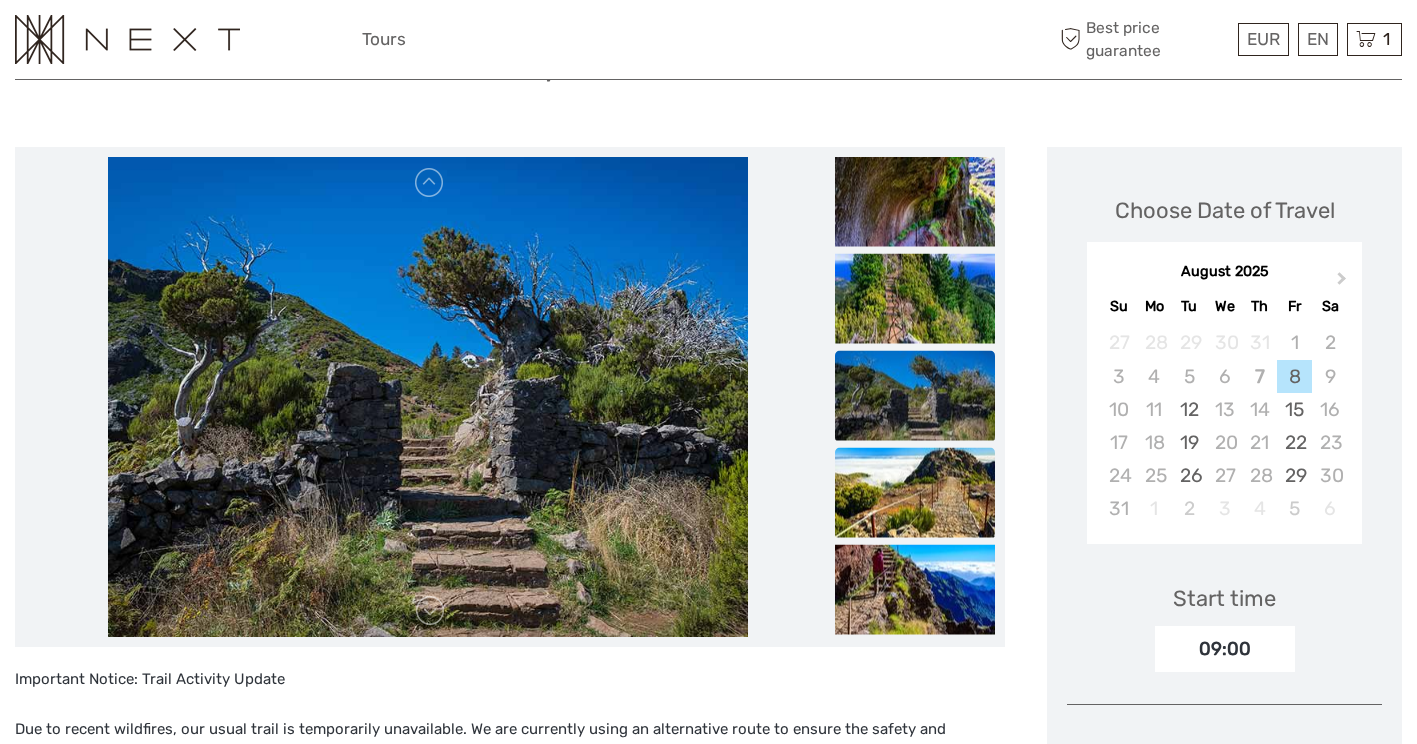 click at bounding box center (915, 493) 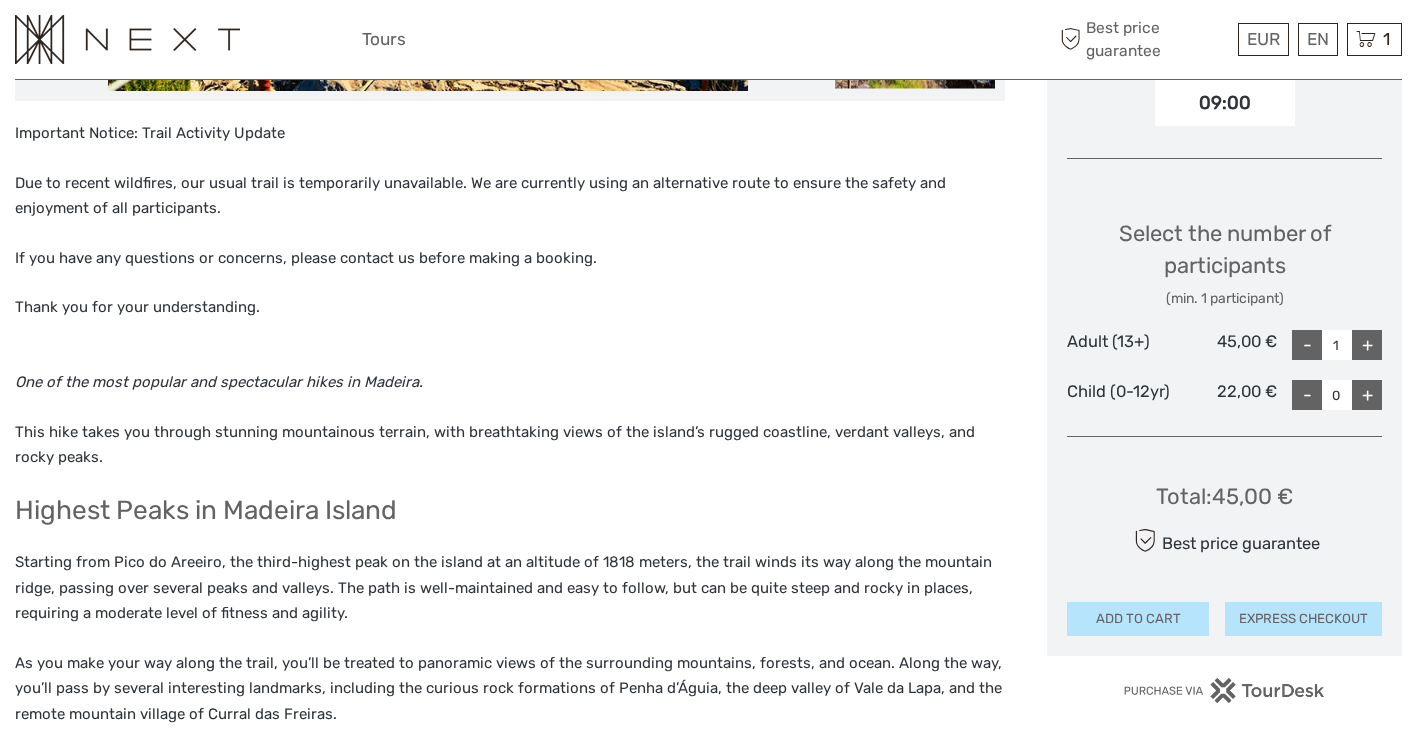 scroll, scrollTop: 730, scrollLeft: 0, axis: vertical 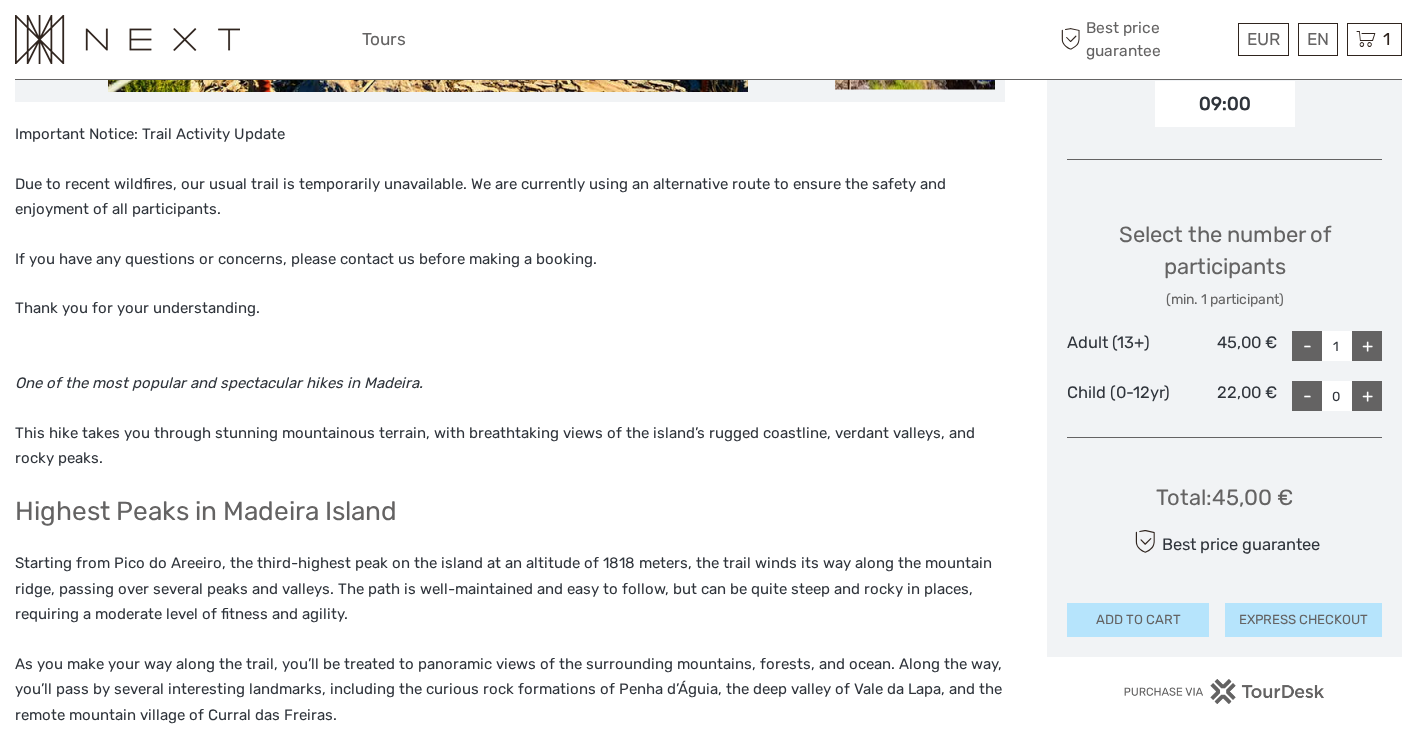 click on "This hike takes you through stunning mountainous terrain, with breathtaking views of the island’s rugged coastline, verdant valleys, and rocky peaks." at bounding box center (510, 446) 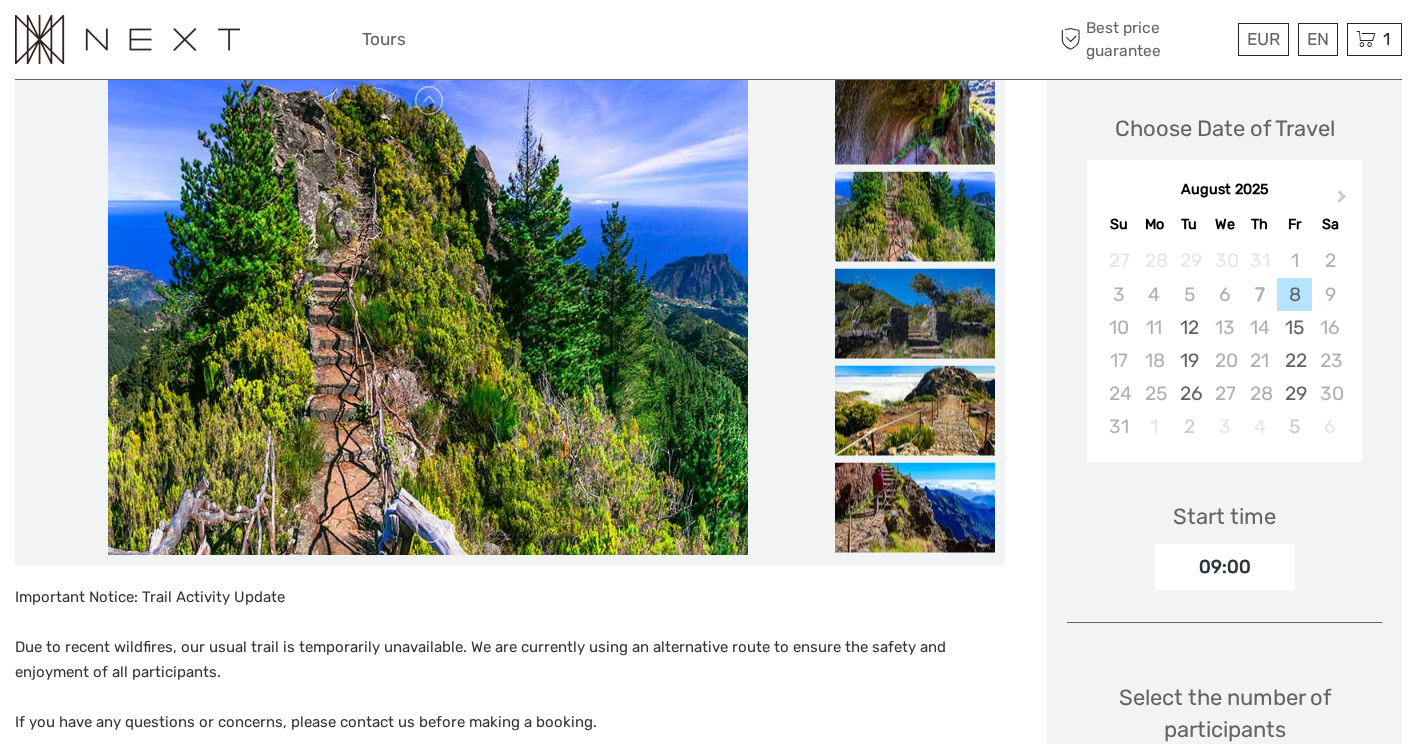 scroll, scrollTop: 280, scrollLeft: 0, axis: vertical 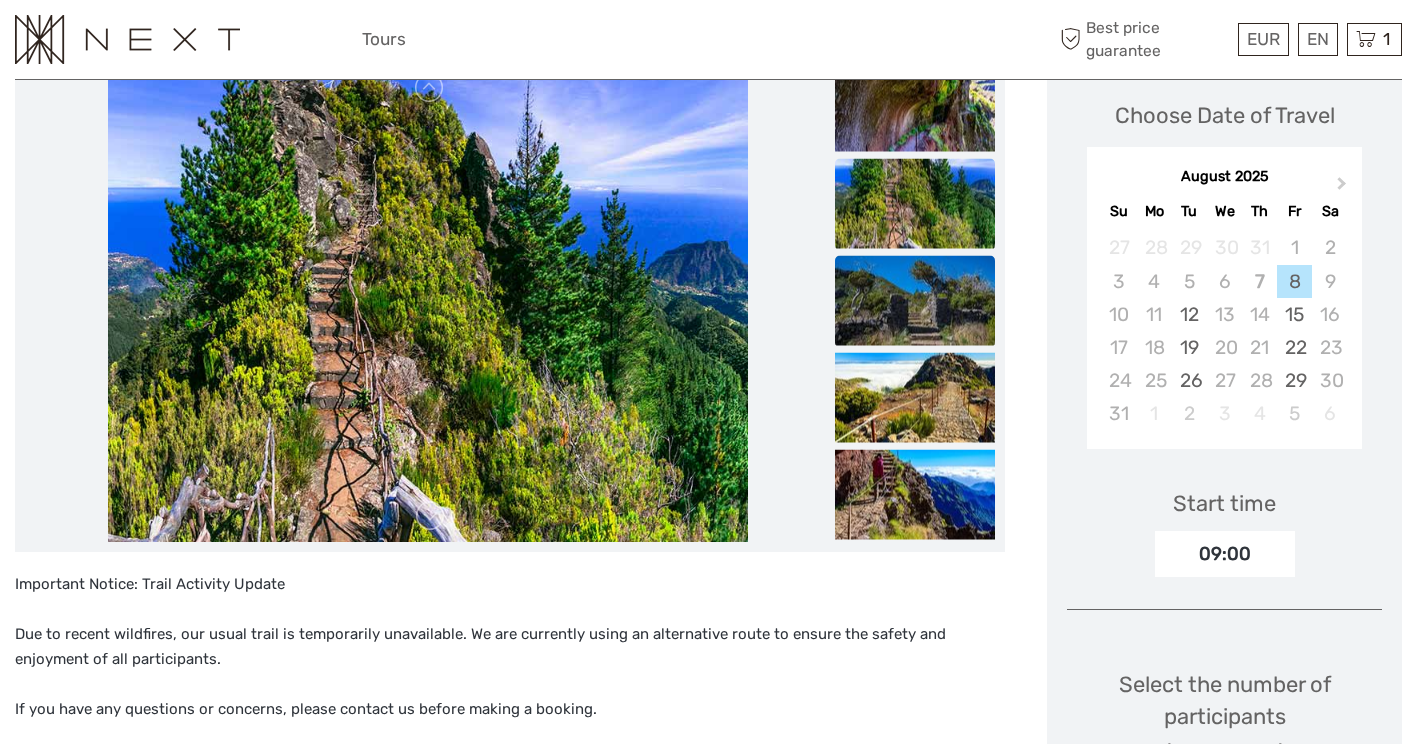 click at bounding box center (915, 301) 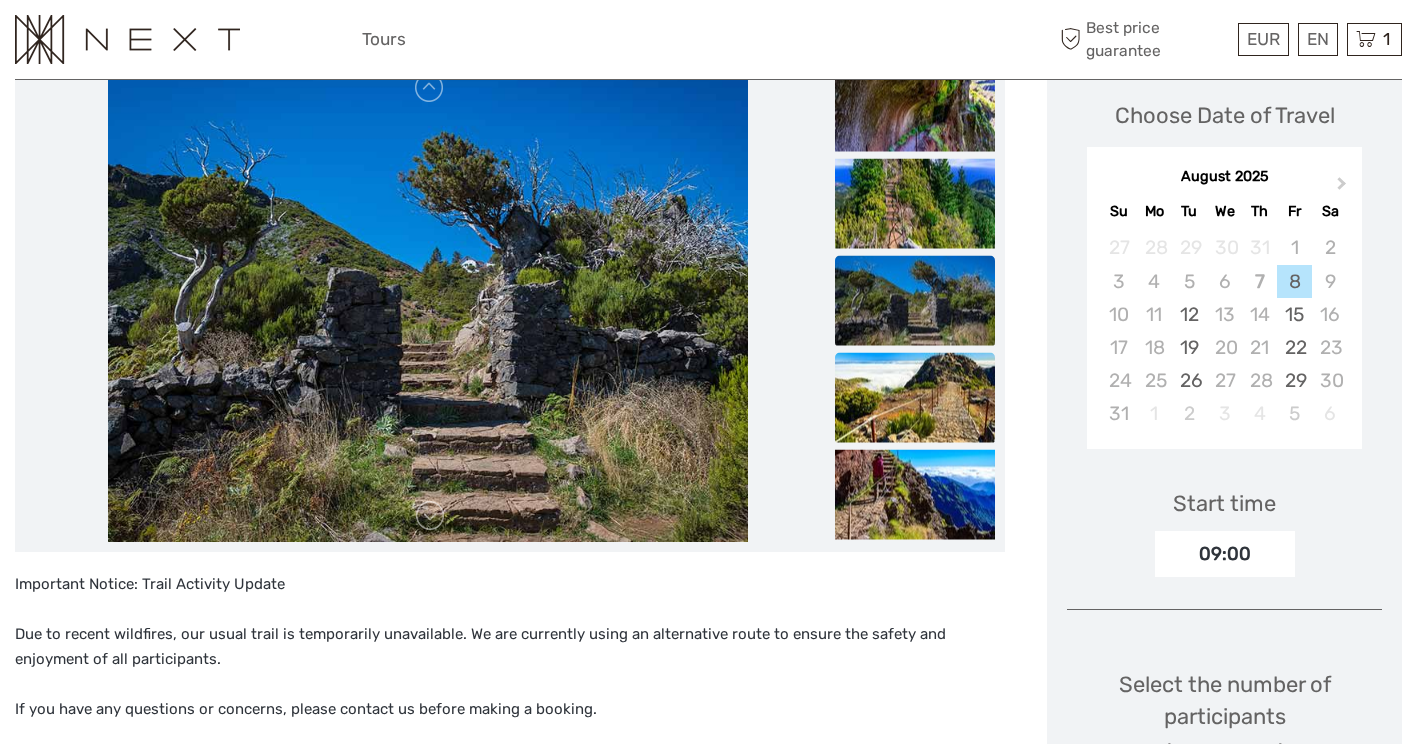 click at bounding box center (915, 398) 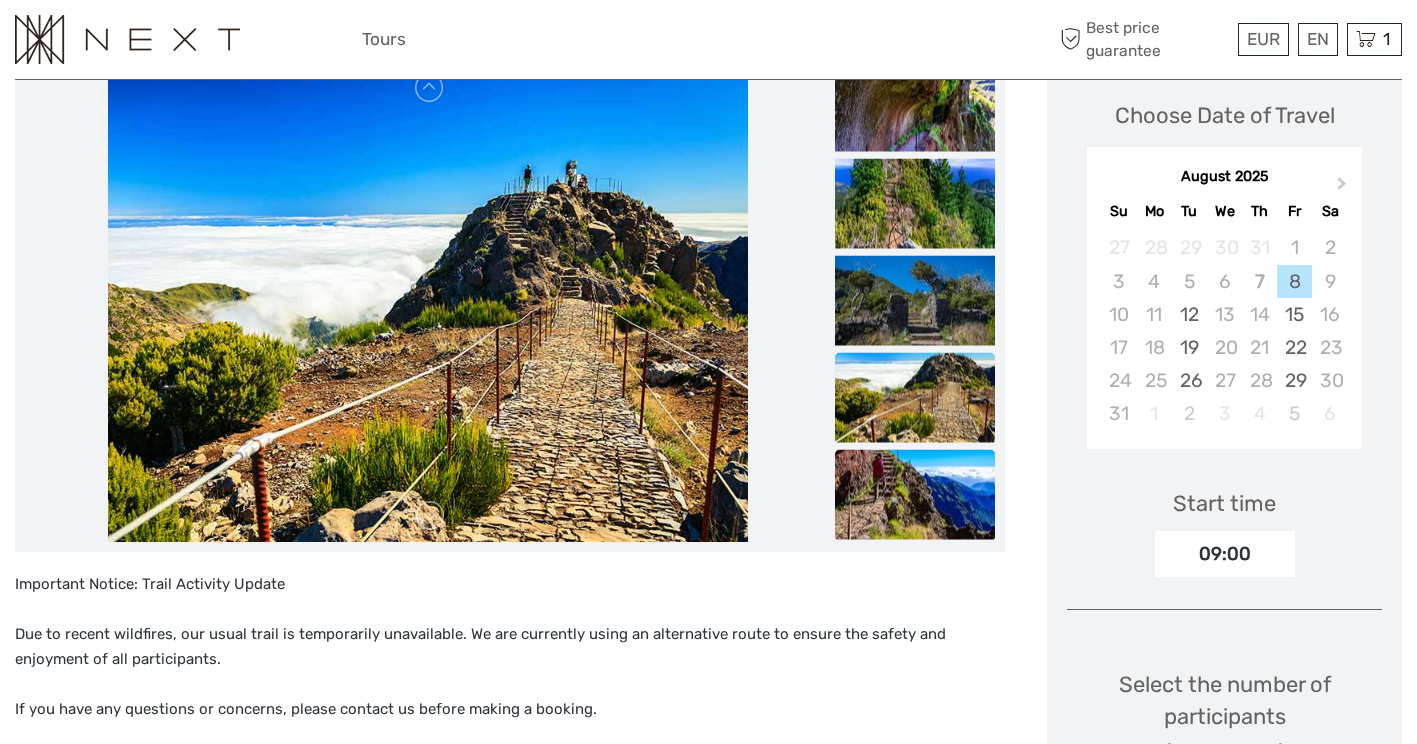 click at bounding box center [915, 495] 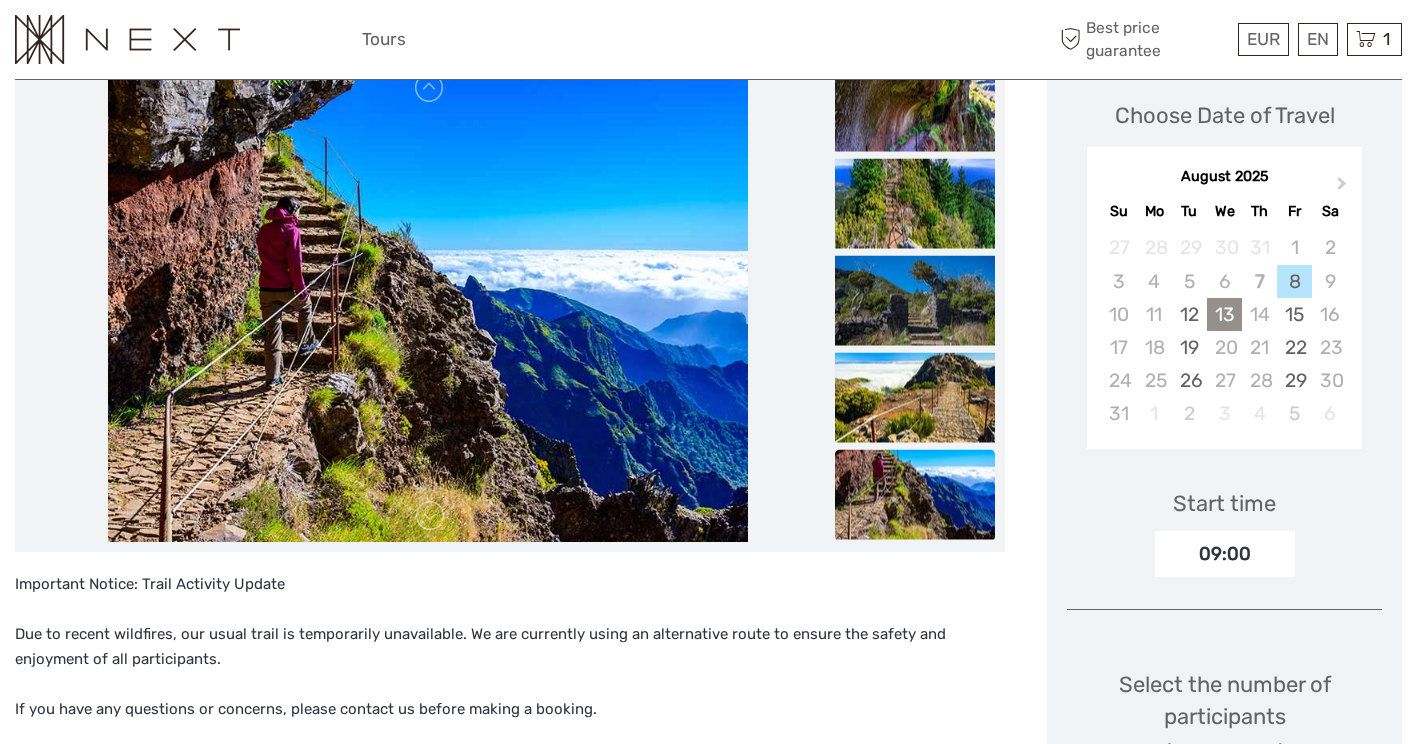 click on "13" at bounding box center (1224, 314) 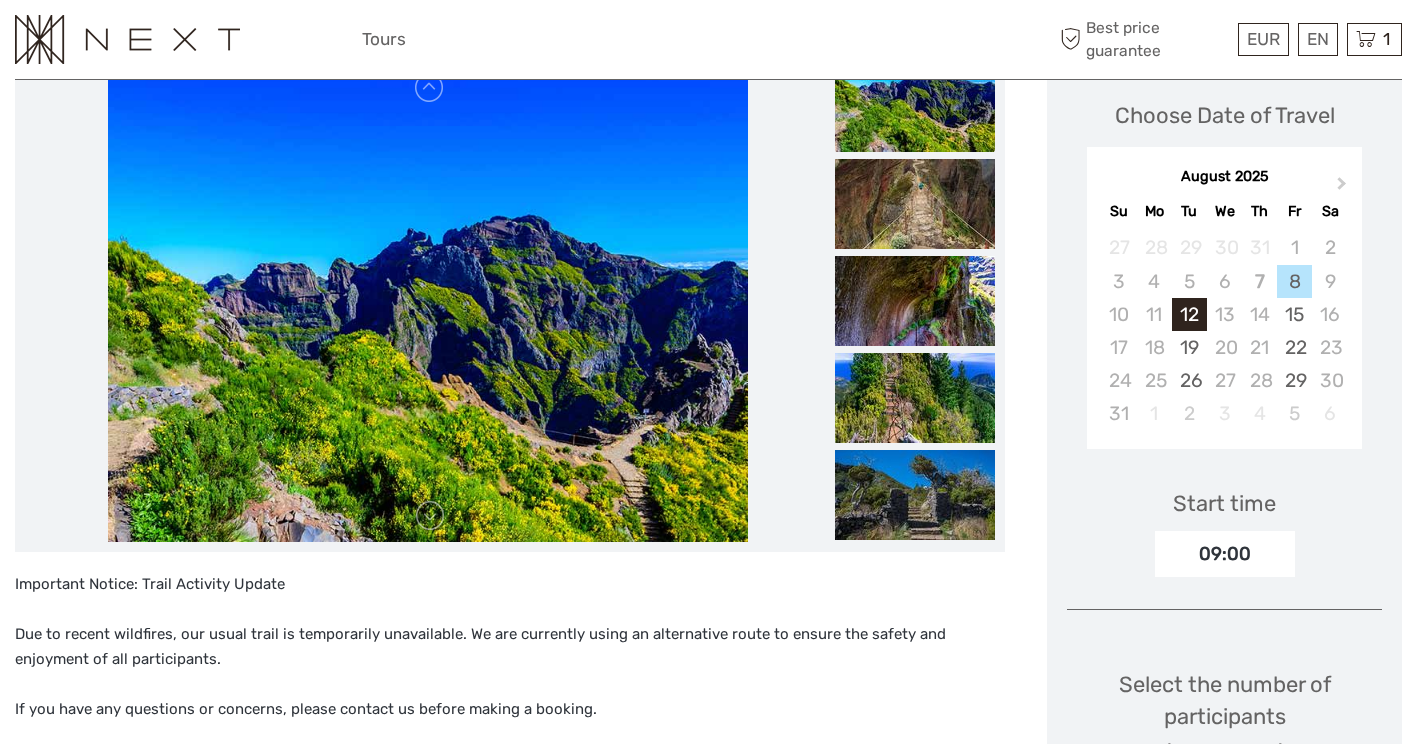 click on "12" at bounding box center (1189, 314) 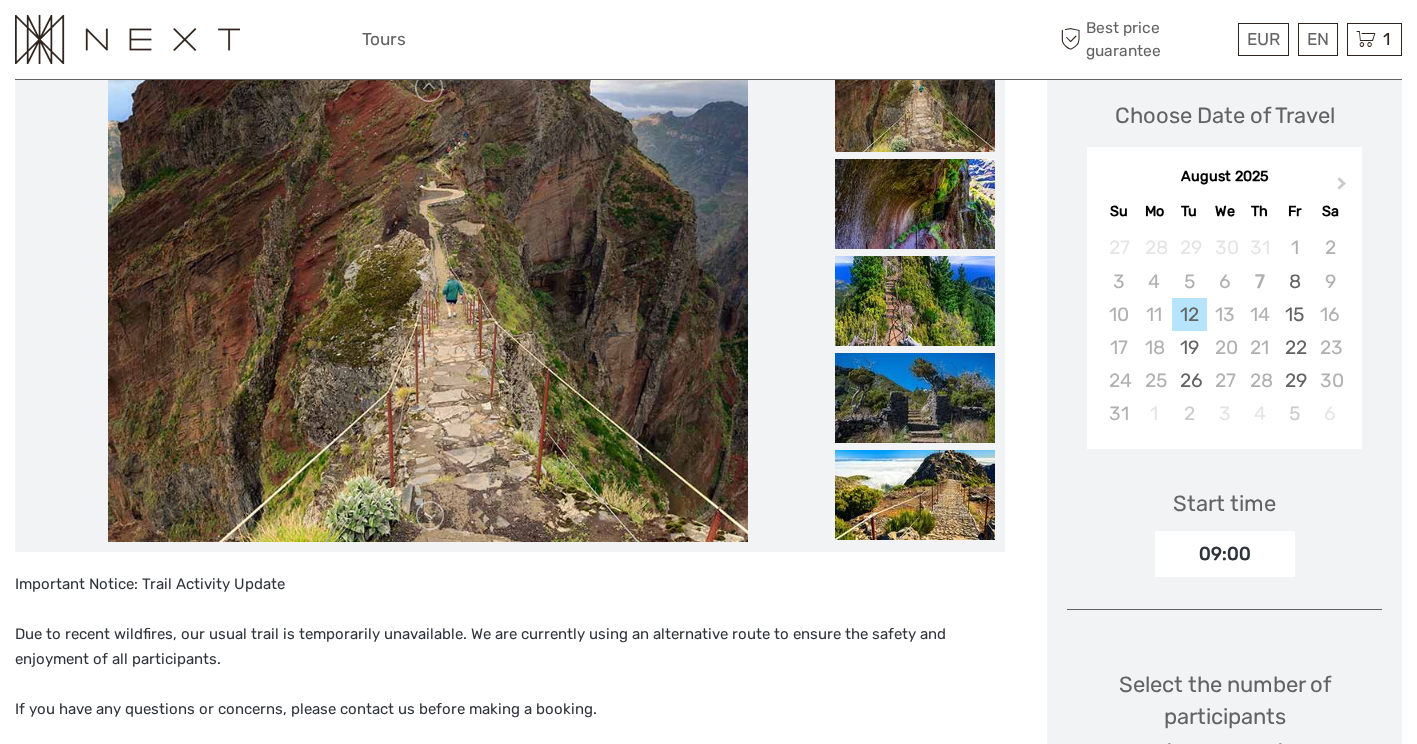 click on "09:00" at bounding box center [1225, 554] 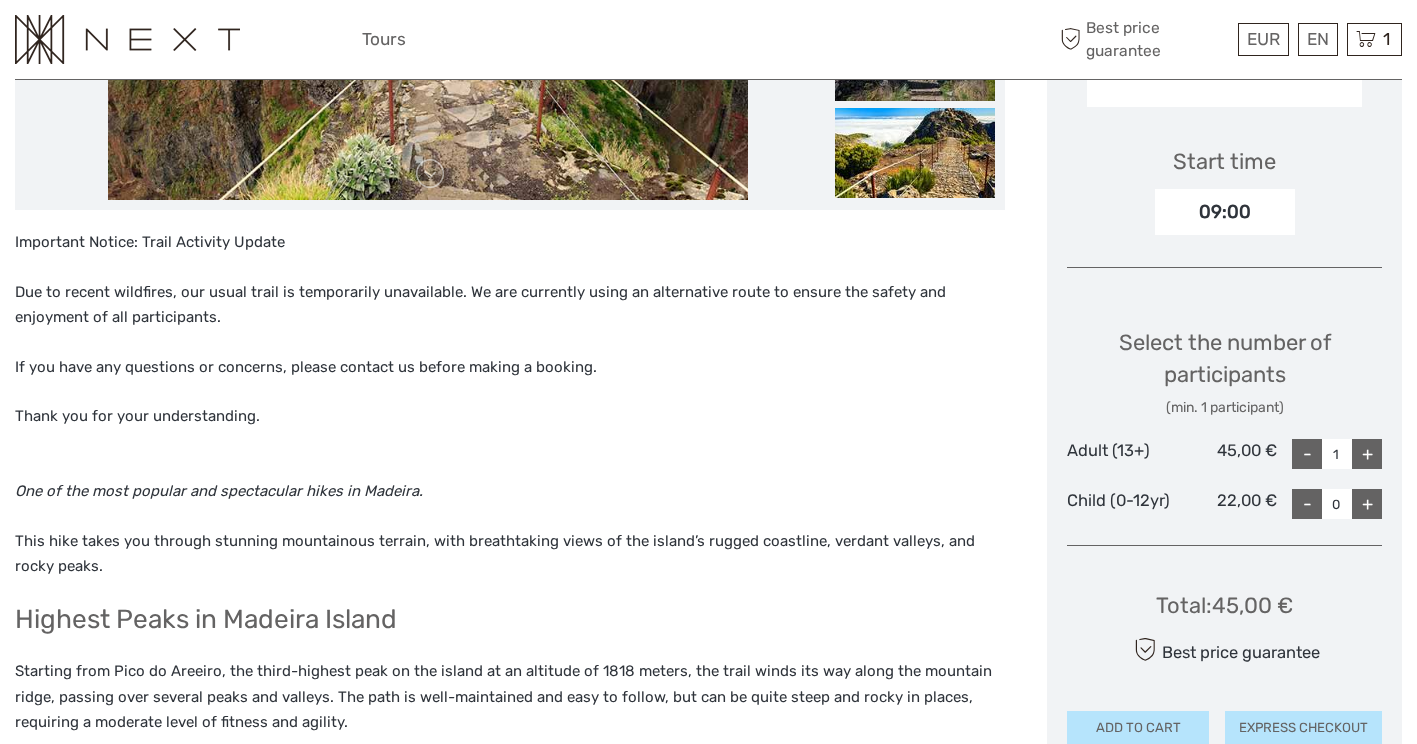 scroll, scrollTop: 623, scrollLeft: 0, axis: vertical 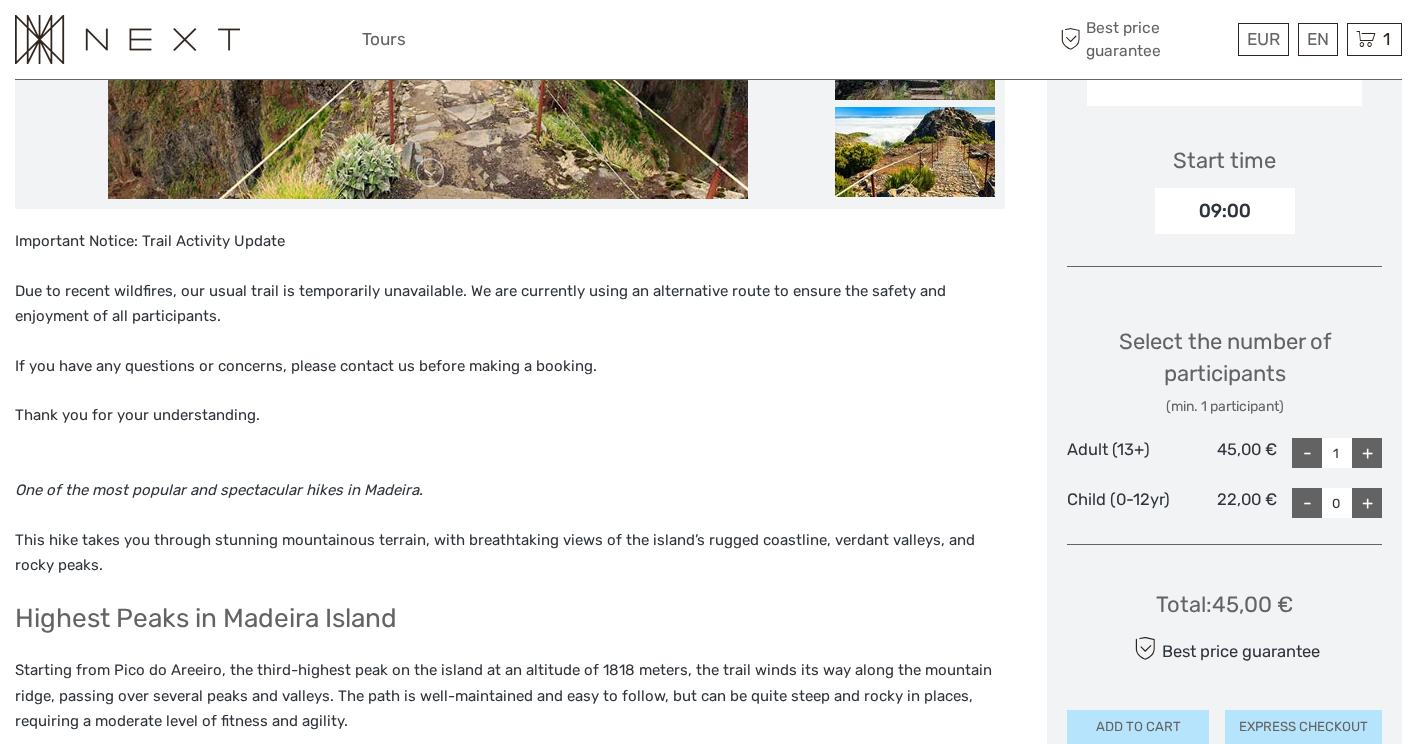 click on "+" at bounding box center [1367, 453] 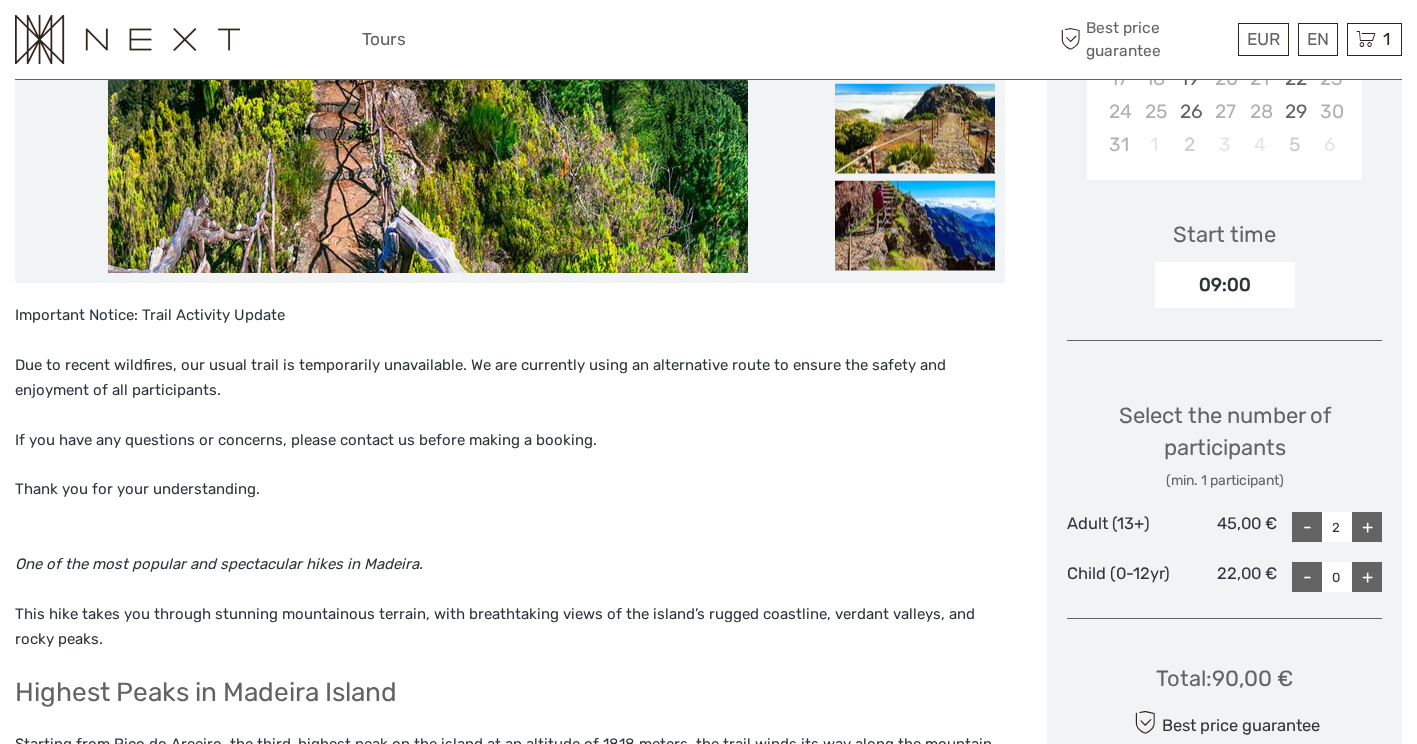 scroll, scrollTop: 554, scrollLeft: 0, axis: vertical 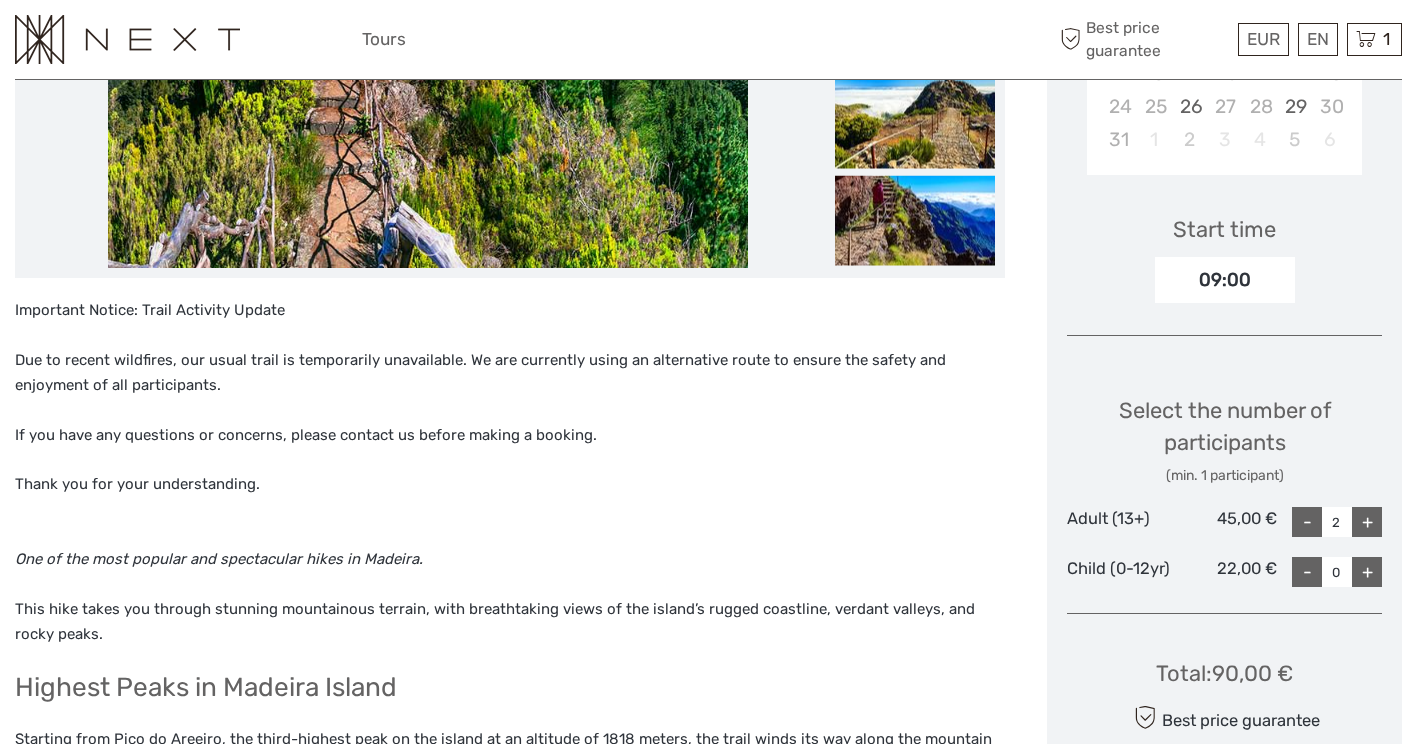 click on "EUR
EUR
$
£
EN
English
Español
Deutsch
Tours
More
Best price guarantee
Best price guarantee
EUR
EUR
$
£
EN
English
Español
Deutsch
1
Items
Try Scuba Diving Experience in Funchal
2x Adult" at bounding box center [708, 39] 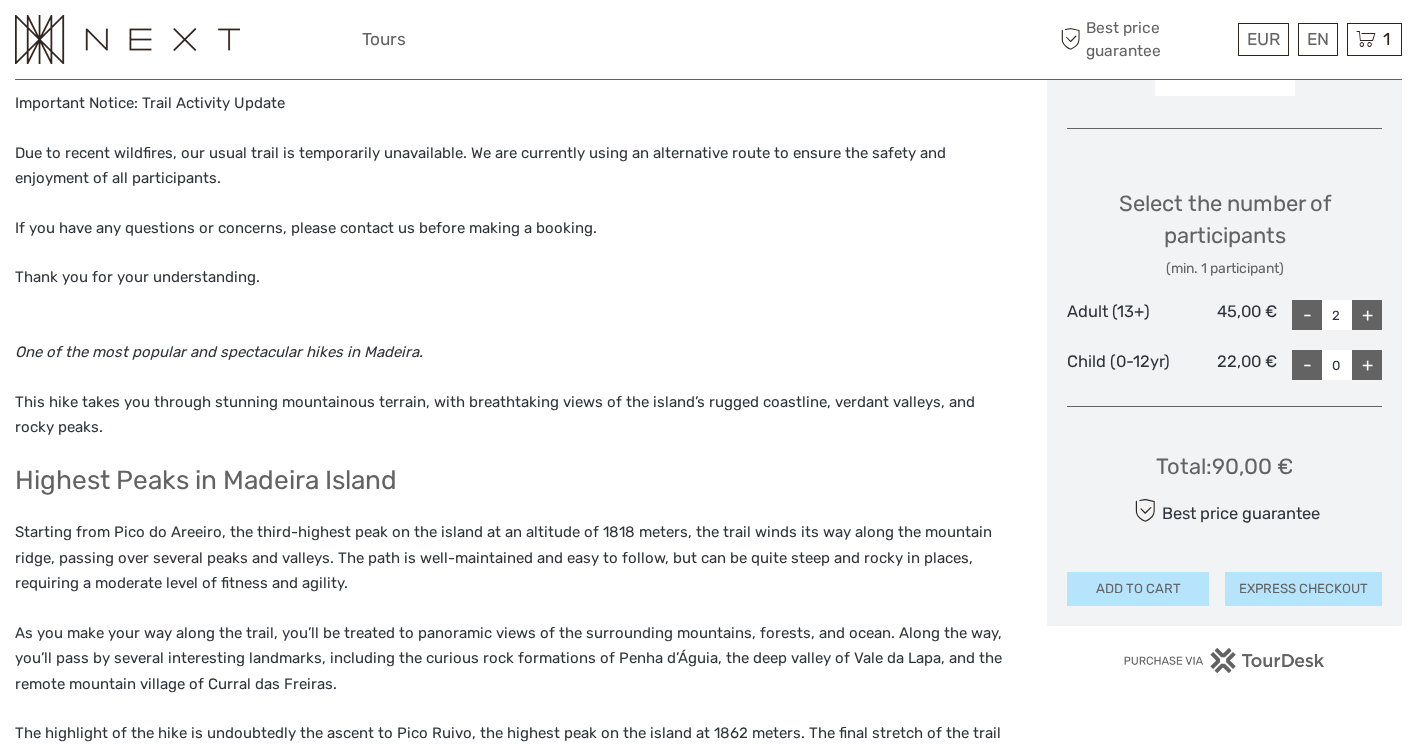 scroll, scrollTop: 763, scrollLeft: 0, axis: vertical 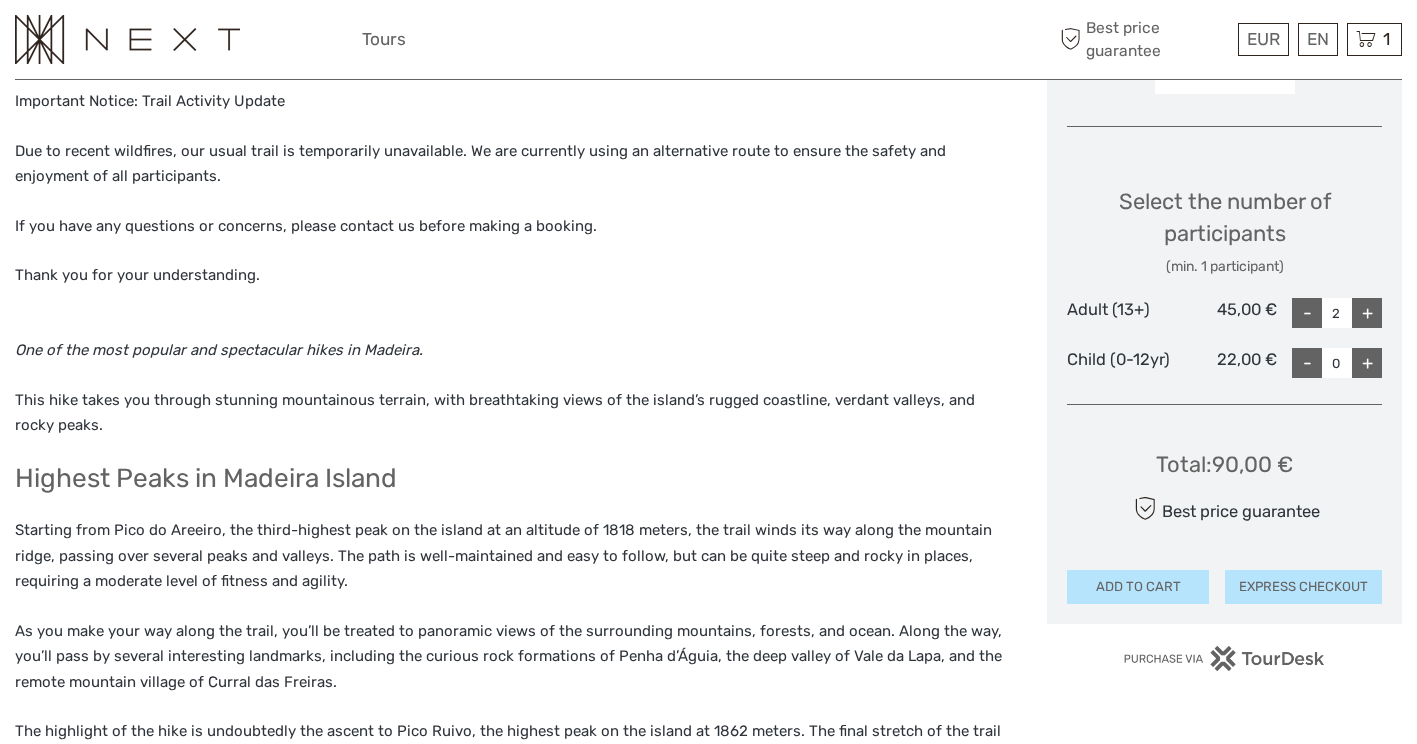 click on "ADD TO CART" at bounding box center [1138, 587] 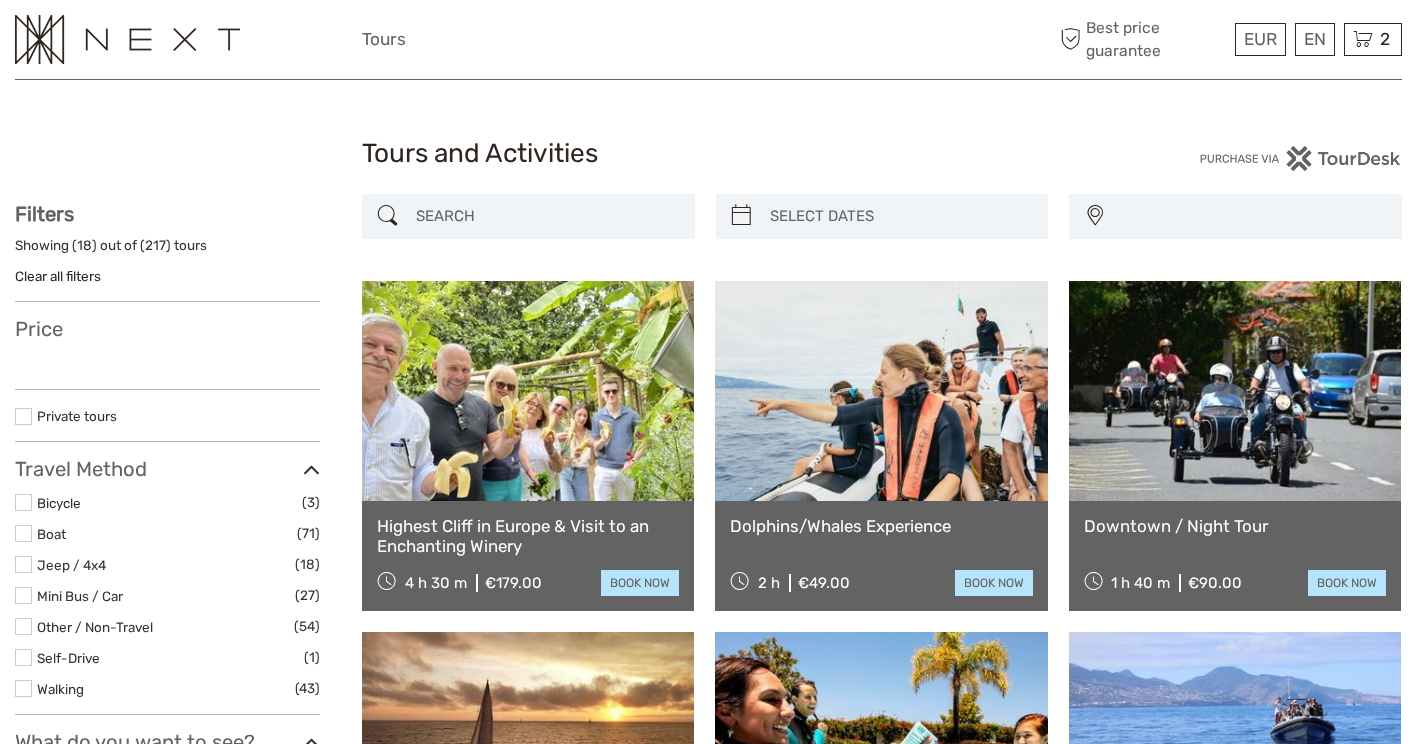 select 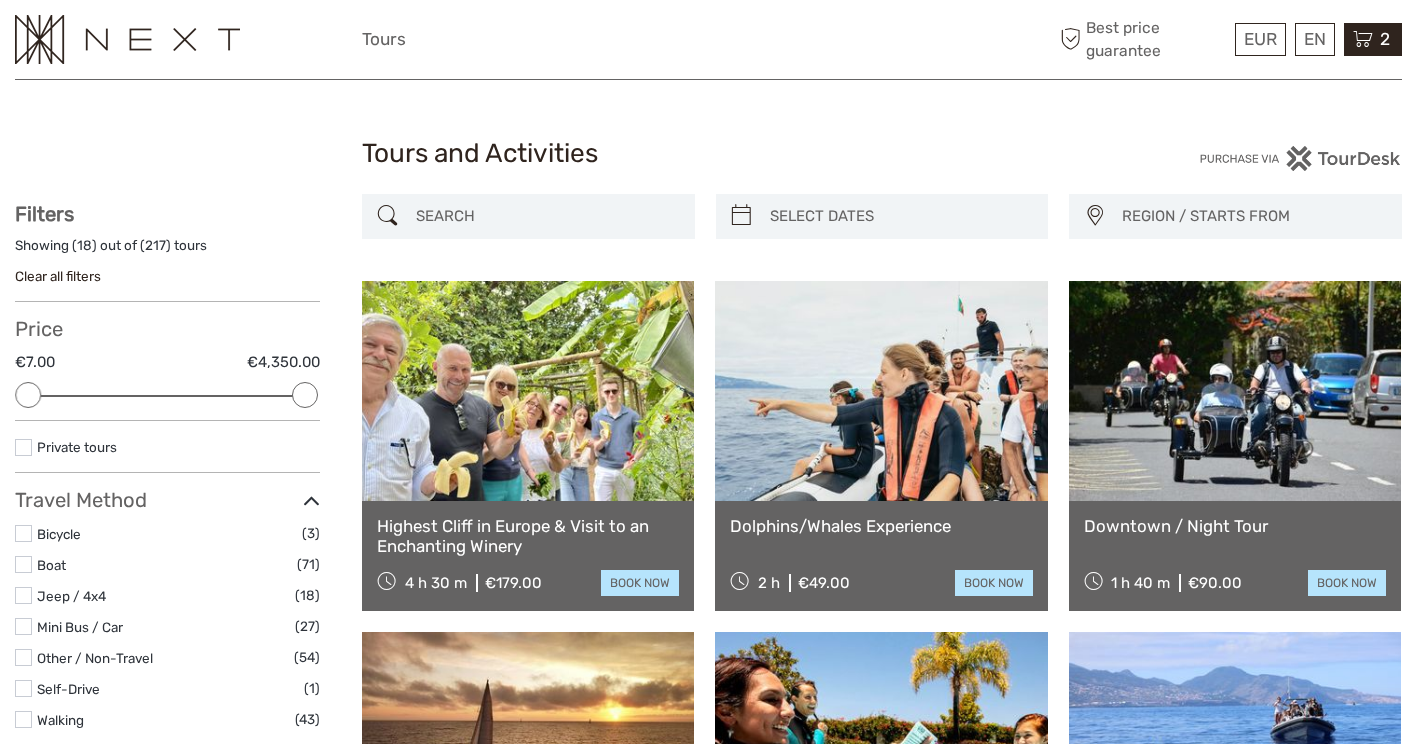 click on "2
Items
Try Scuba Diving Experience in Funchal
2x Adult
Friday, 08 August 2025 - 09:30 AM
€170.00
Pico Areeiro » Pico Ruivo - Full Day Levada
2x Adult (13+)
Tuesday, 12 August 2025 - 09:00 AM
€90.00
Total
€260.00
Checkout
The shopping cart is empty." at bounding box center (1373, 39) 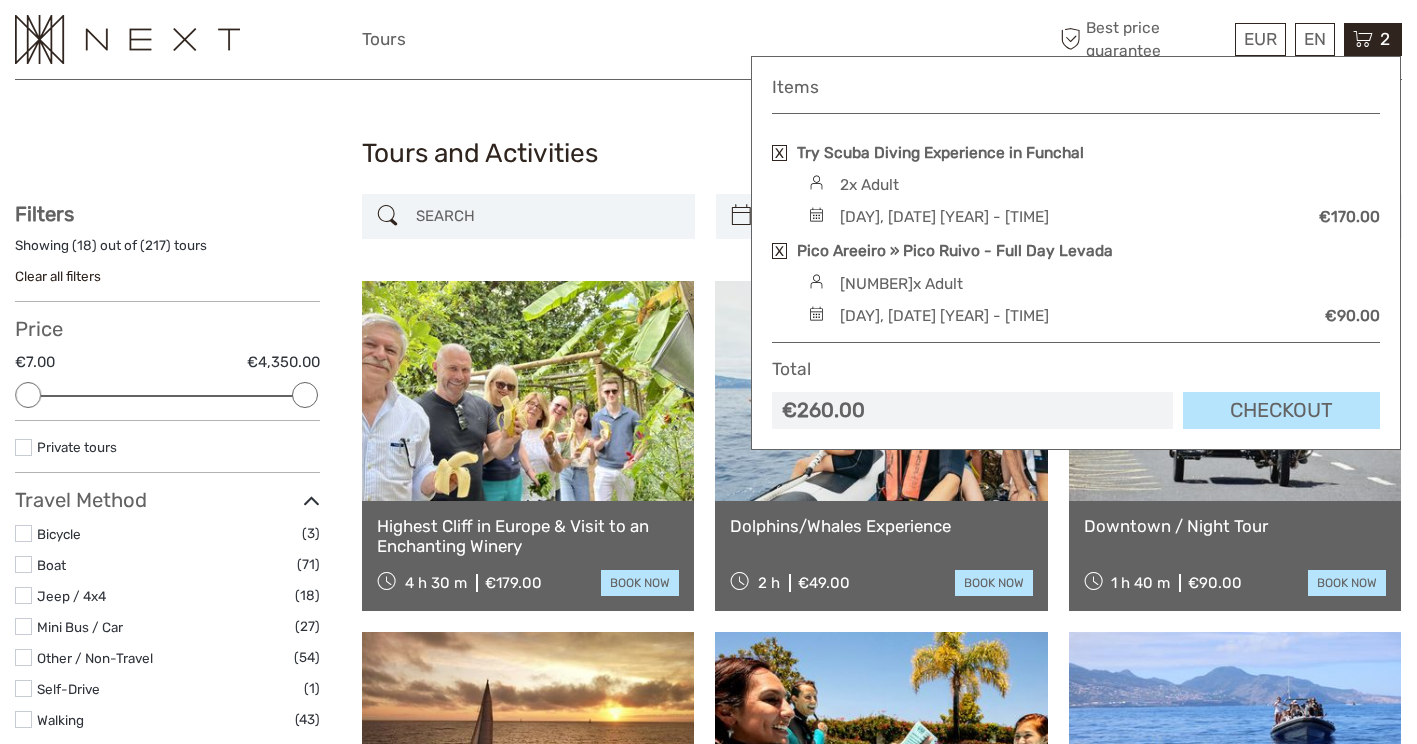scroll, scrollTop: 0, scrollLeft: 0, axis: both 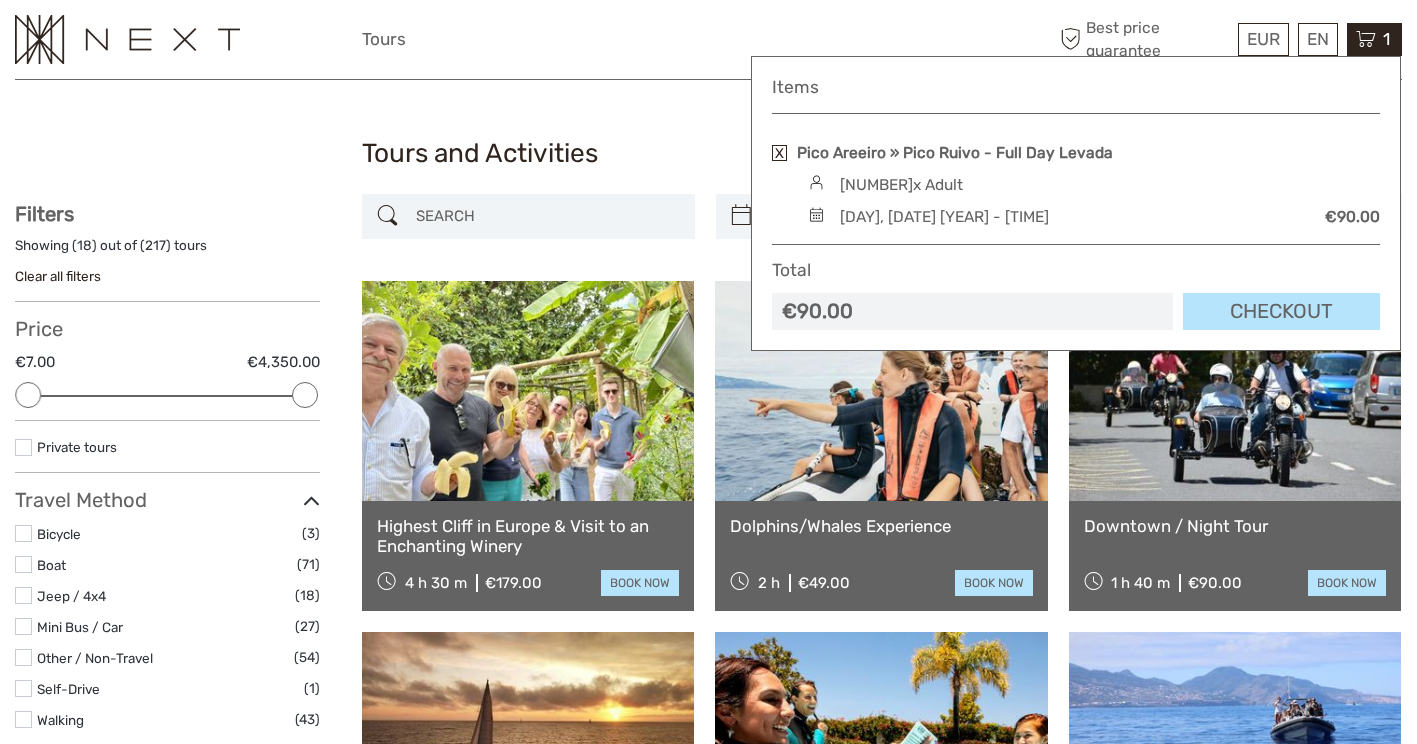click on "Checkout" at bounding box center [1281, 311] 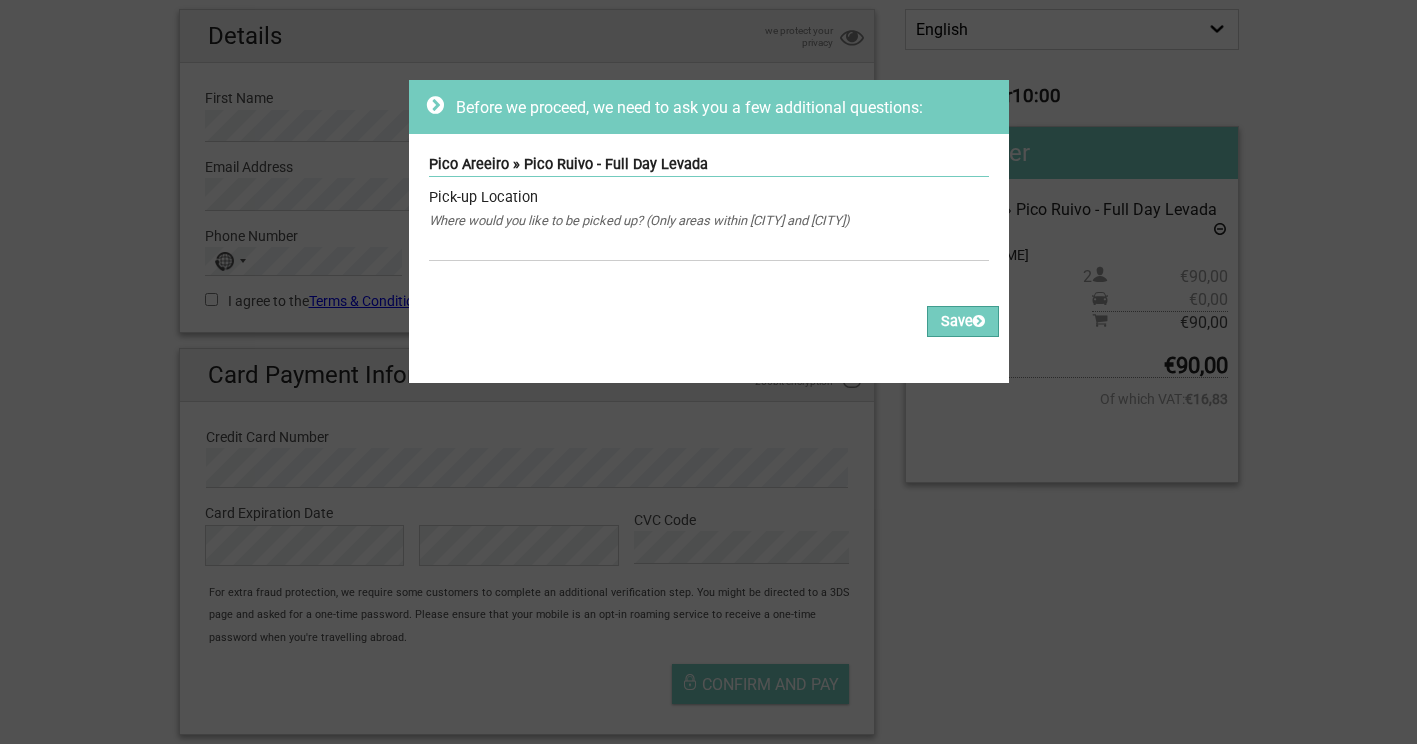 scroll, scrollTop: 223, scrollLeft: 0, axis: vertical 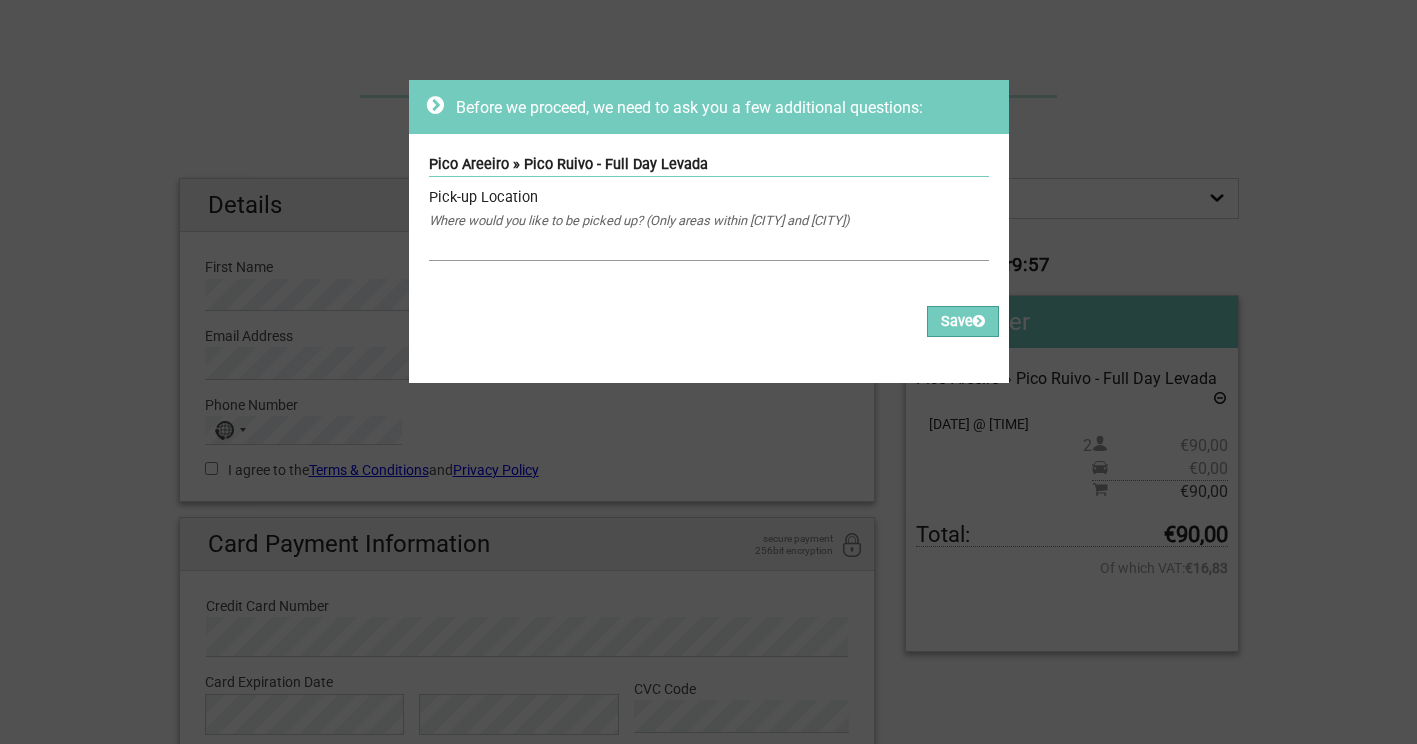 click at bounding box center [709, 246] 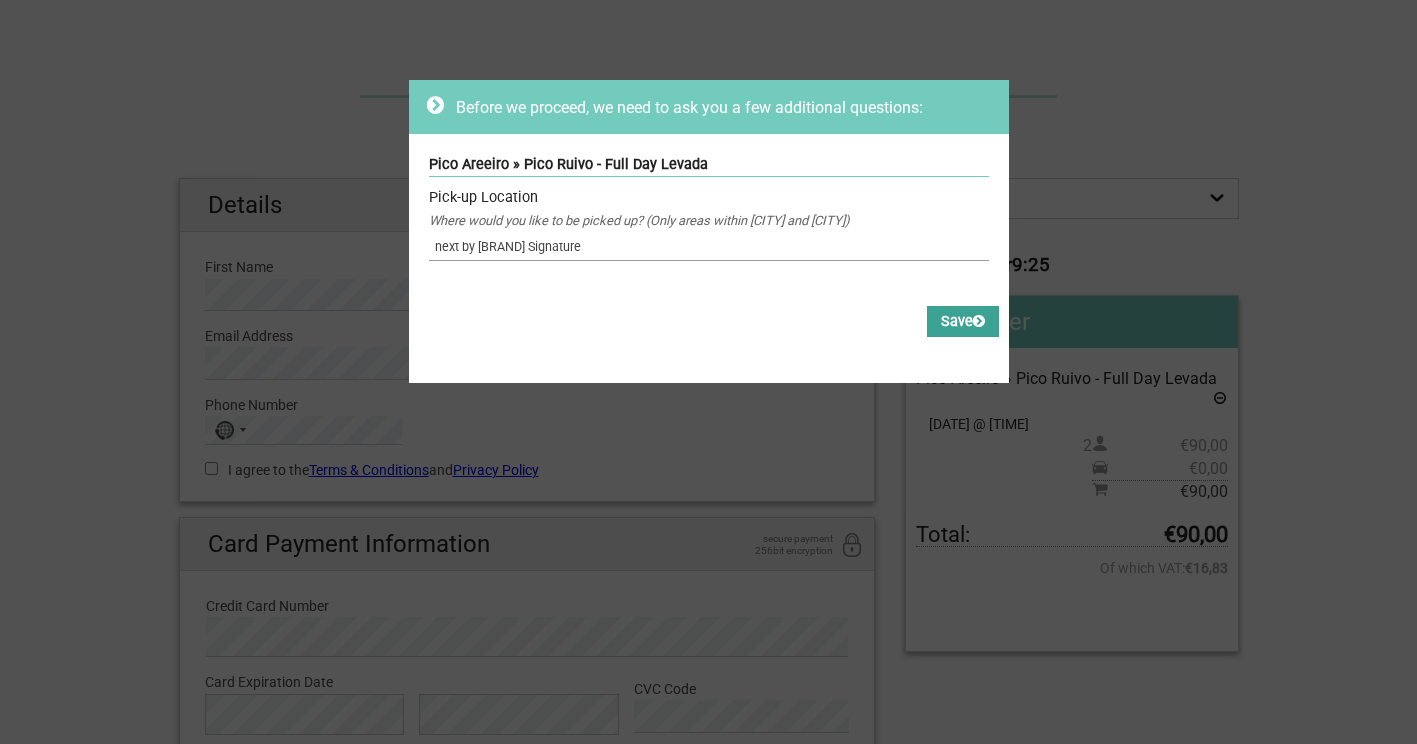 type on "next by savoy Signature" 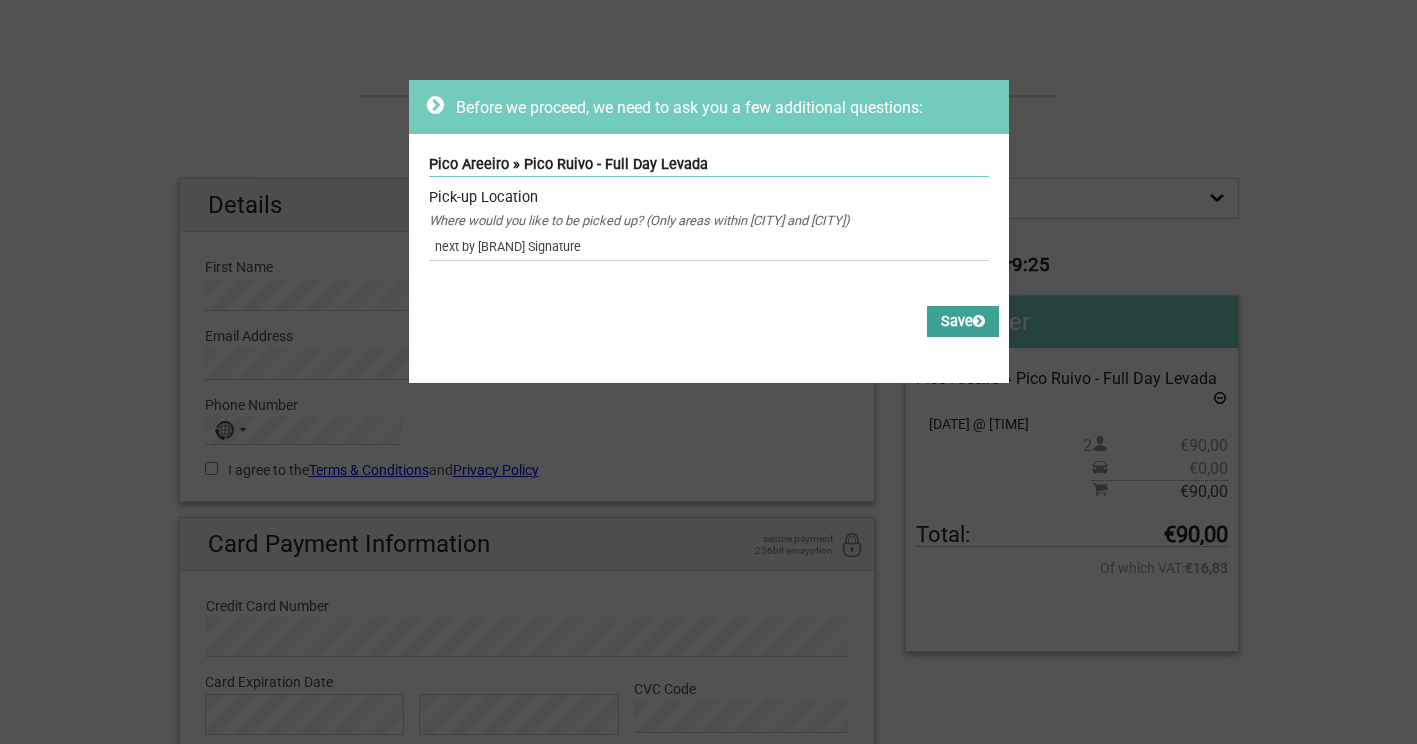 click on "Save" at bounding box center [963, 321] 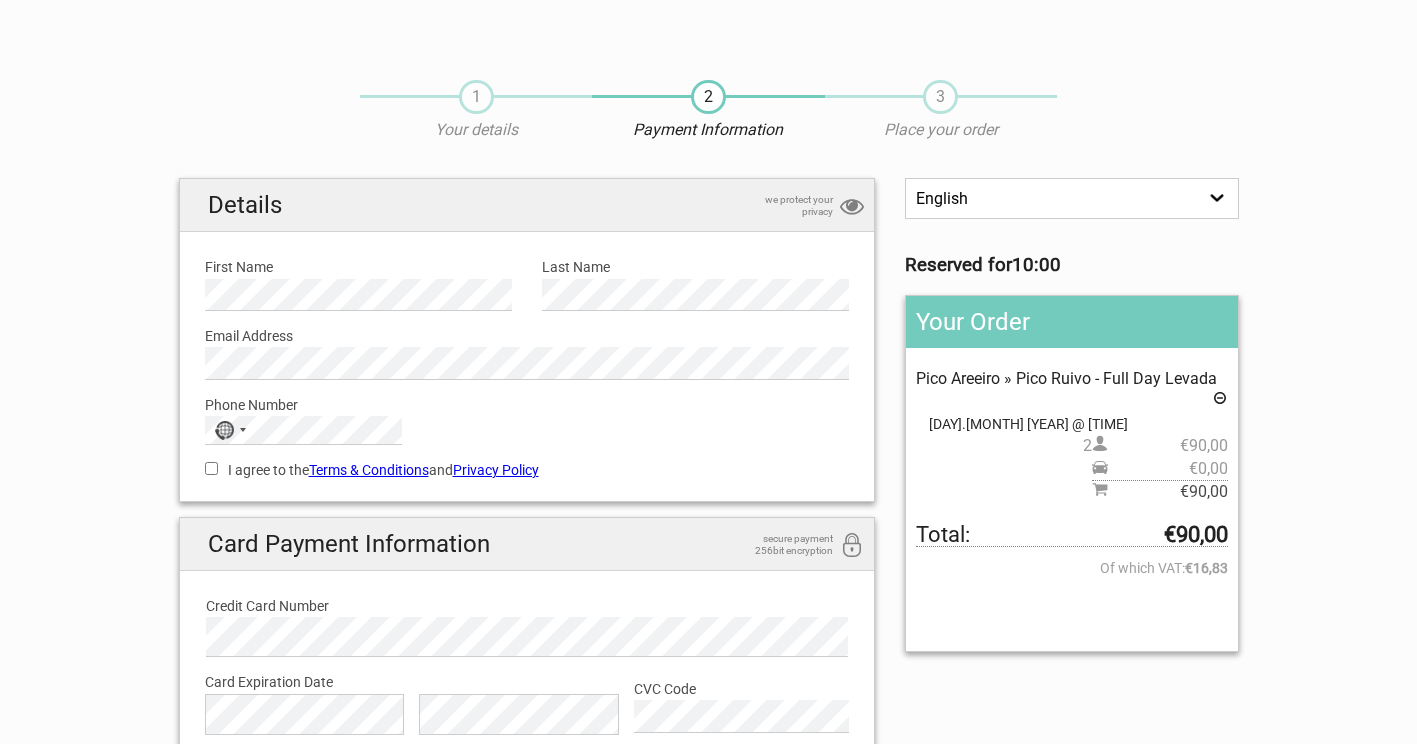 scroll, scrollTop: 0, scrollLeft: 0, axis: both 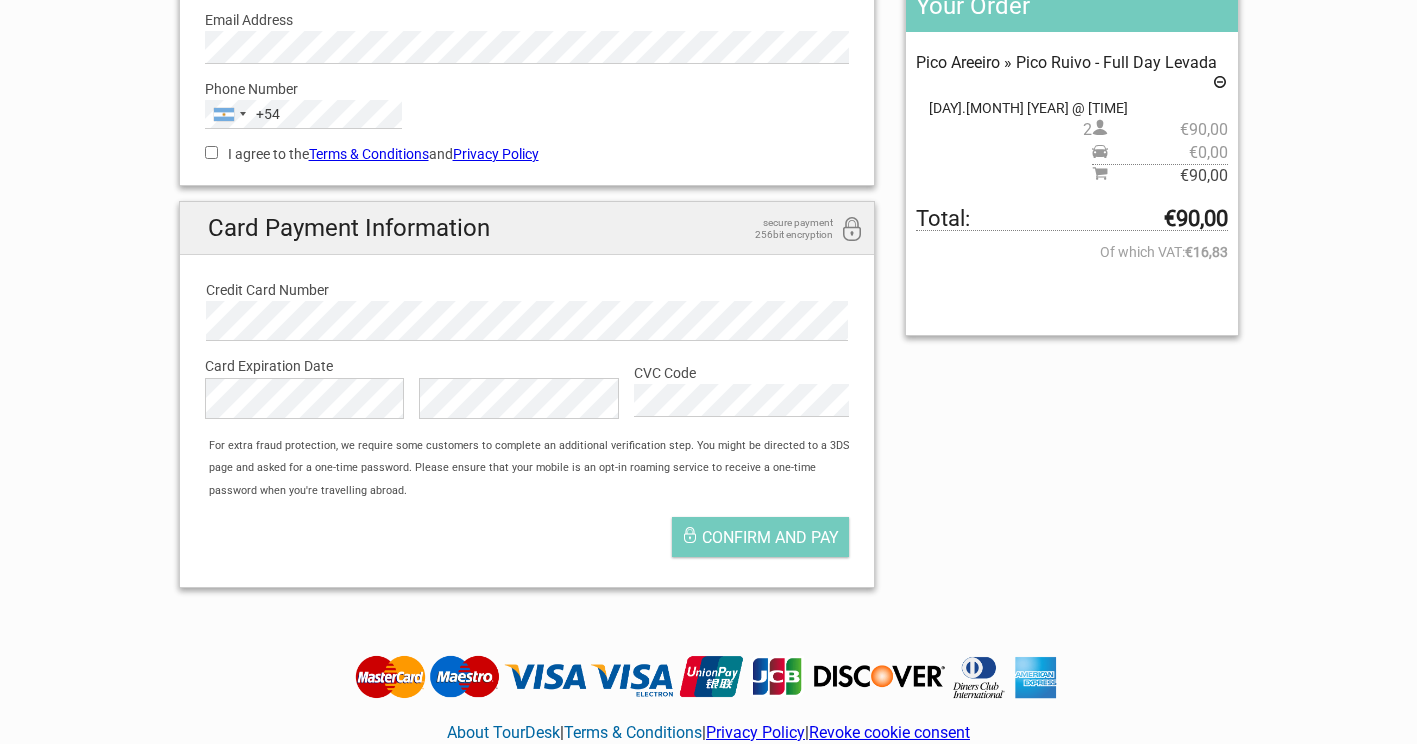 click on "I agree to the Terms & Conditions and Privacy Policy" at bounding box center (527, 154) 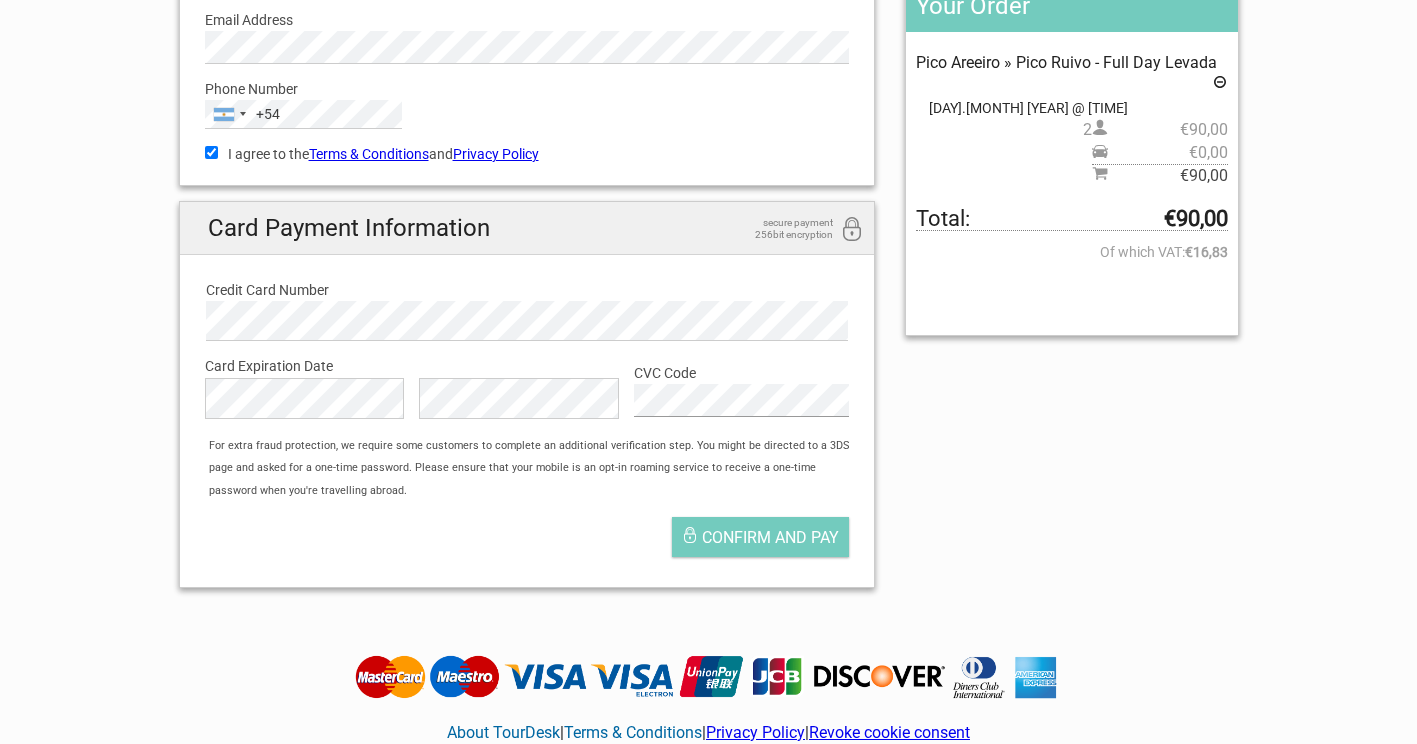 click on "Card Expiration Date
Card Expiration Month is required
The Card Expiration Year field is required.
CVC Code
Card CVC Code is required" at bounding box center (527, 387) 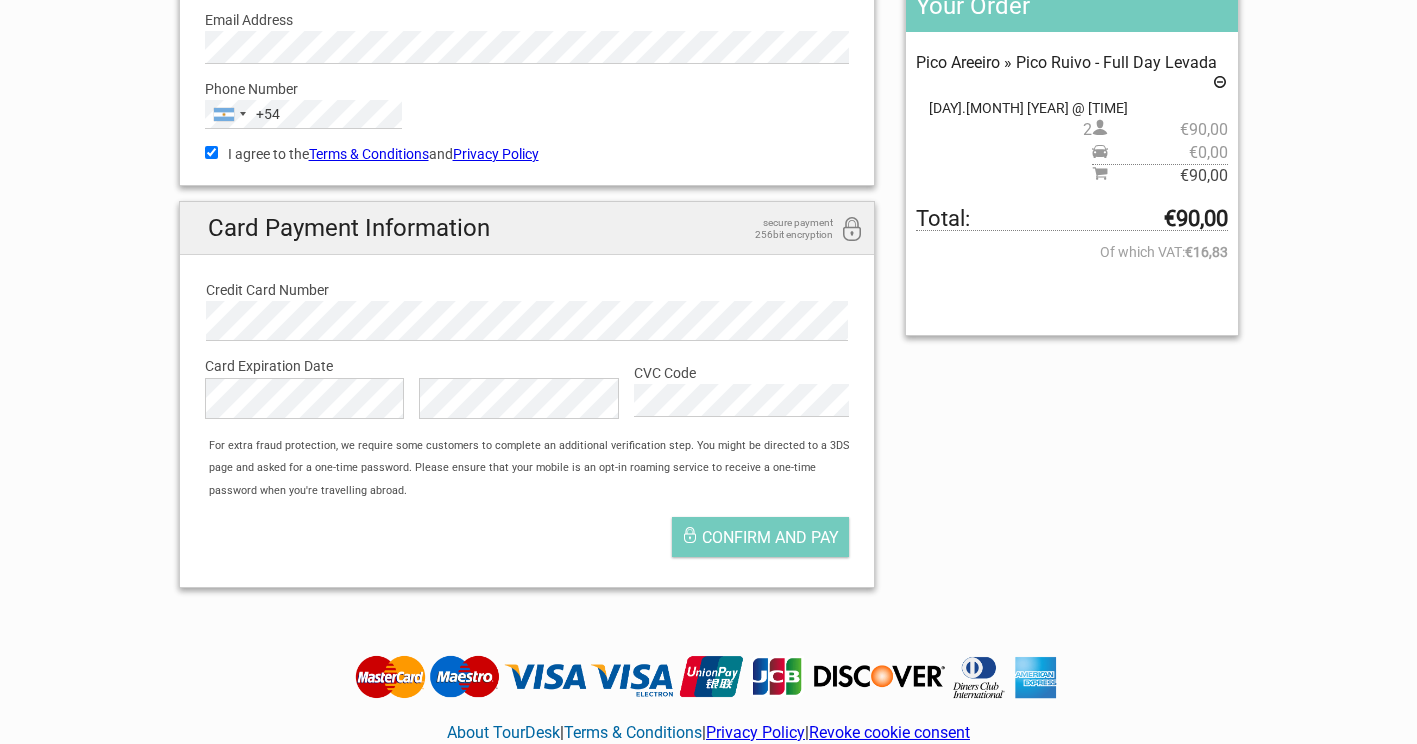 click on "Confirm and pay" at bounding box center (527, 542) 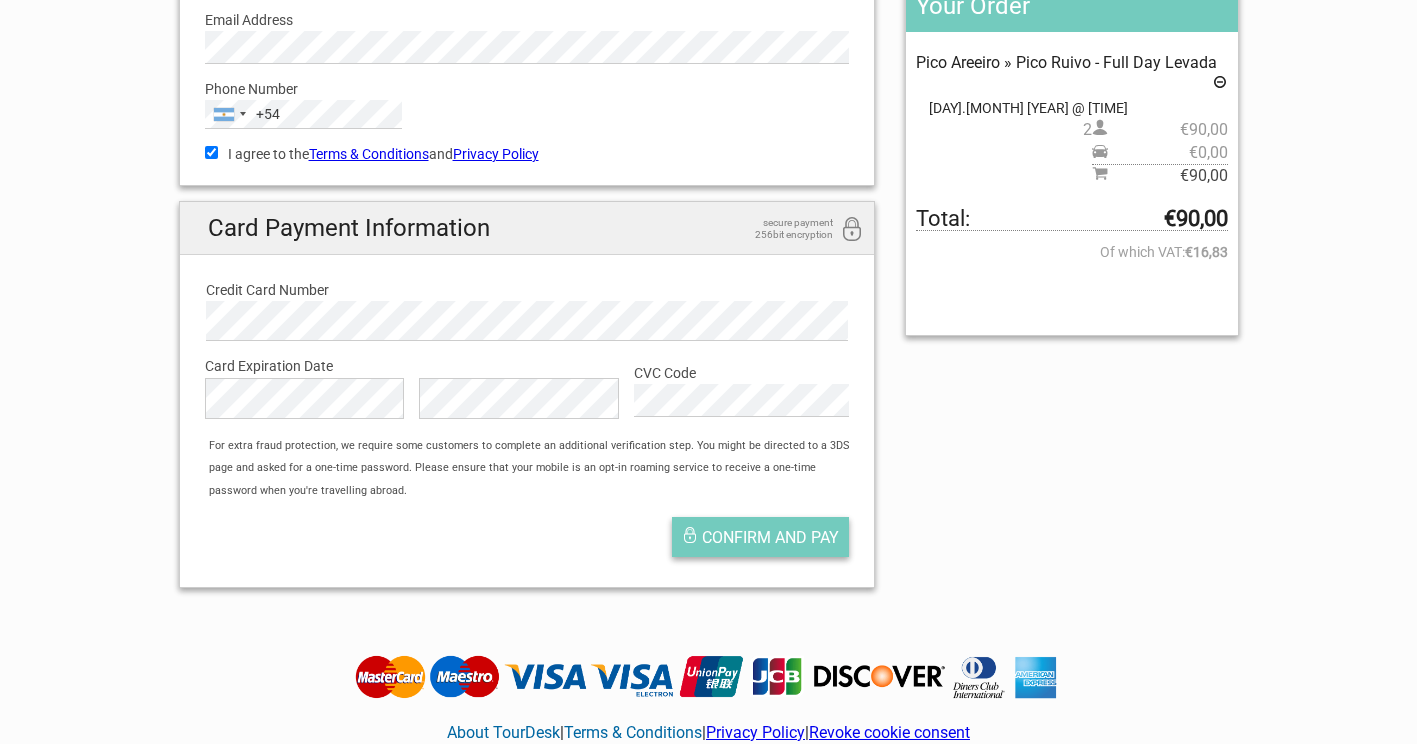 click on "Confirm and pay" at bounding box center (770, 537) 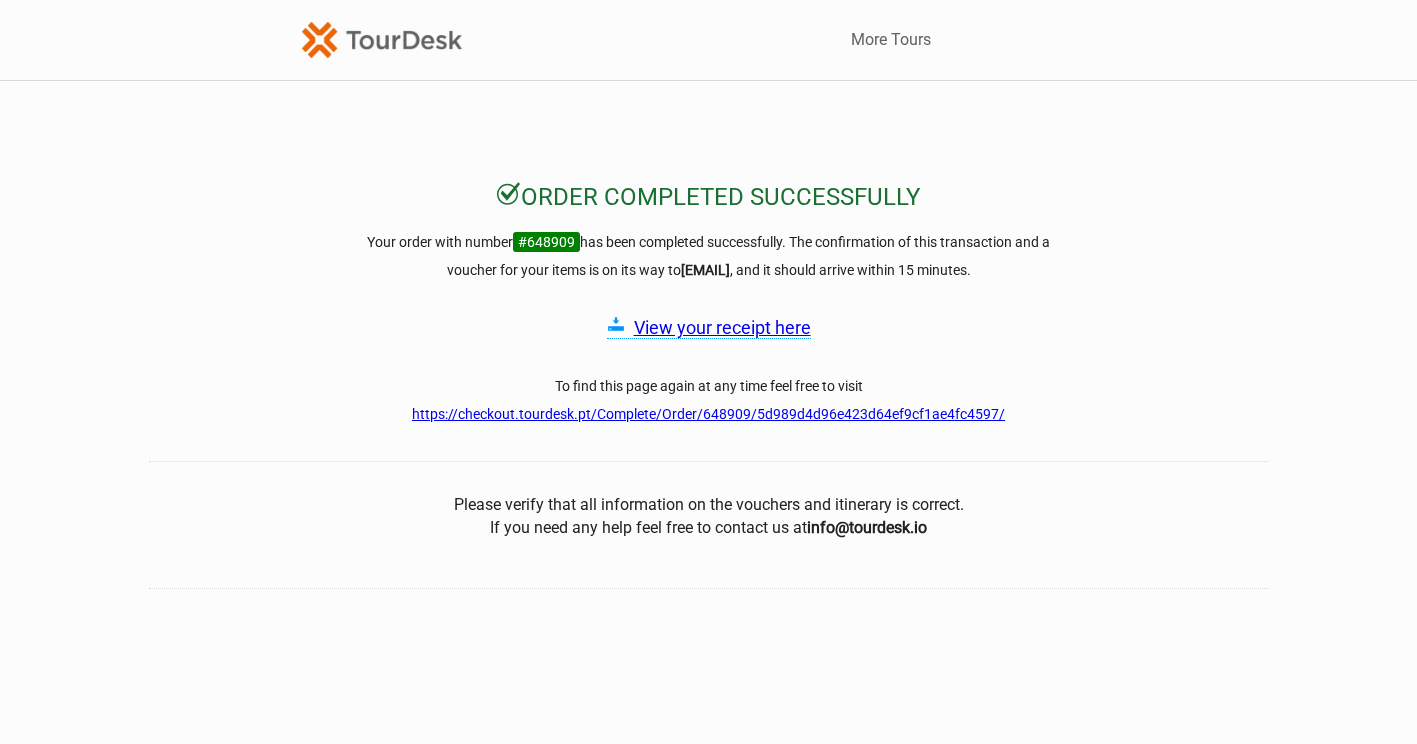 scroll, scrollTop: 0, scrollLeft: 0, axis: both 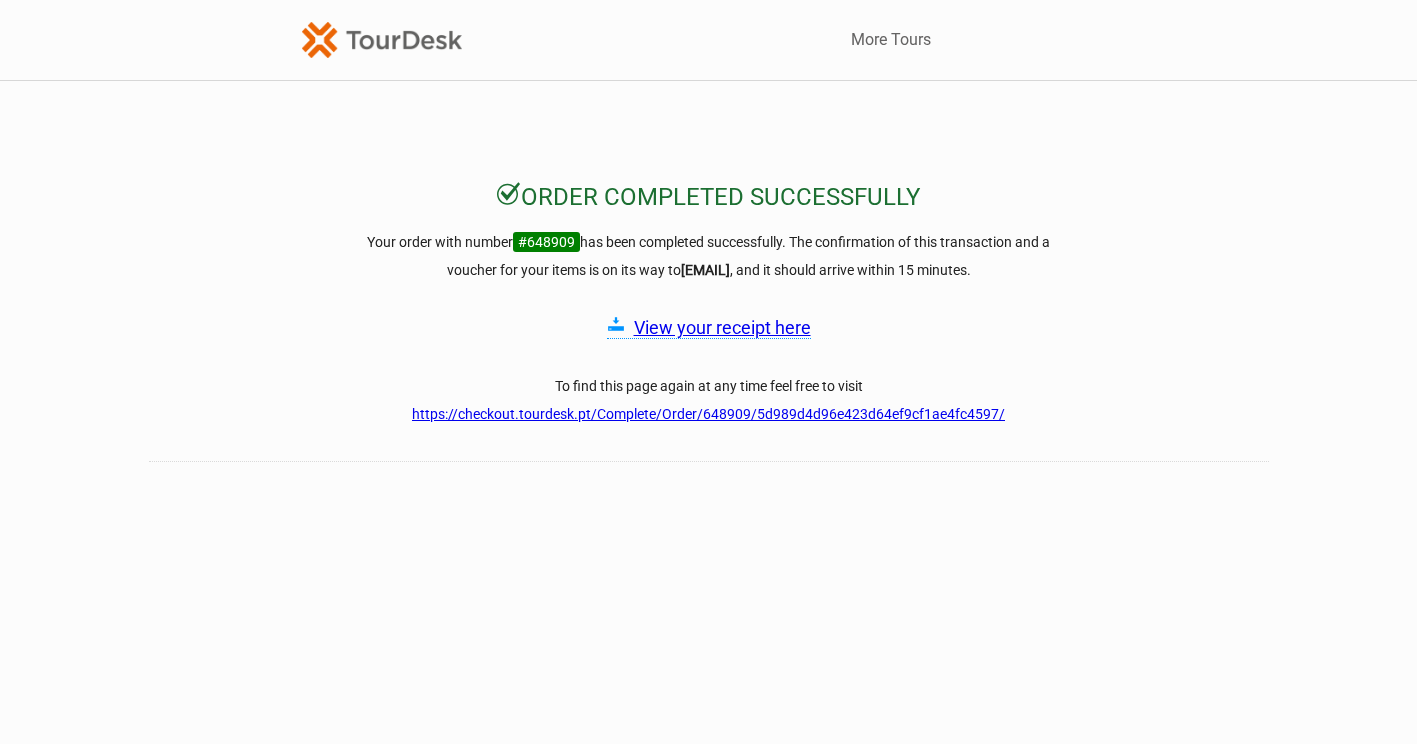 click on "More Tours
More Tours
Order completed successfully
Your order with number  #648909  has been completed successfully. The confirmation of this transaction and a voucher for your items is on its way to  valeperezpons@gmail.com , and it should arrive within 15 minutes.
View your receipt here
To find this page again at any time feel free to visit
https://checkout.tourdesk.pt/Complete/Order/648909/5d989d4d96e423d64ef9cf1ae4fc4597/
Please verify that all information on the vouchers and itinerary is correct.
If you need any help feel free to contact us at  info@tourdesk.io" at bounding box center (708, 473) 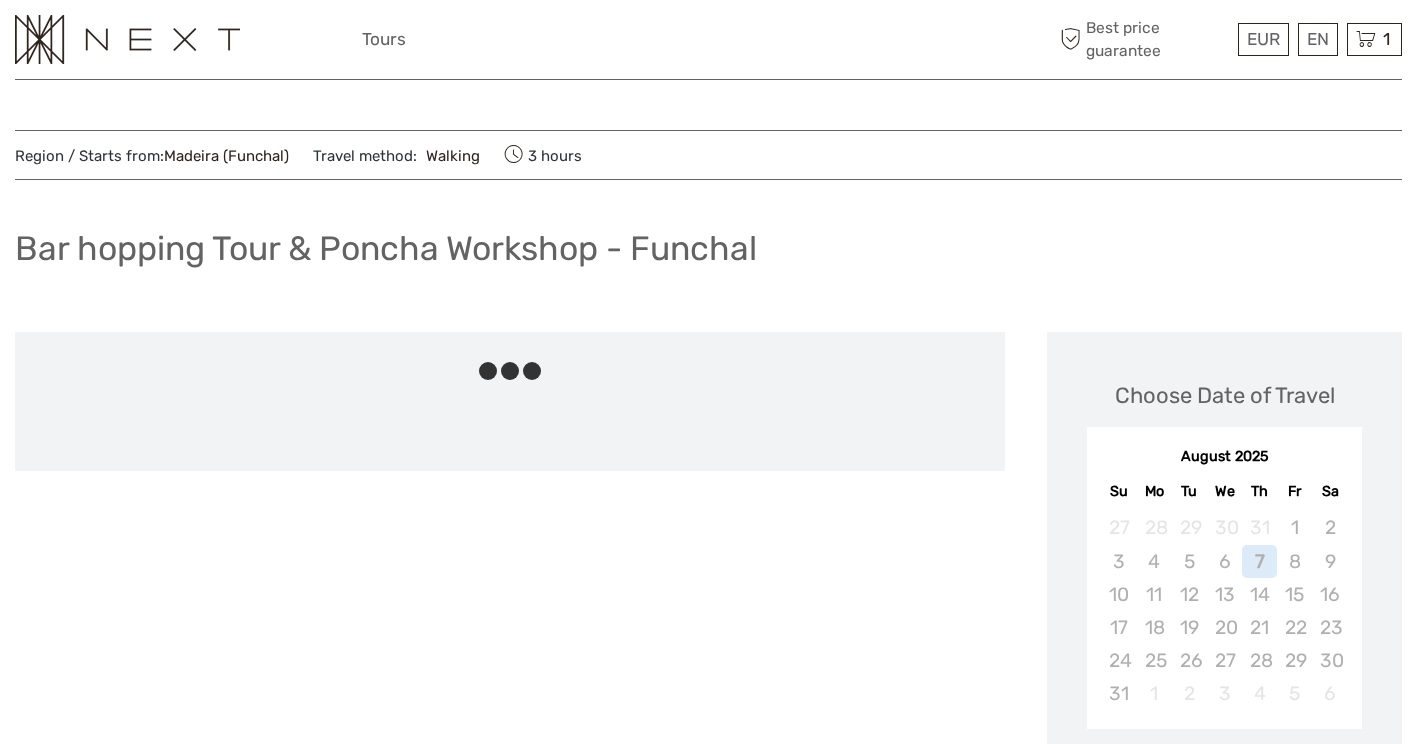 scroll, scrollTop: 0, scrollLeft: 0, axis: both 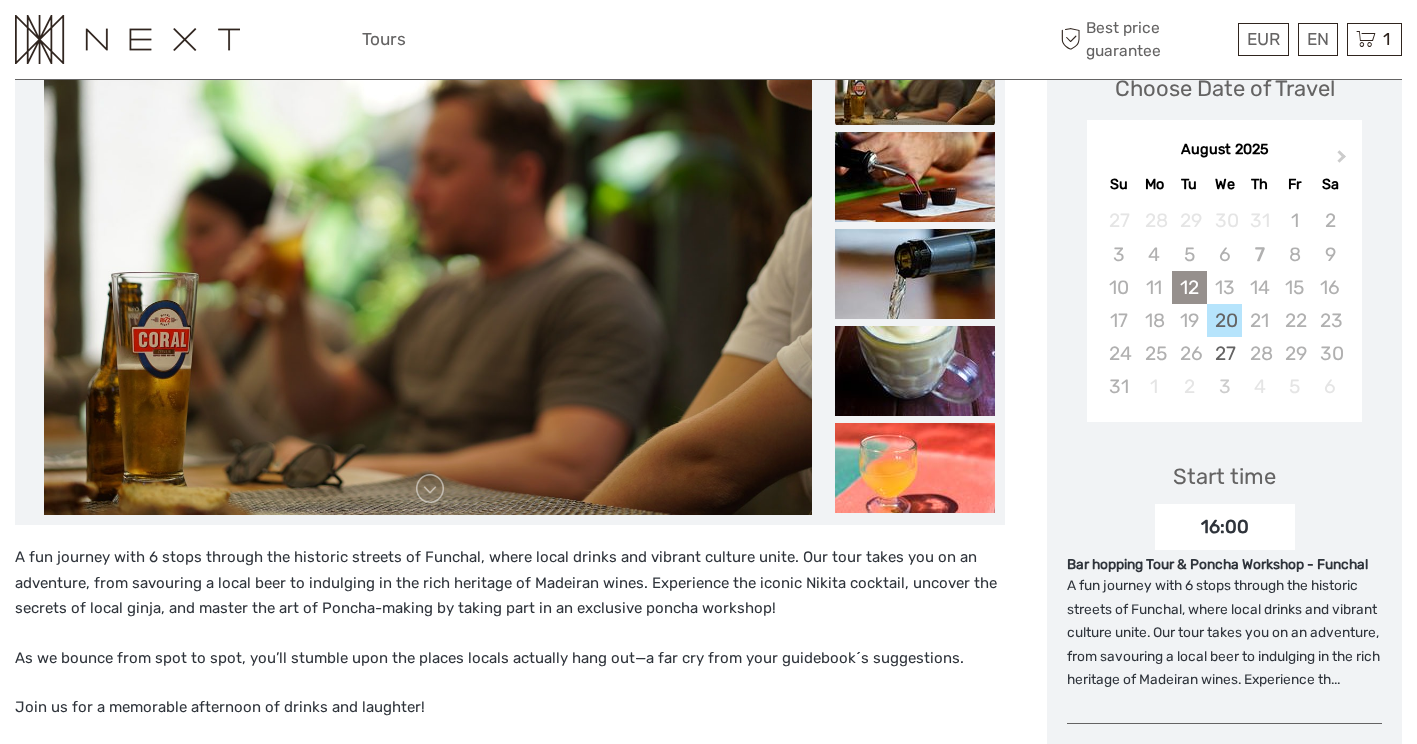 click on "12" at bounding box center [1189, 287] 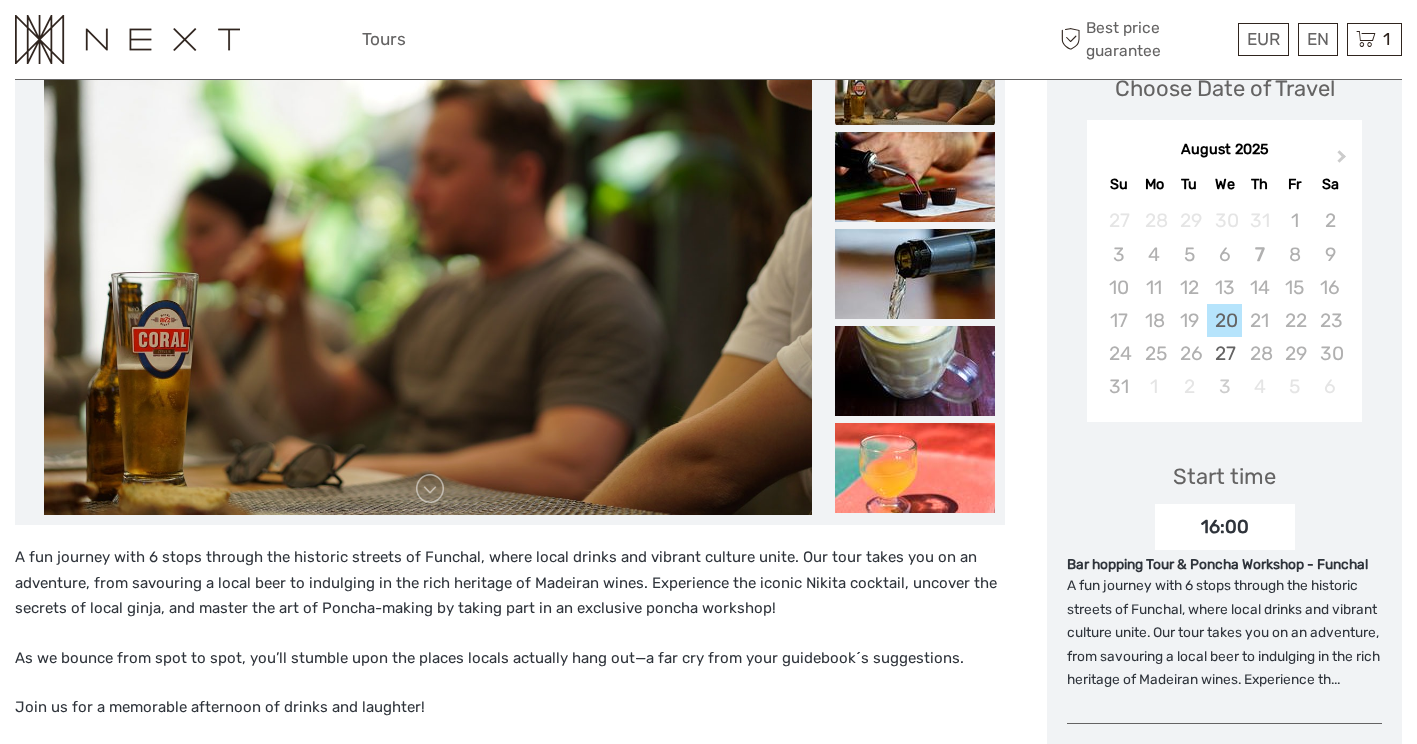 scroll, scrollTop: 0, scrollLeft: 0, axis: both 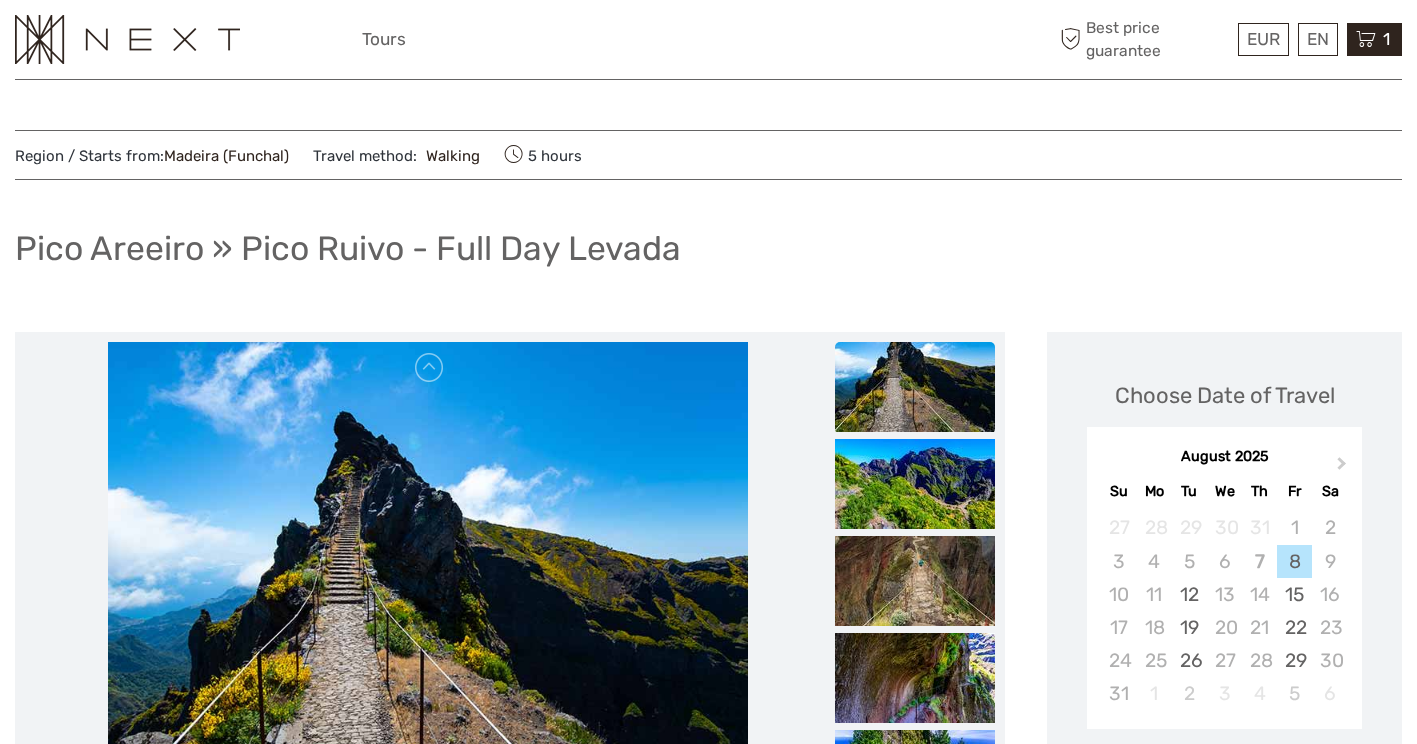 click on "1" at bounding box center [1386, 39] 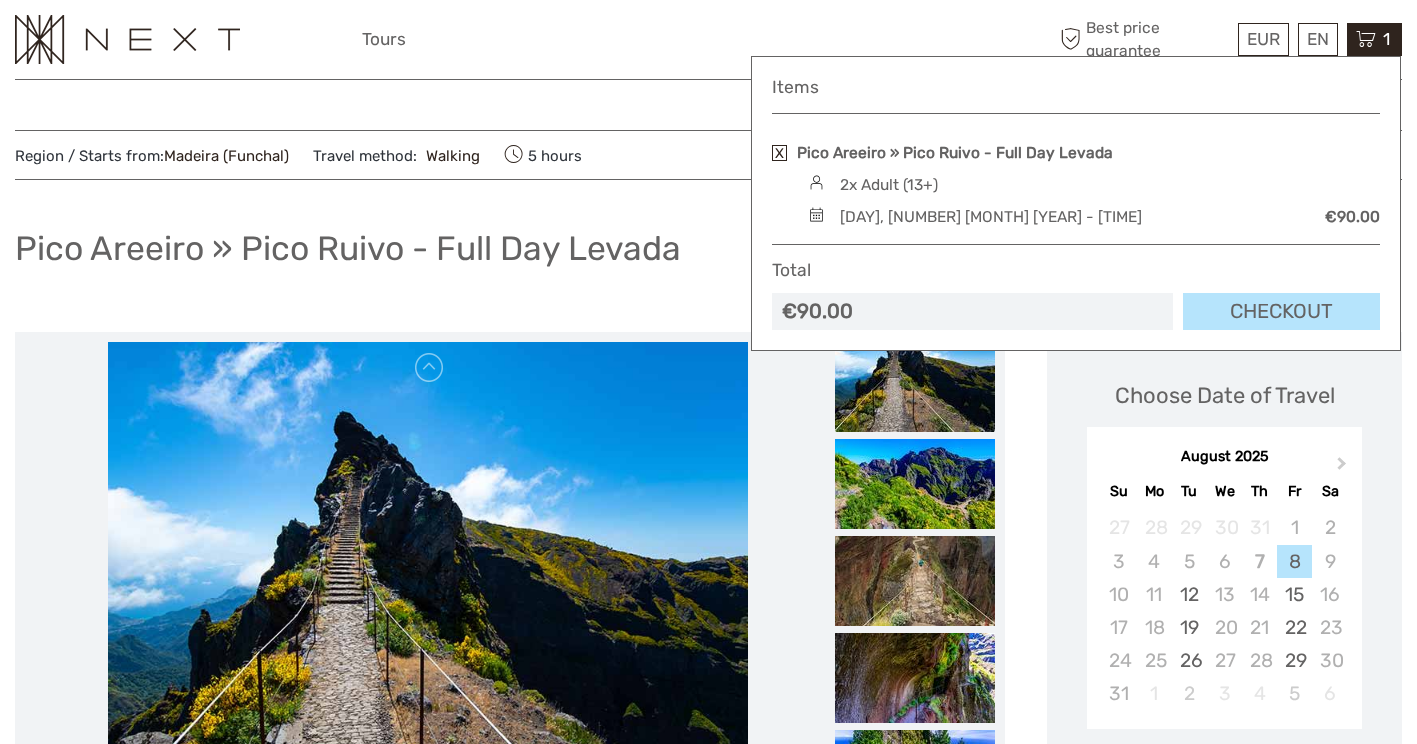 click on "Pico Areeiro » Pico Ruivo - Full Day Levada" at bounding box center (1076, 153) 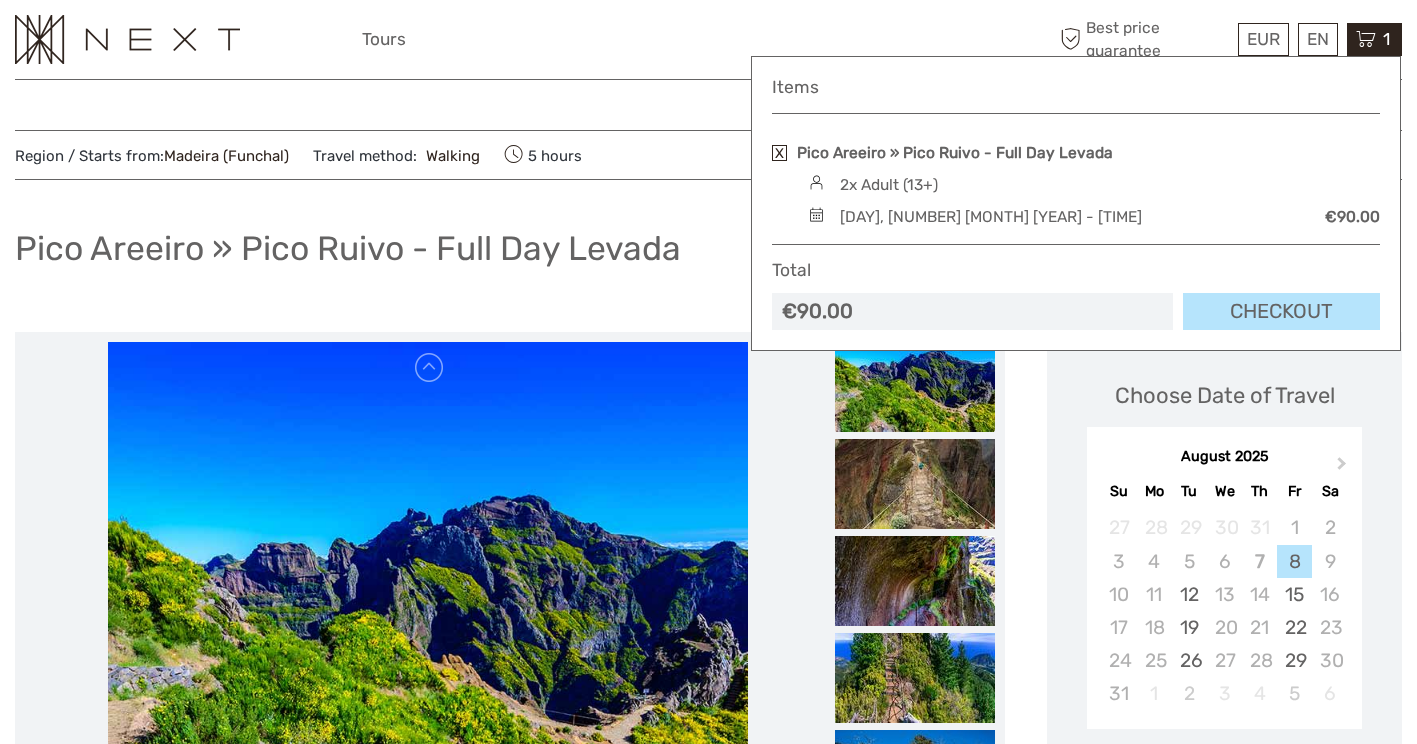 click at bounding box center (779, 153) 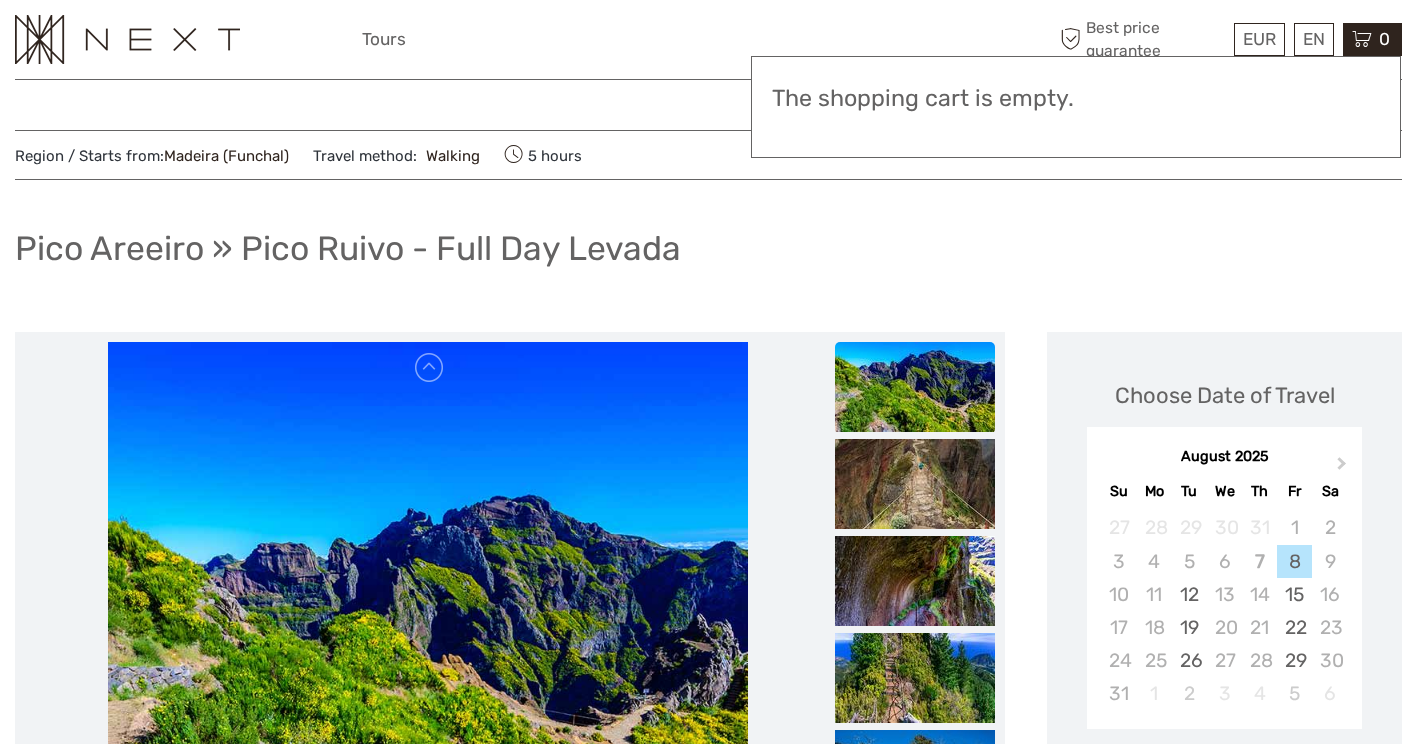 click on "EUR
EUR
$
£
EN
English
Español
Deutsch
Tours
More
Best price guarantee" at bounding box center [709, 39] 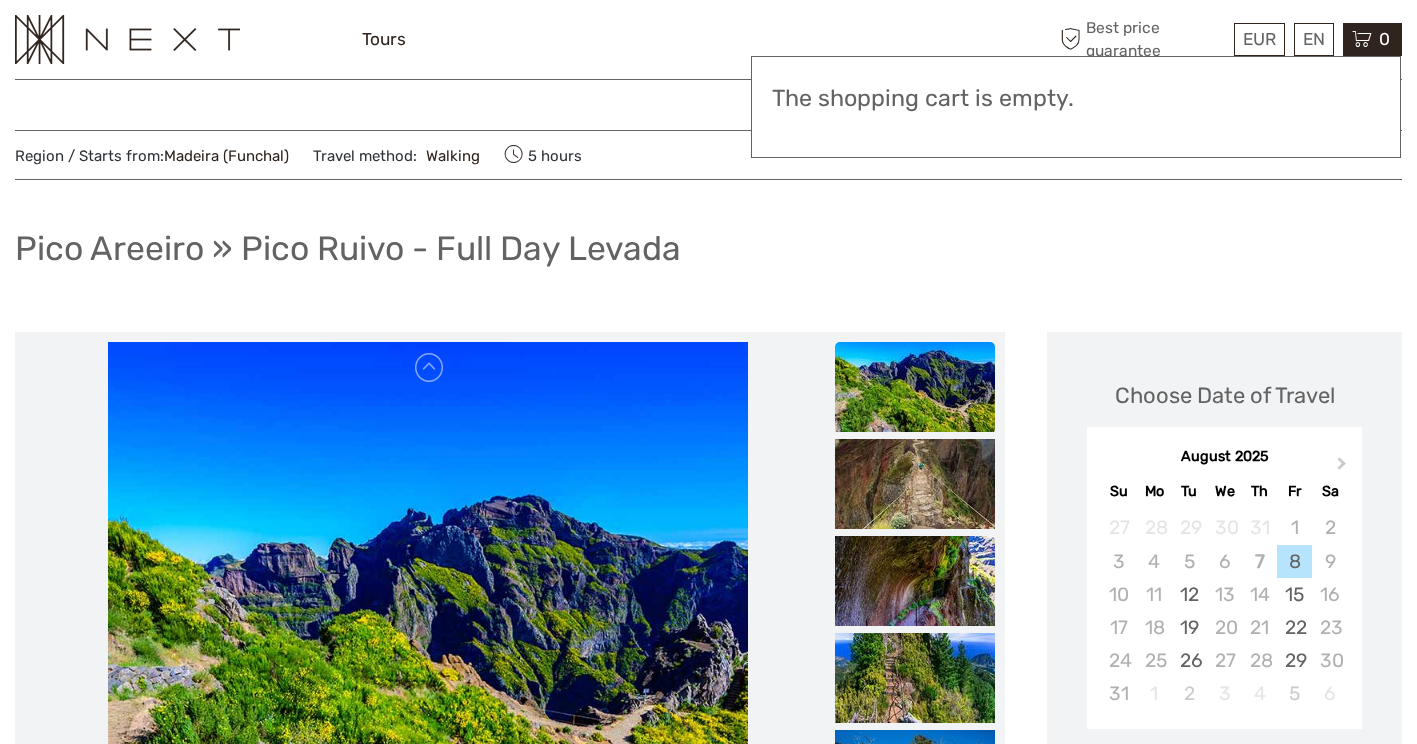 click on "Tours" at bounding box center (384, 39) 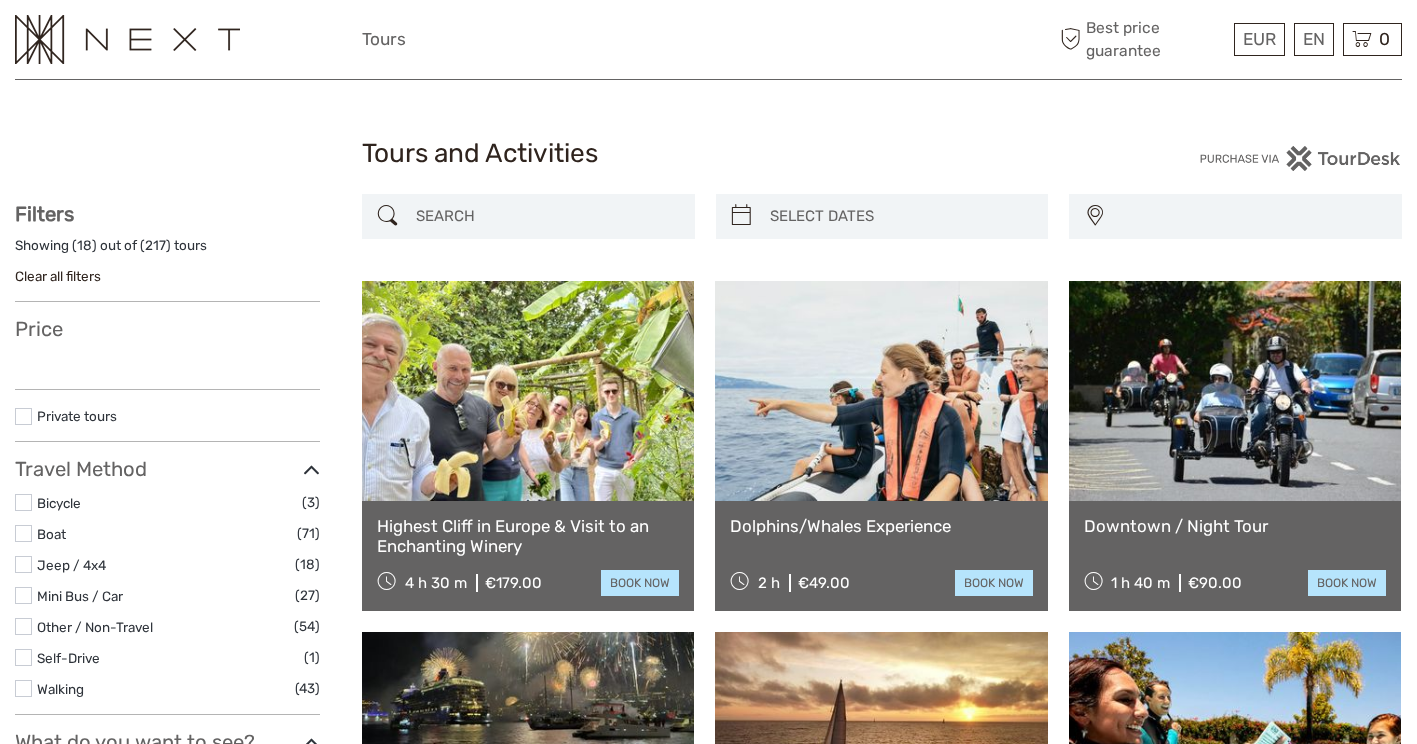 select 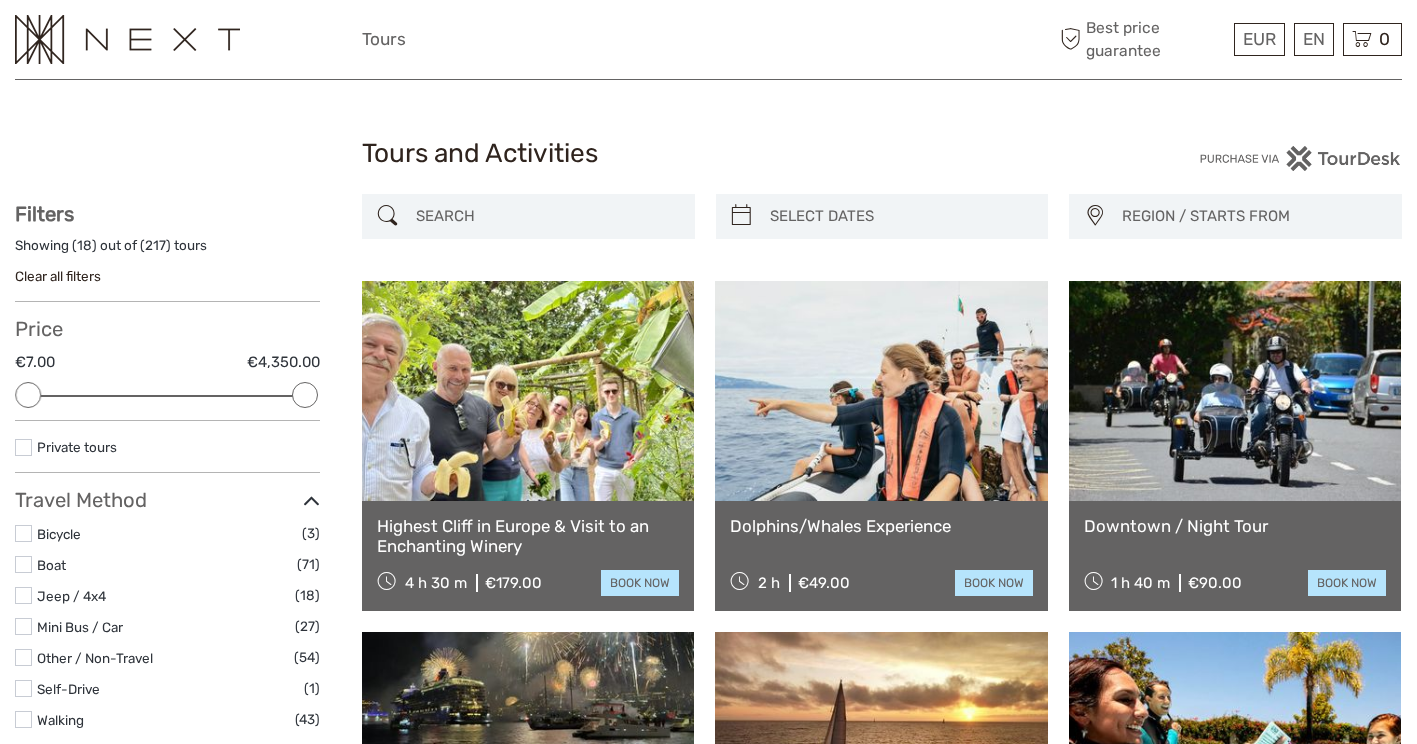 click at bounding box center [546, 216] 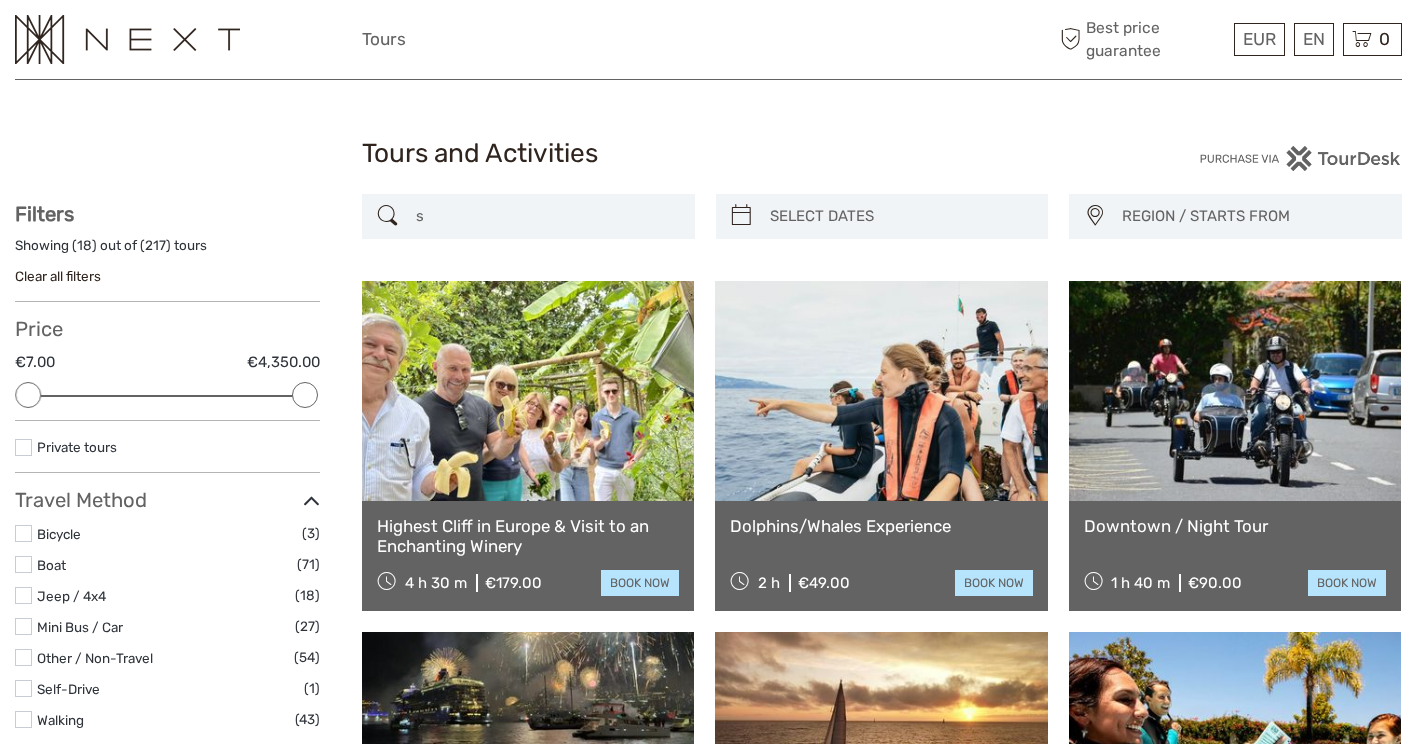 scroll, scrollTop: 0, scrollLeft: 0, axis: both 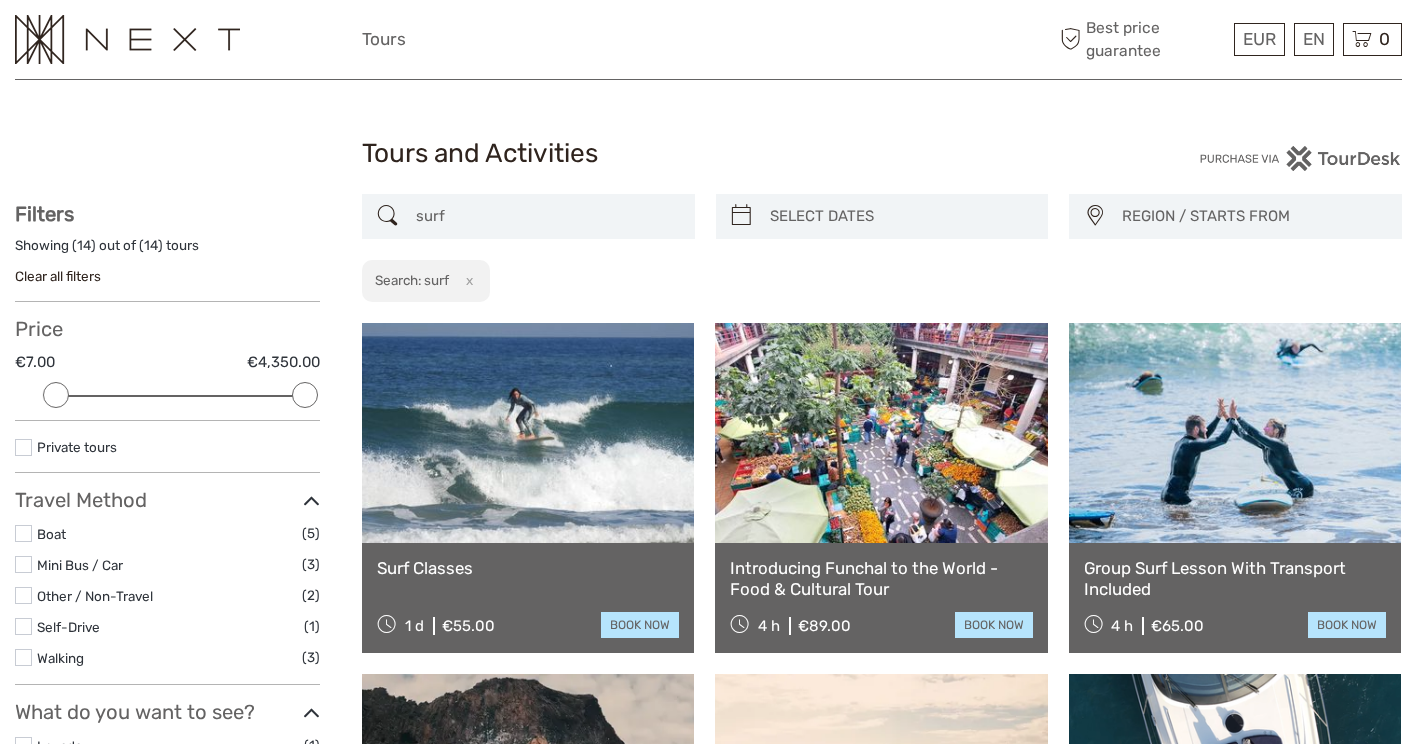 type on "surf" 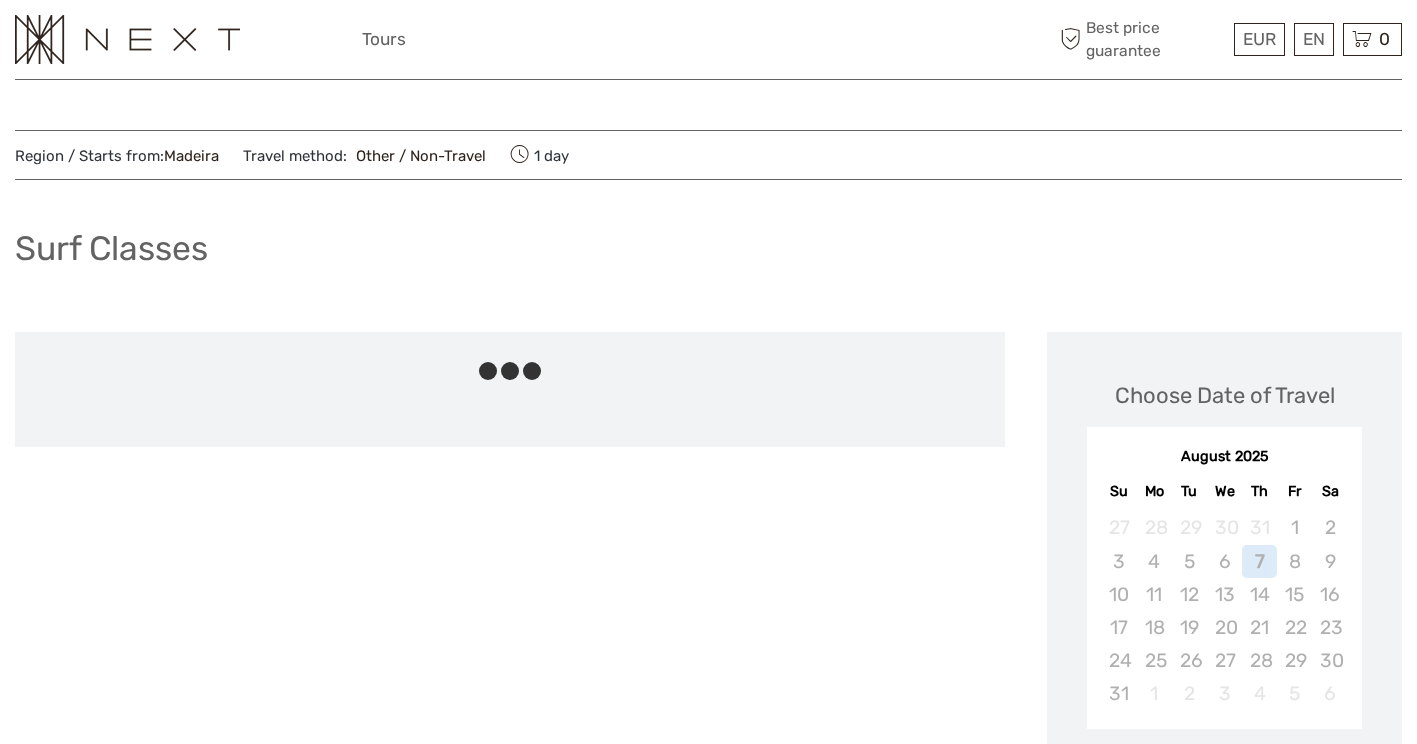 scroll, scrollTop: 0, scrollLeft: 0, axis: both 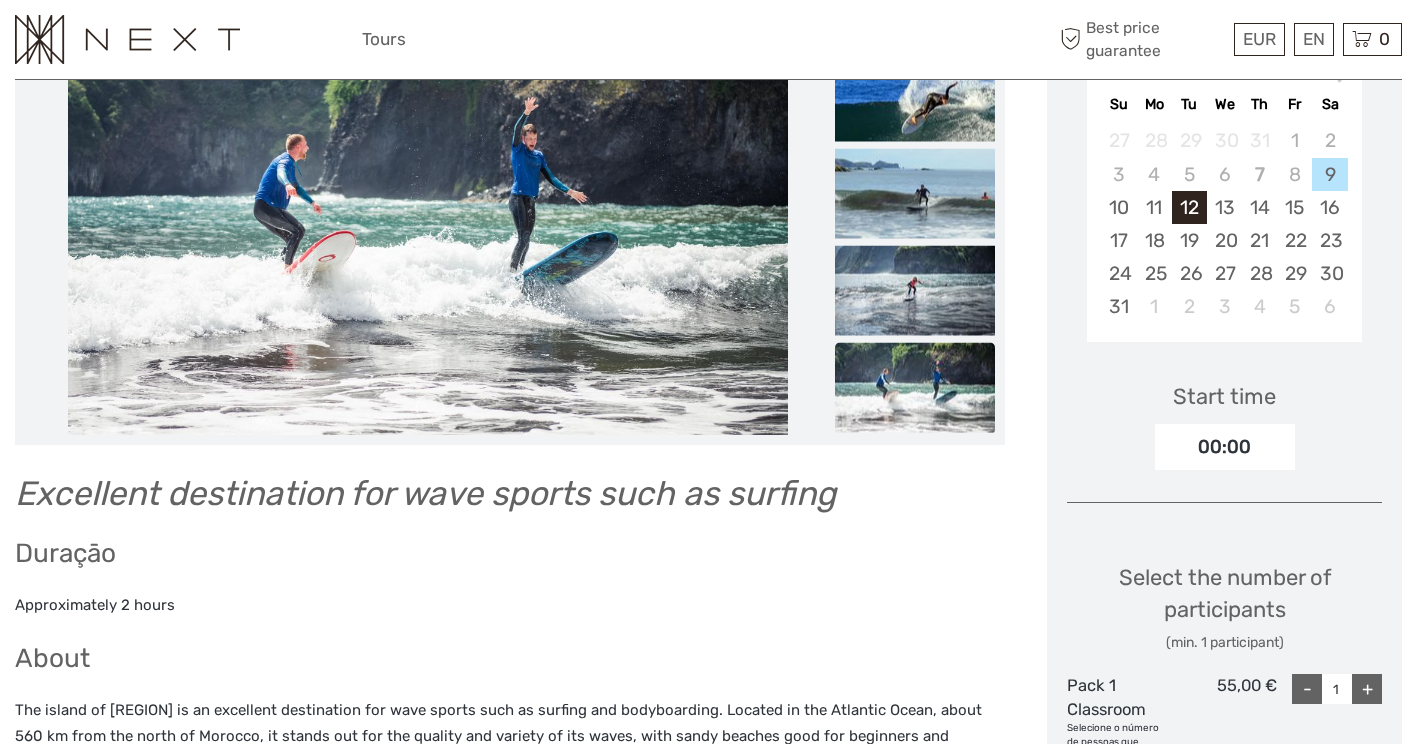 click on "12" at bounding box center (1189, 207) 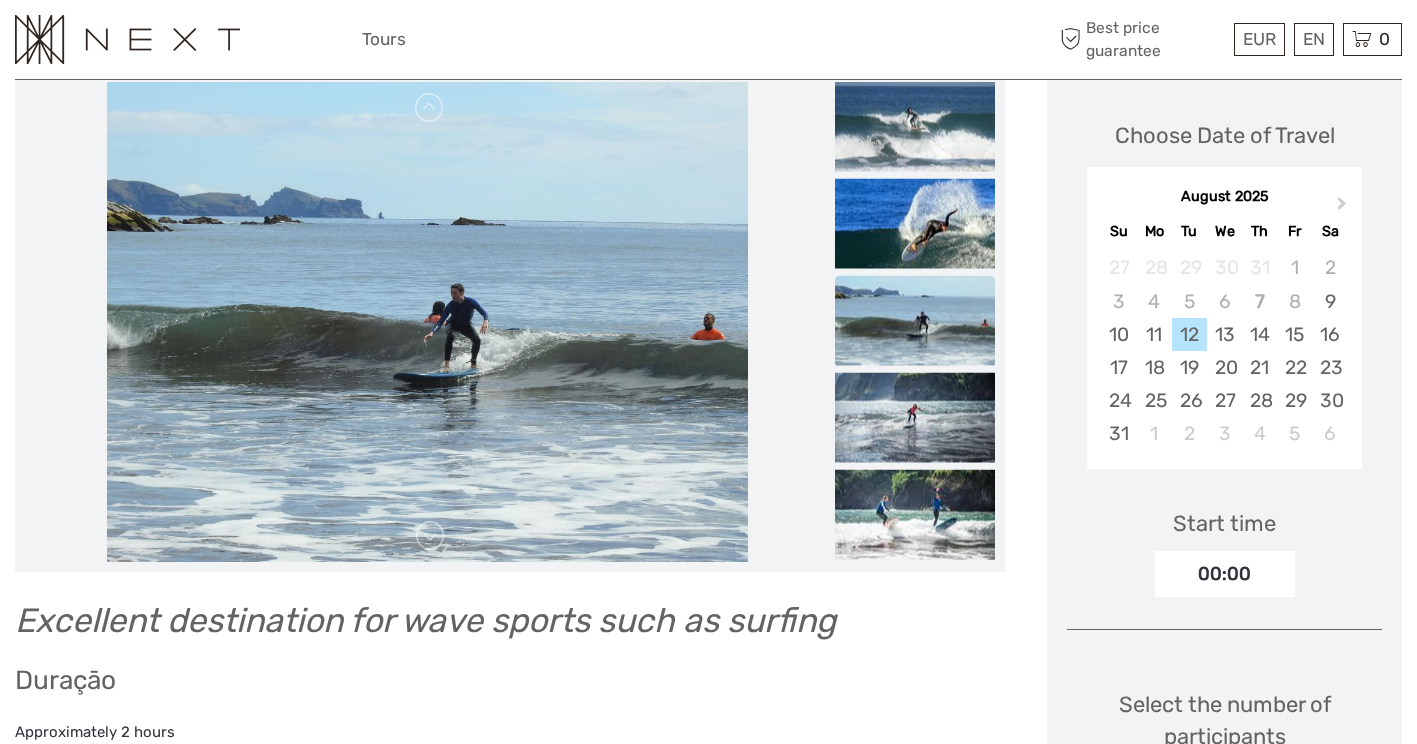 scroll, scrollTop: 258, scrollLeft: 0, axis: vertical 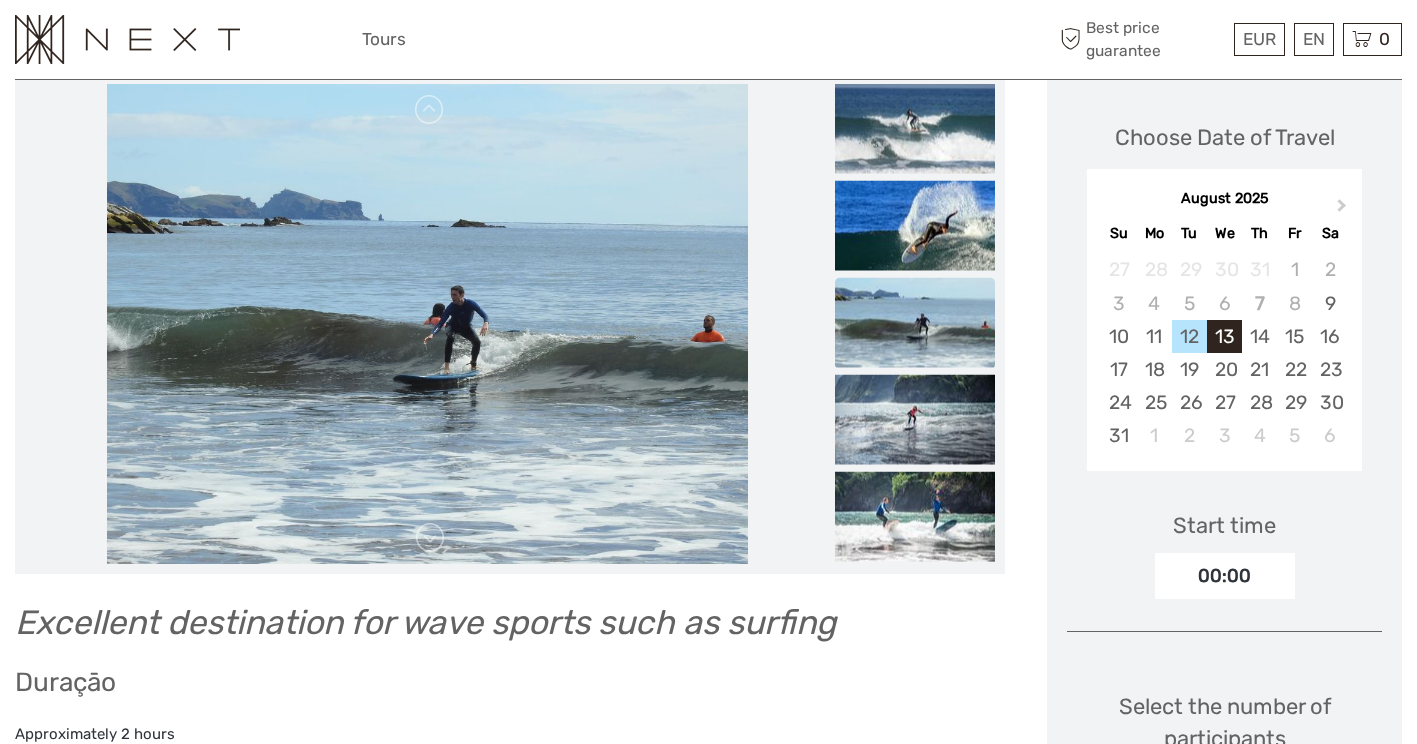 click on "13" at bounding box center [1224, 336] 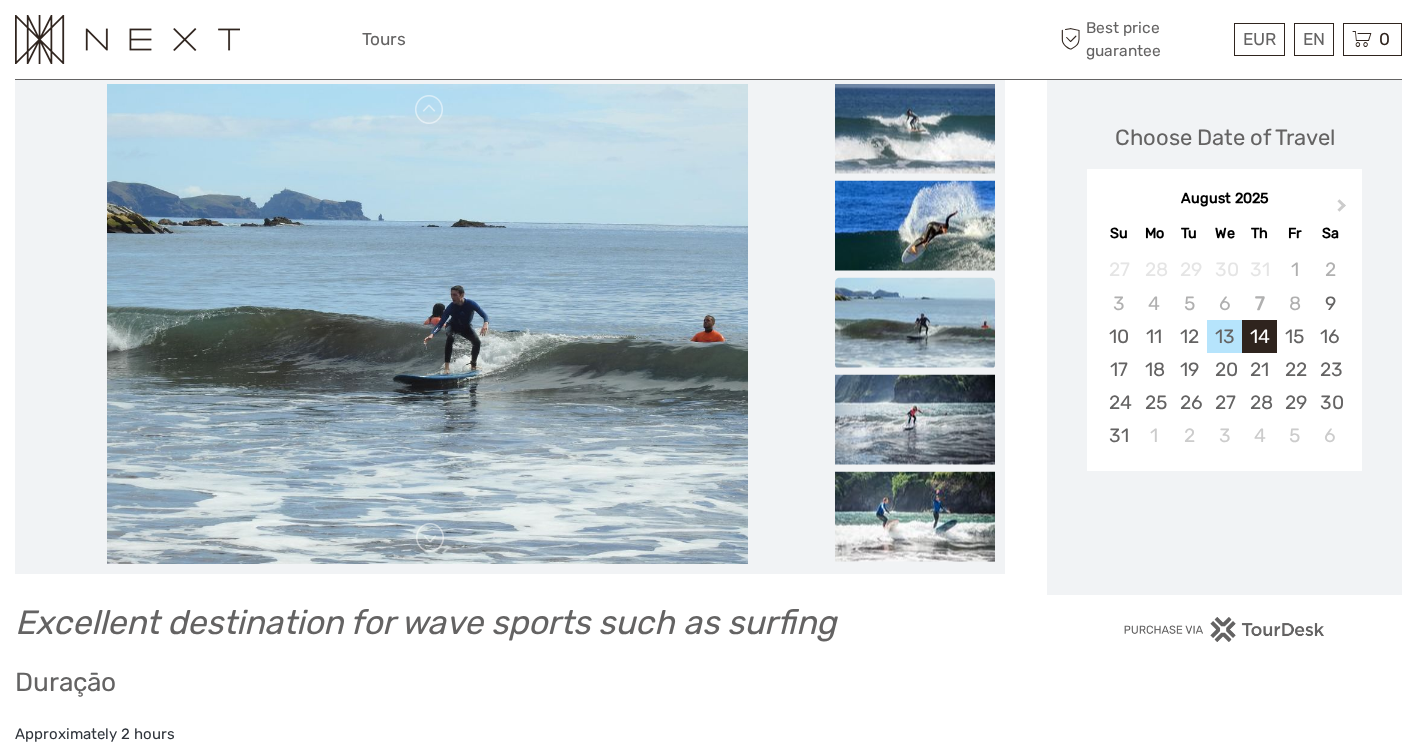 click on "14" at bounding box center [1259, 336] 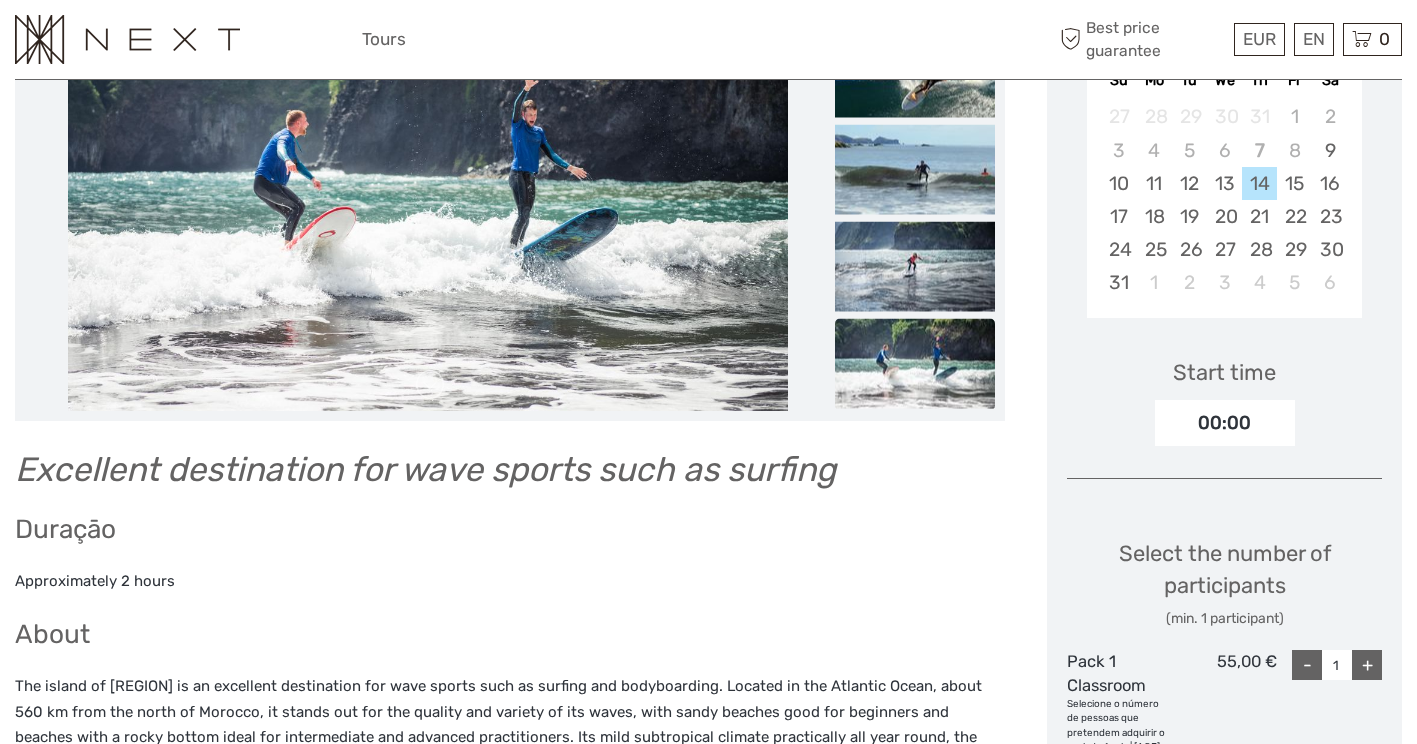 scroll, scrollTop: 412, scrollLeft: 0, axis: vertical 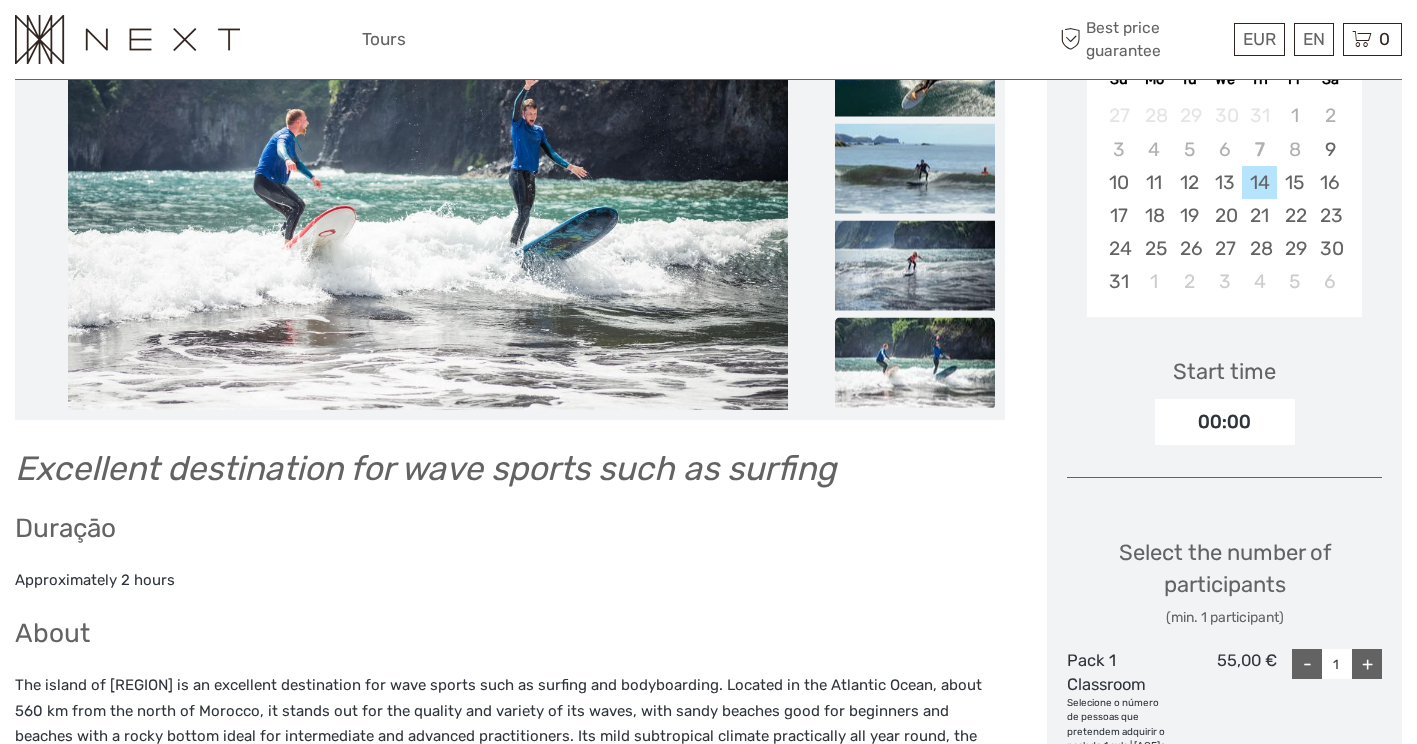 click on "00:00" at bounding box center (1225, 422) 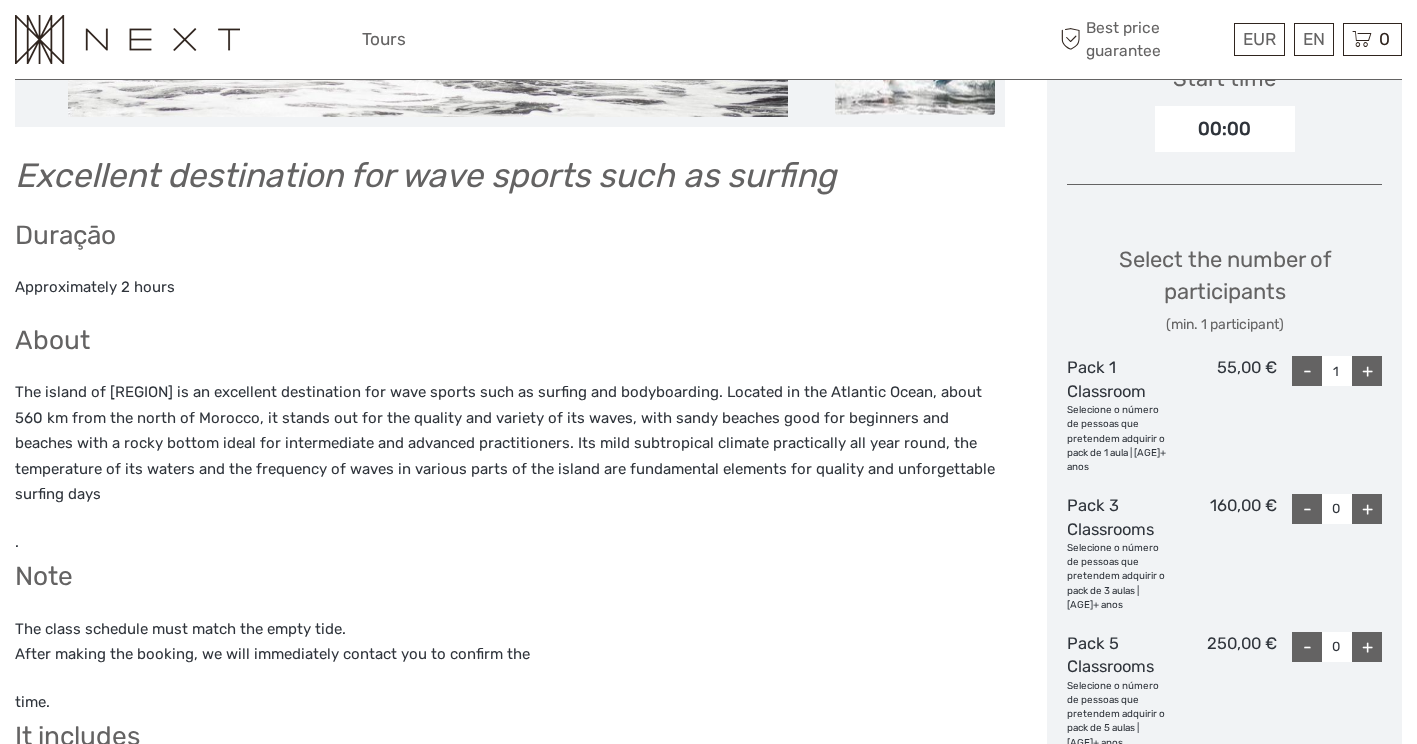 scroll, scrollTop: 728, scrollLeft: 0, axis: vertical 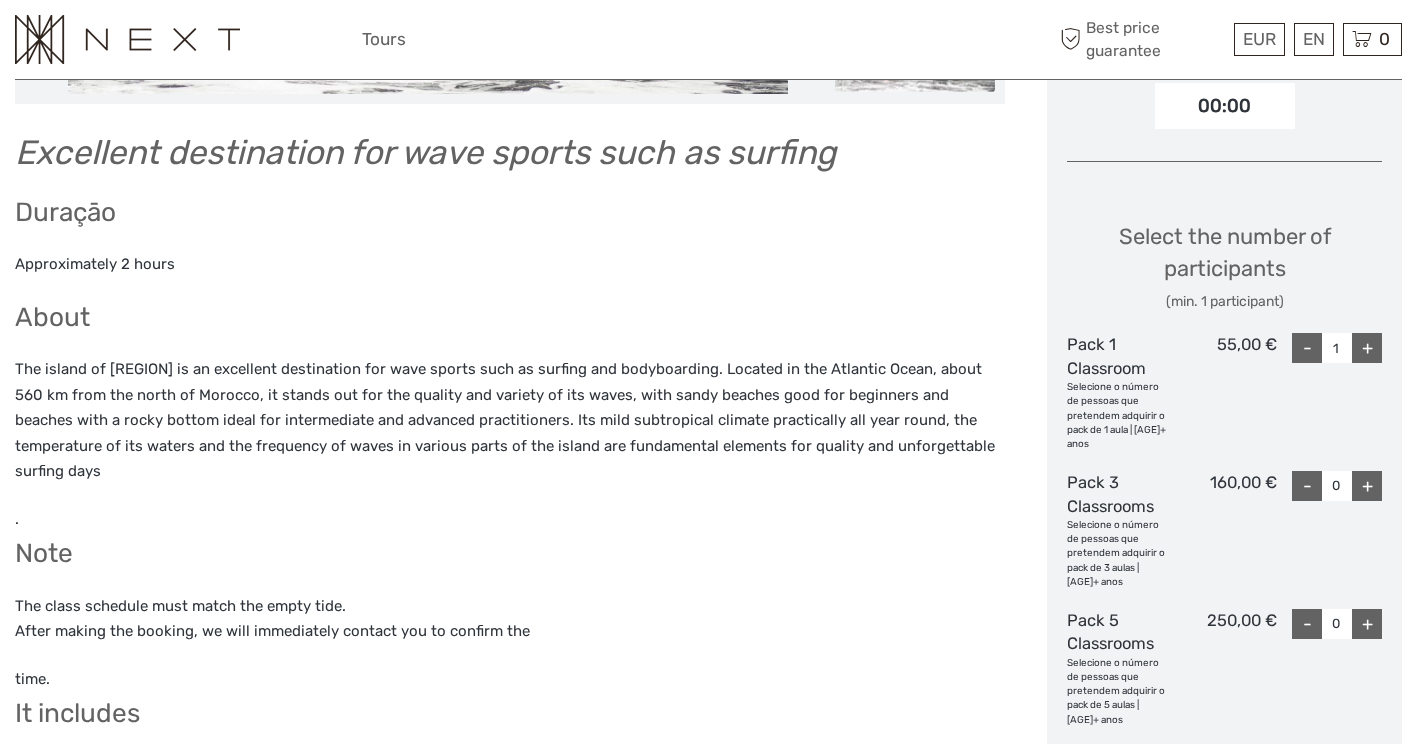 click on "+" at bounding box center [1367, 348] 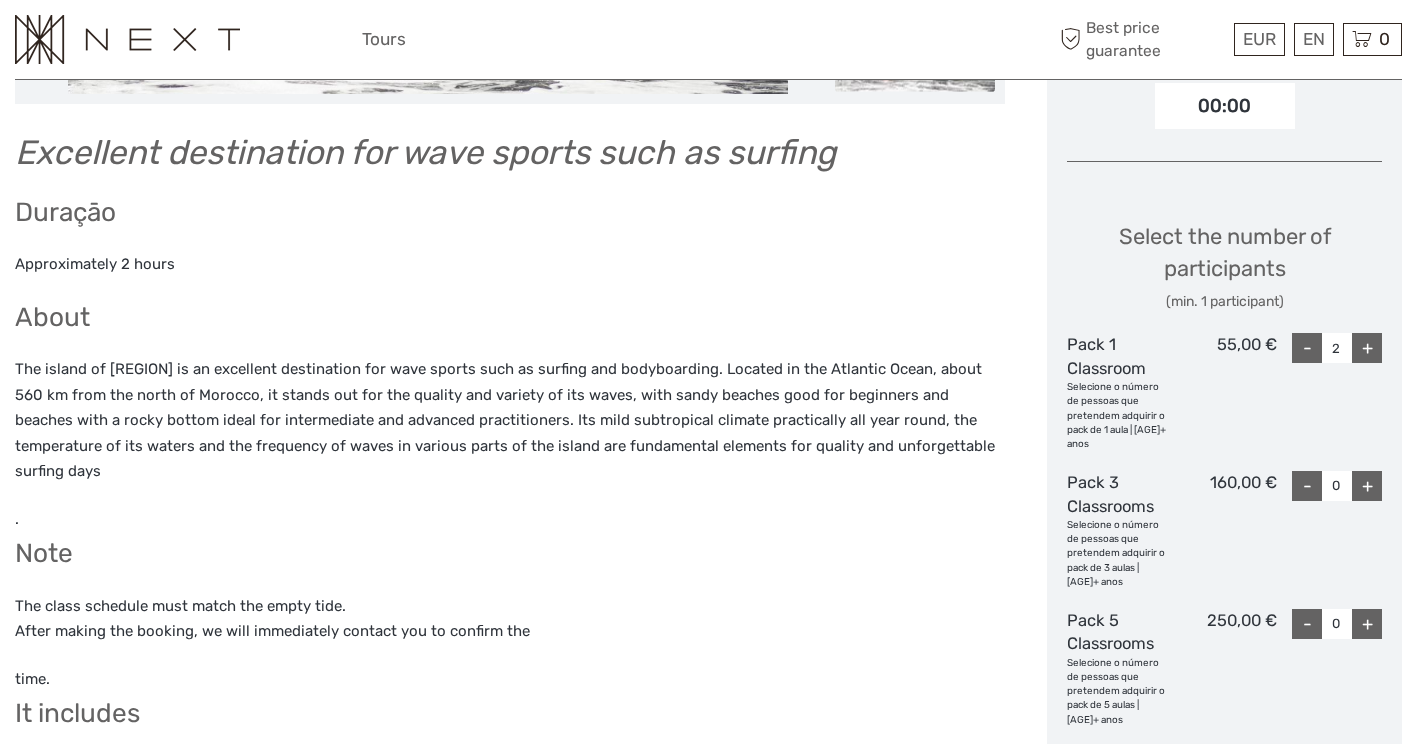 click on "+" at bounding box center (1367, 348) 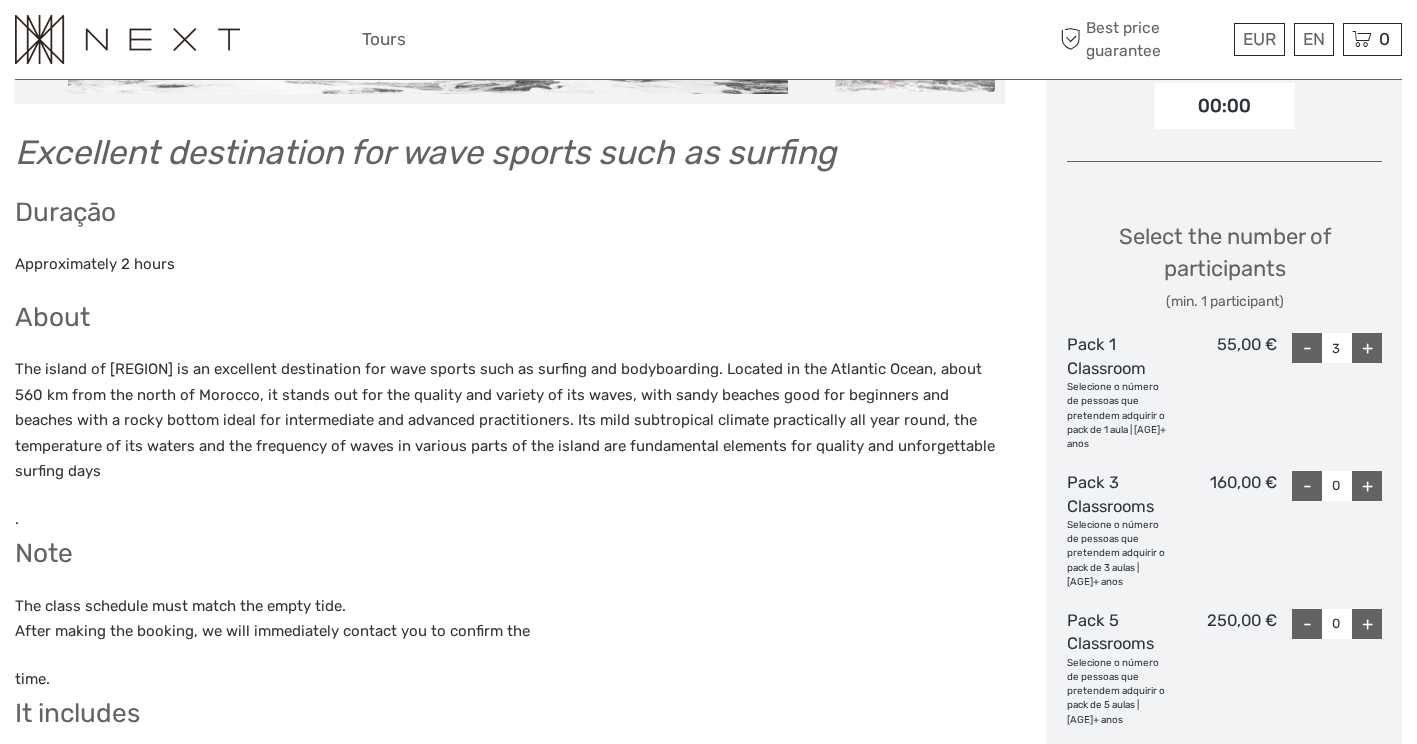 click on "-" at bounding box center [1307, 348] 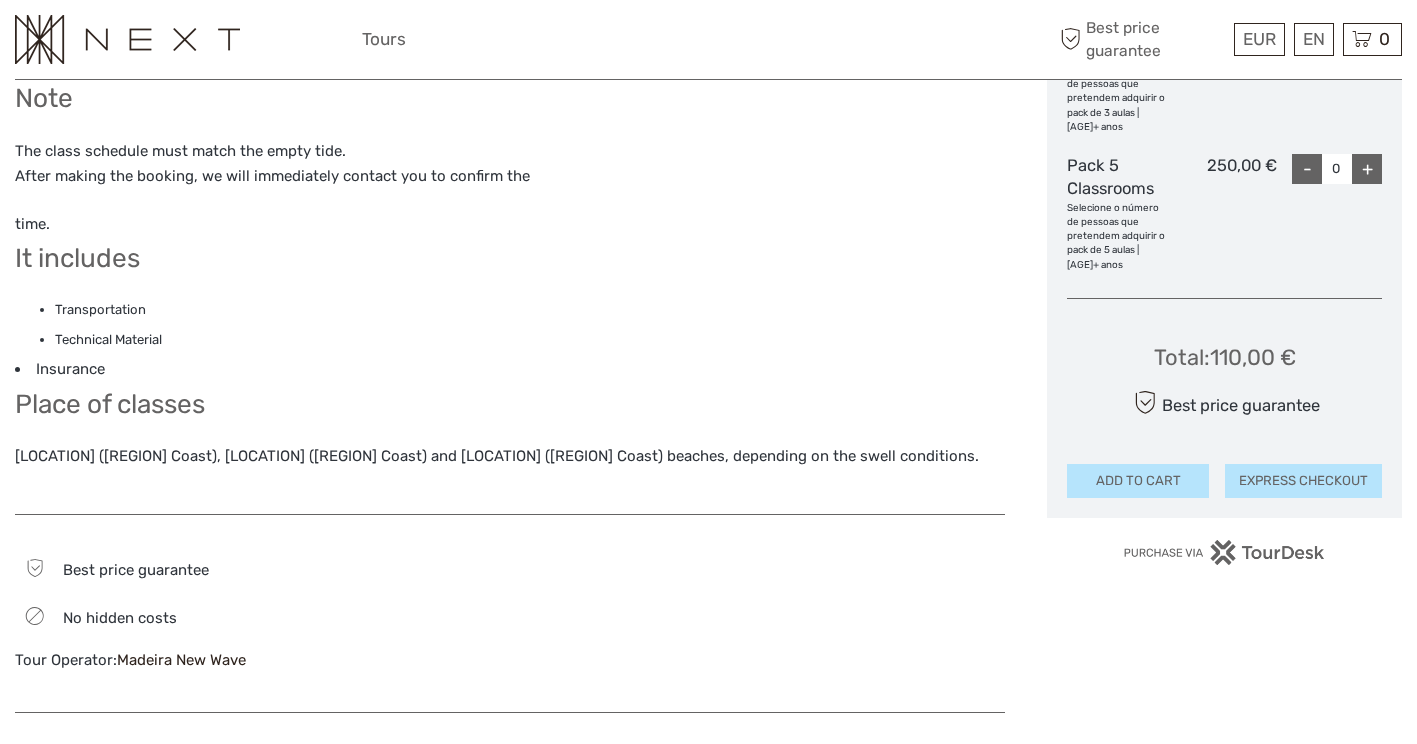 scroll, scrollTop: 1184, scrollLeft: 0, axis: vertical 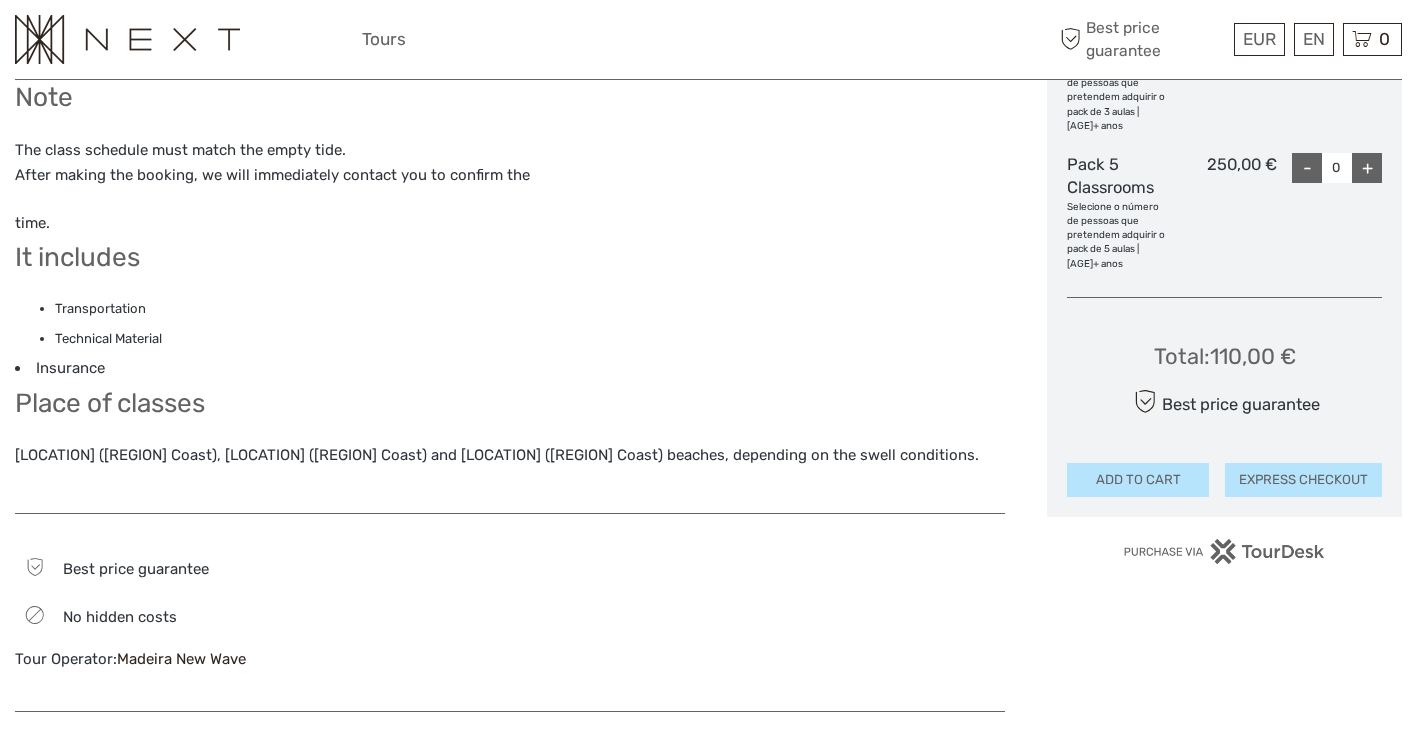 click on "ADD TO CART" at bounding box center [1138, 480] 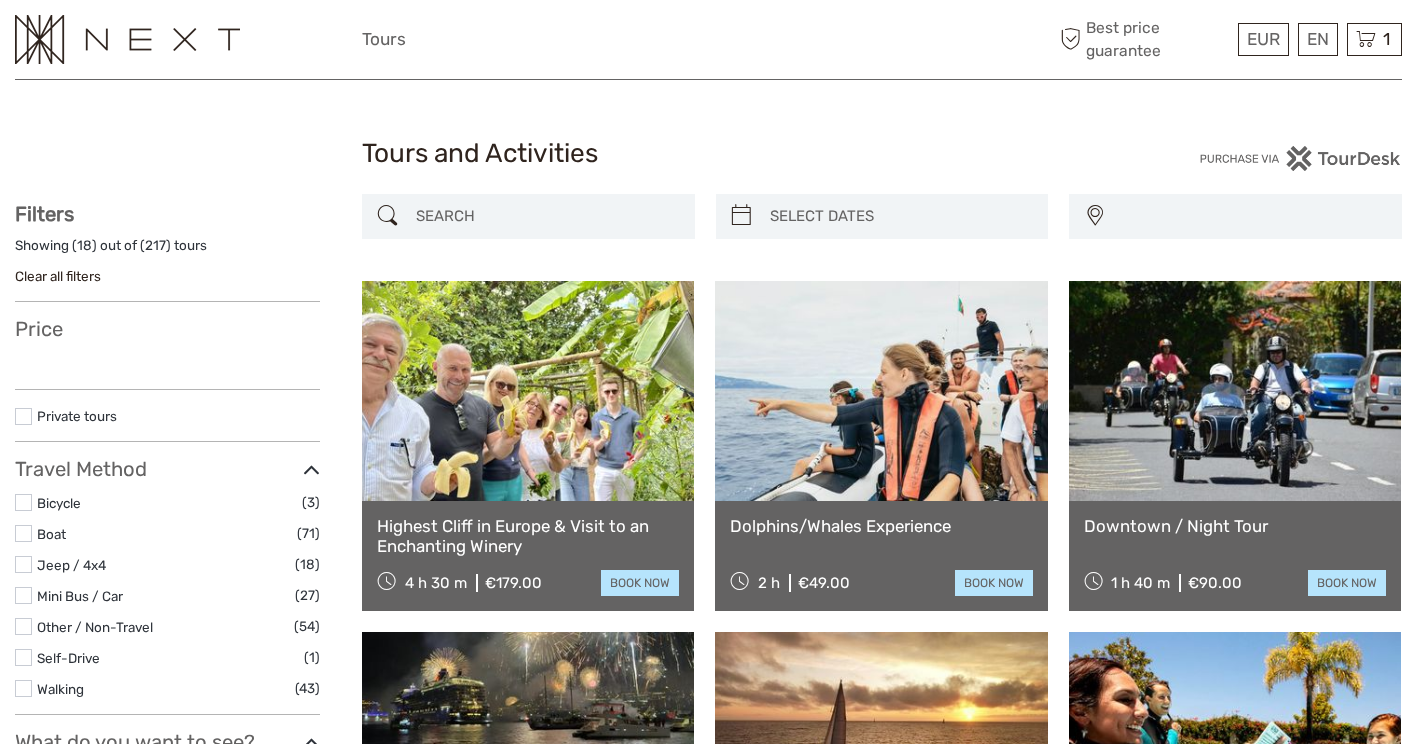 select 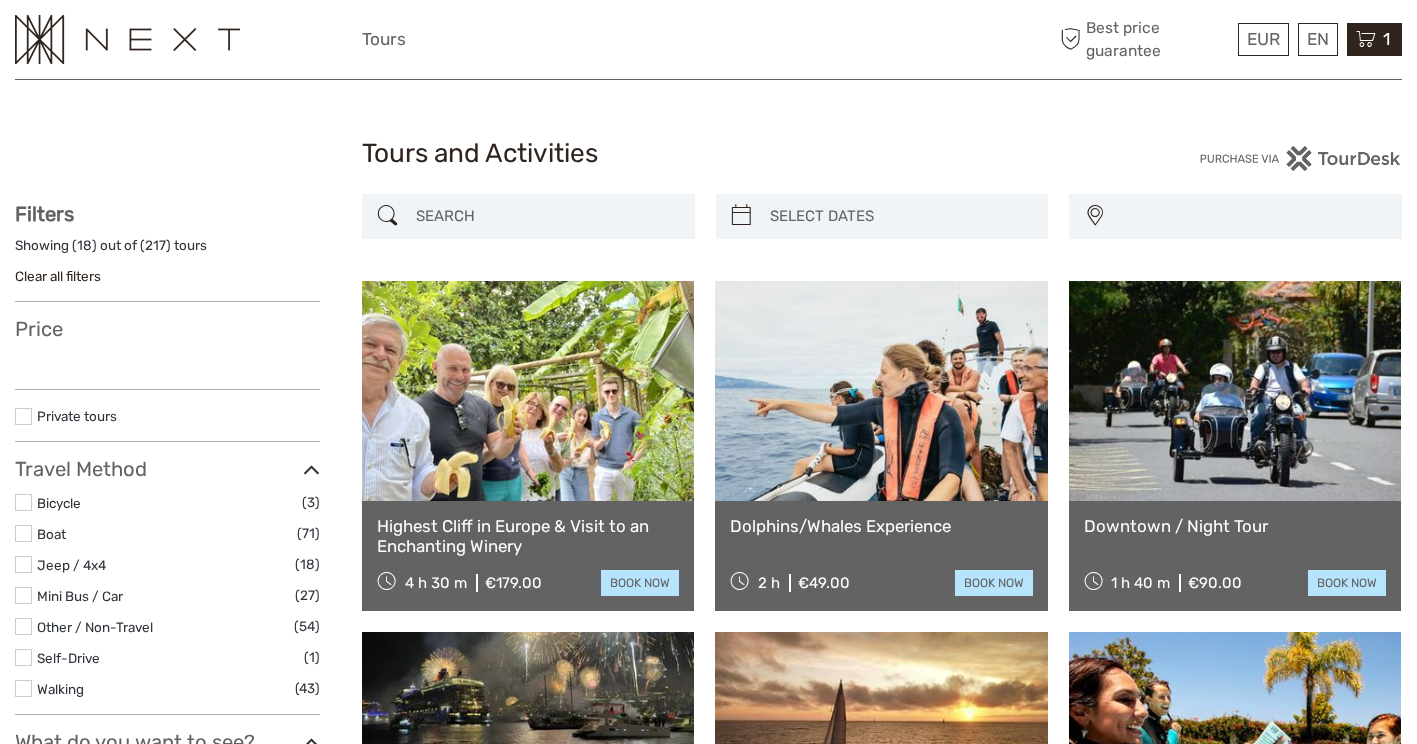 click at bounding box center (1366, 39) 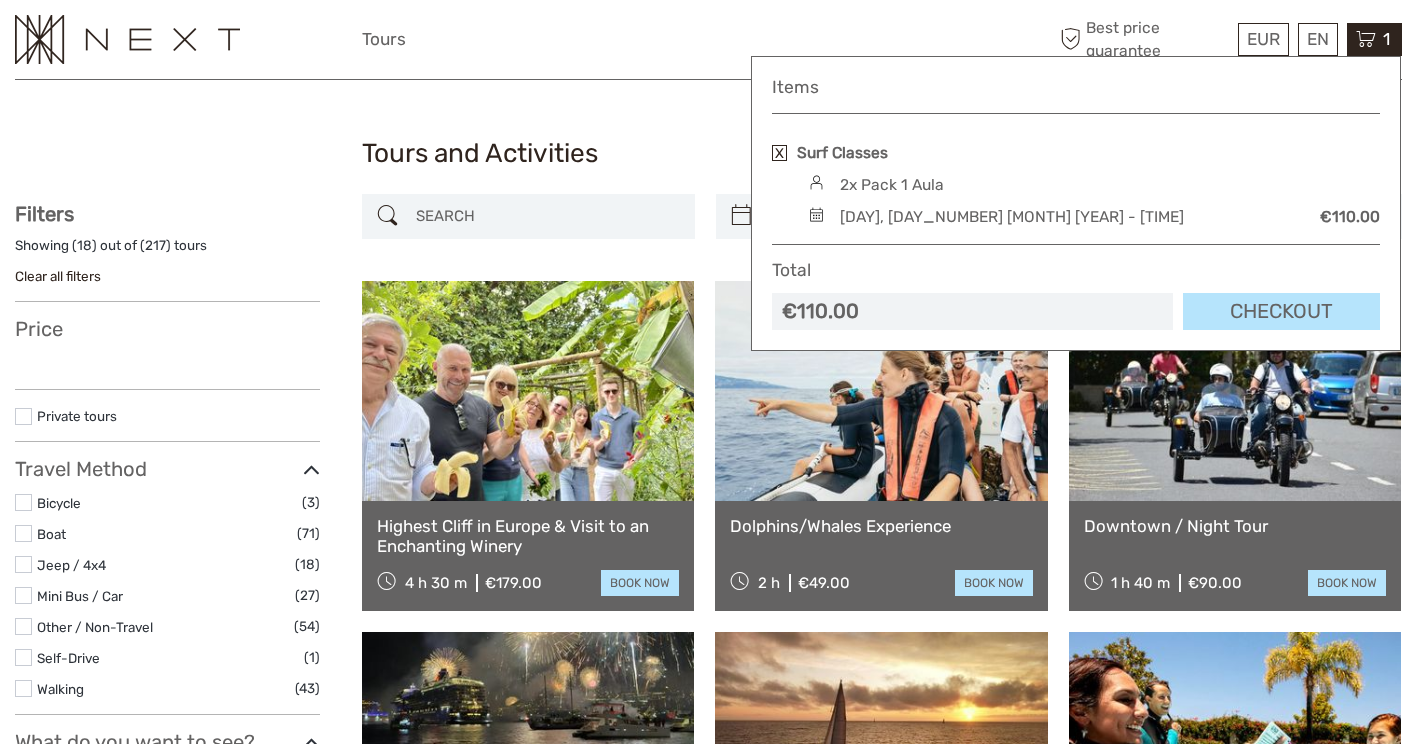 select 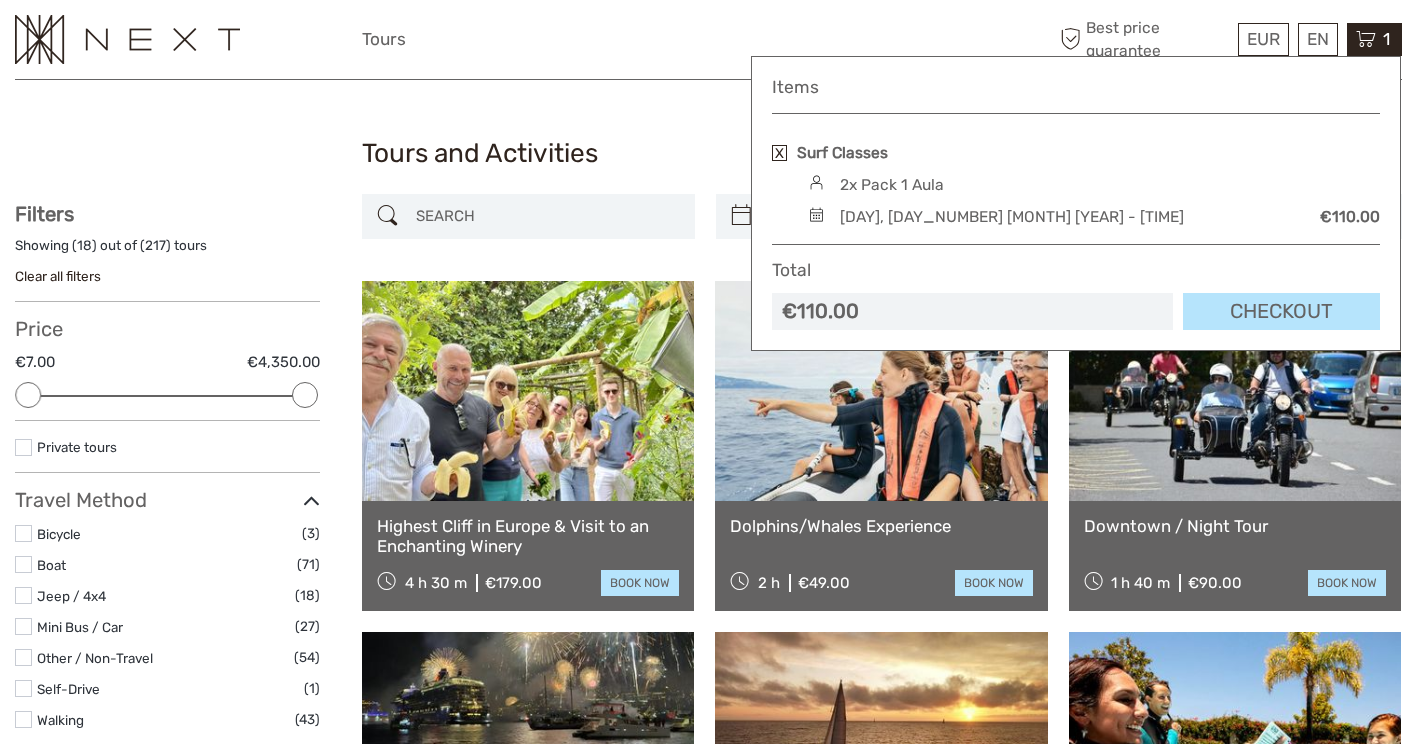 click on "Checkout" at bounding box center (1281, 311) 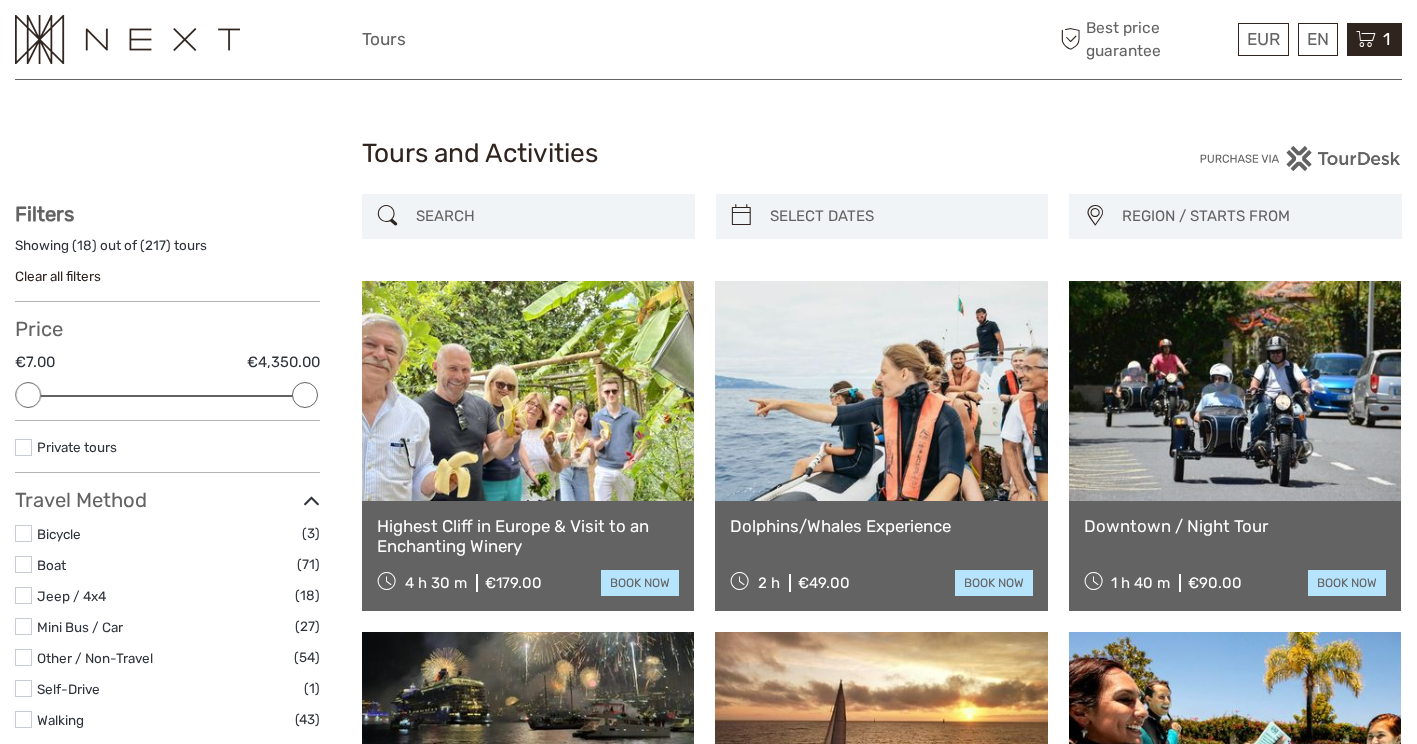 scroll, scrollTop: 0, scrollLeft: 0, axis: both 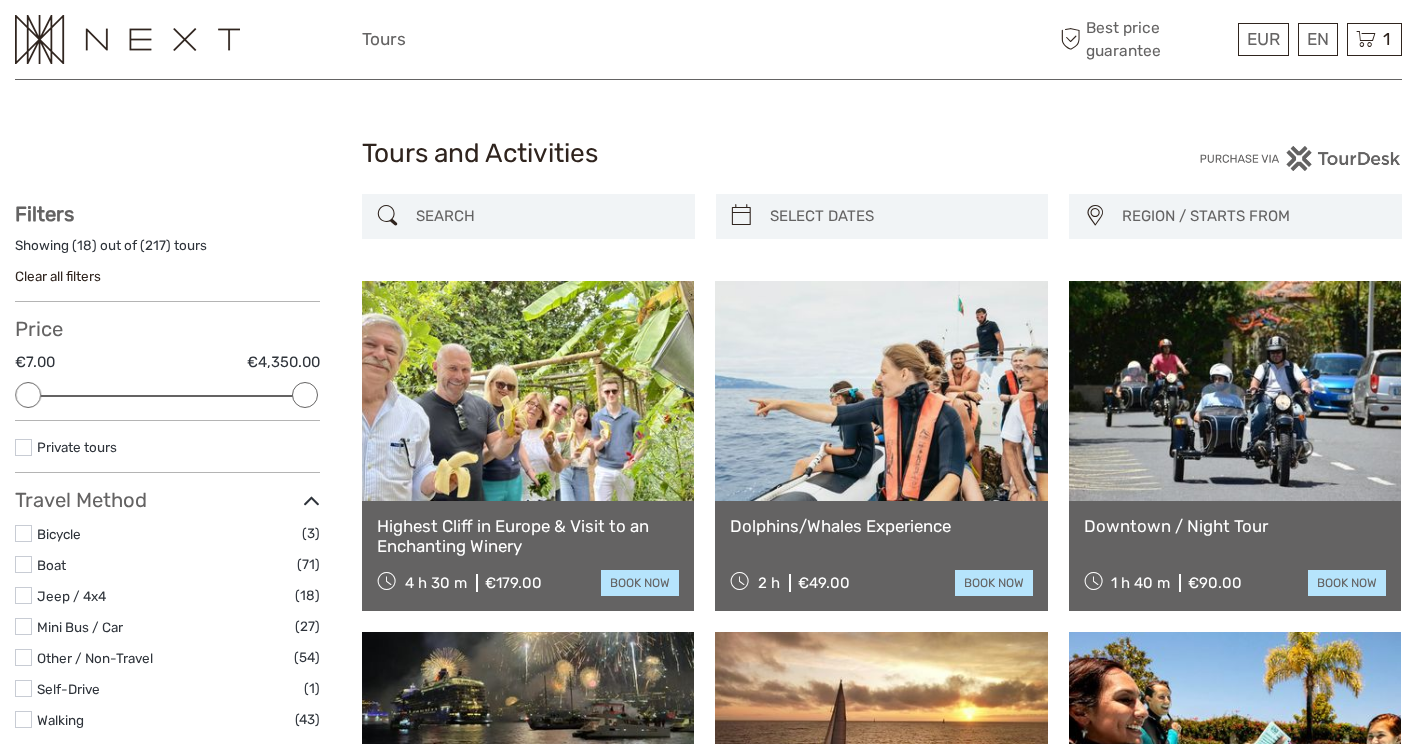 click at bounding box center (528, 391) 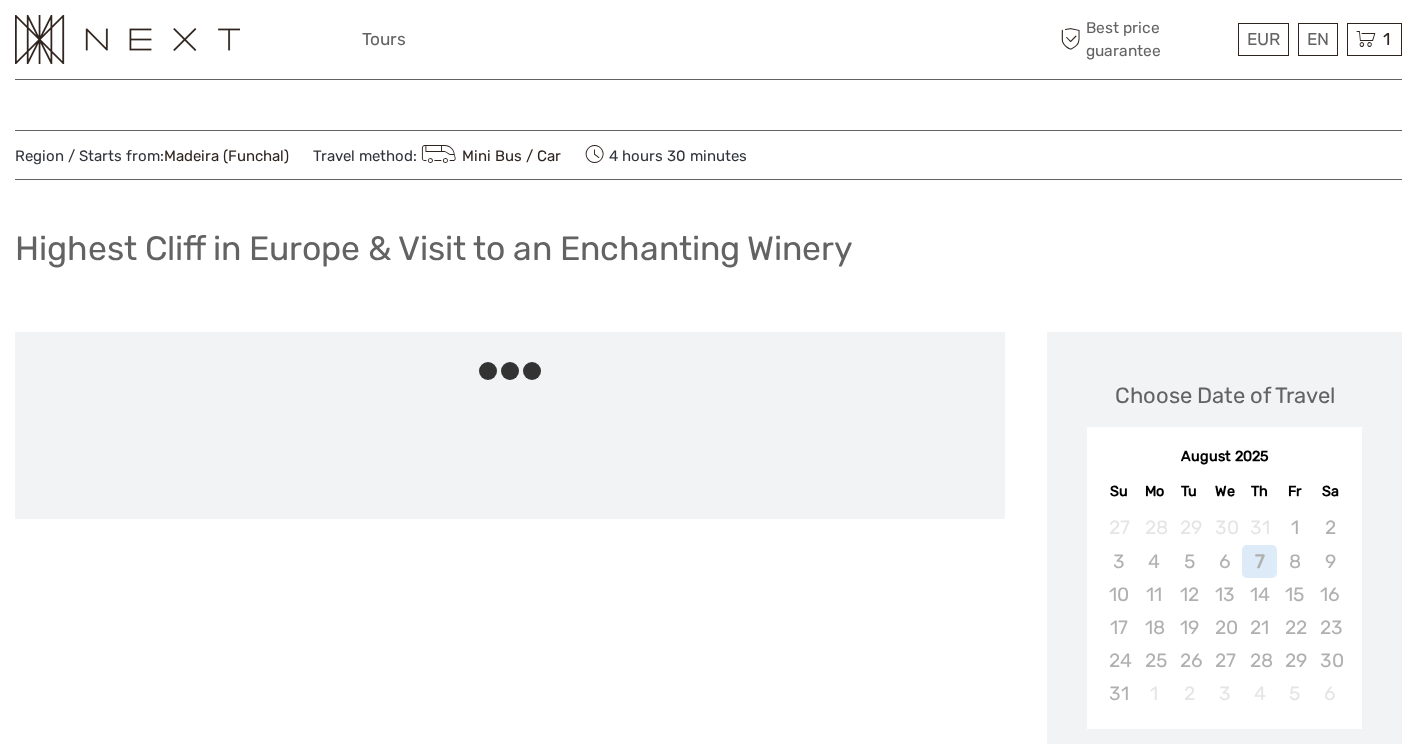 scroll, scrollTop: 0, scrollLeft: 0, axis: both 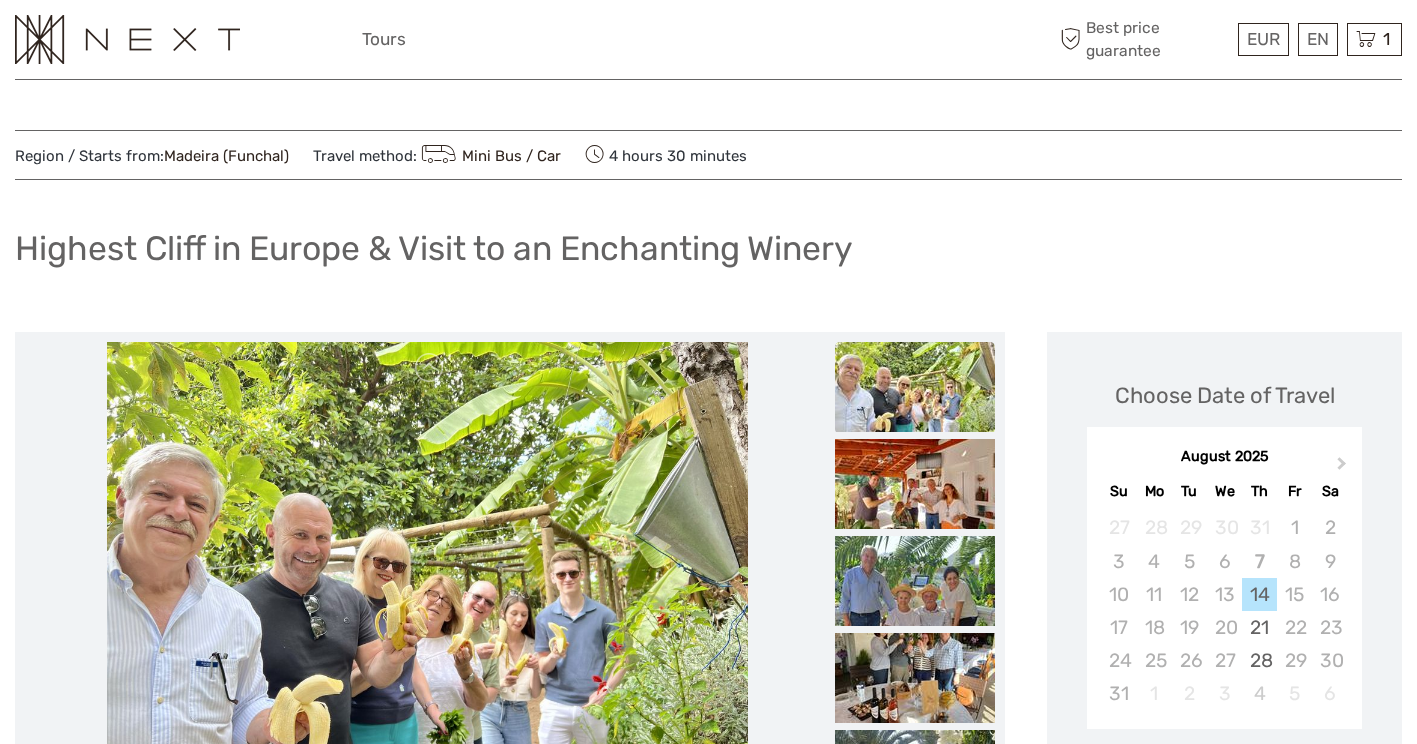 click at bounding box center [427, 582] 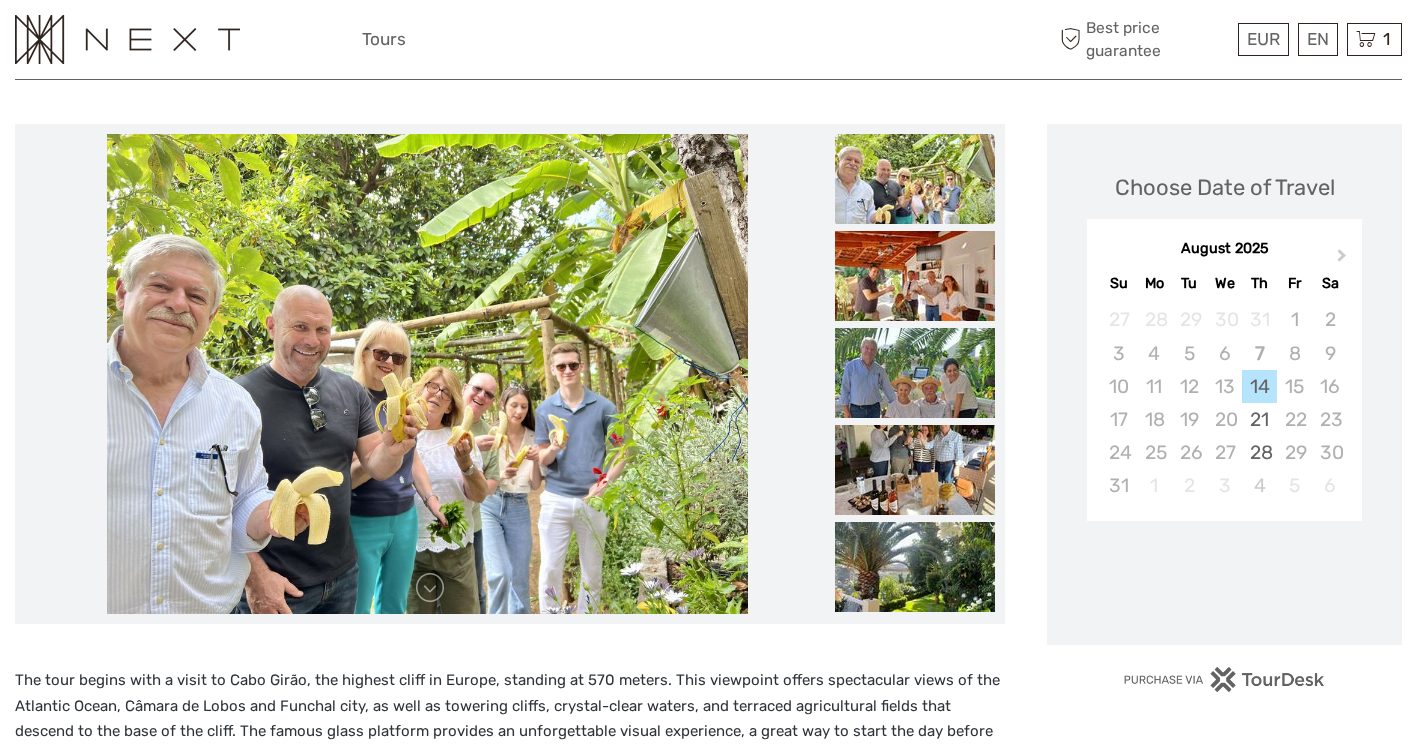 scroll, scrollTop: 0, scrollLeft: 0, axis: both 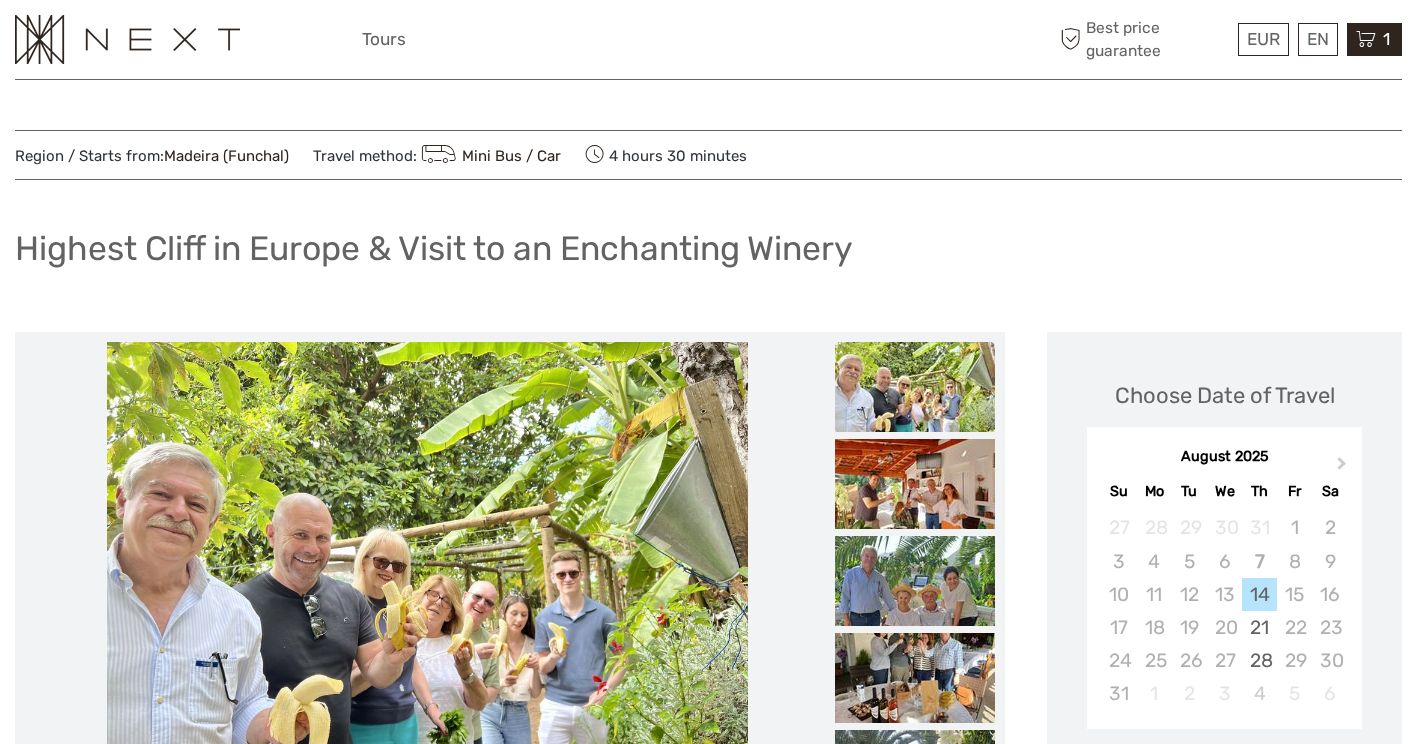 click on "1
Items
Surf Classes
2x Pack 1 Aula
Thursday, 14 August 2025 - 12:00 AM
[PRICE]
Total
[PRICE]
Checkout
The shopping cart is empty." at bounding box center (1374, 39) 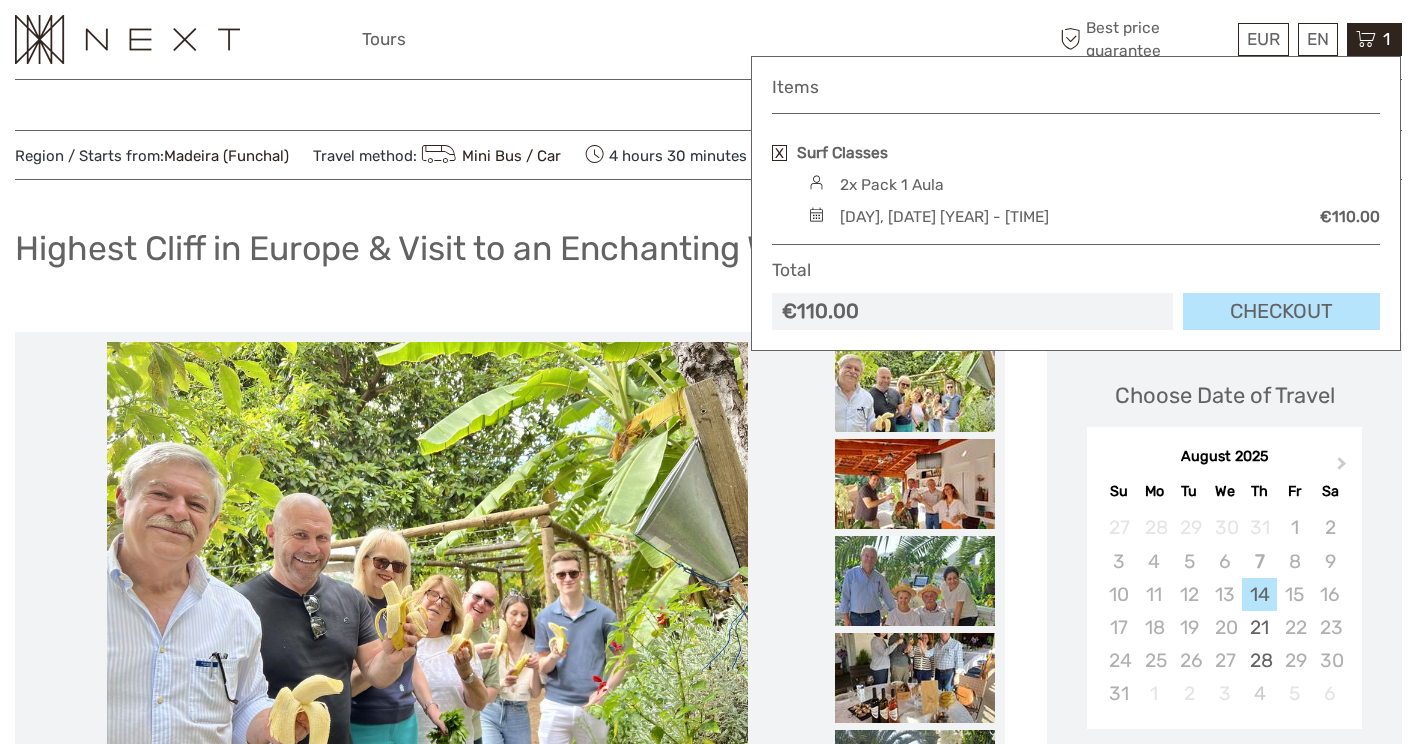 click on "Checkout" at bounding box center [1281, 311] 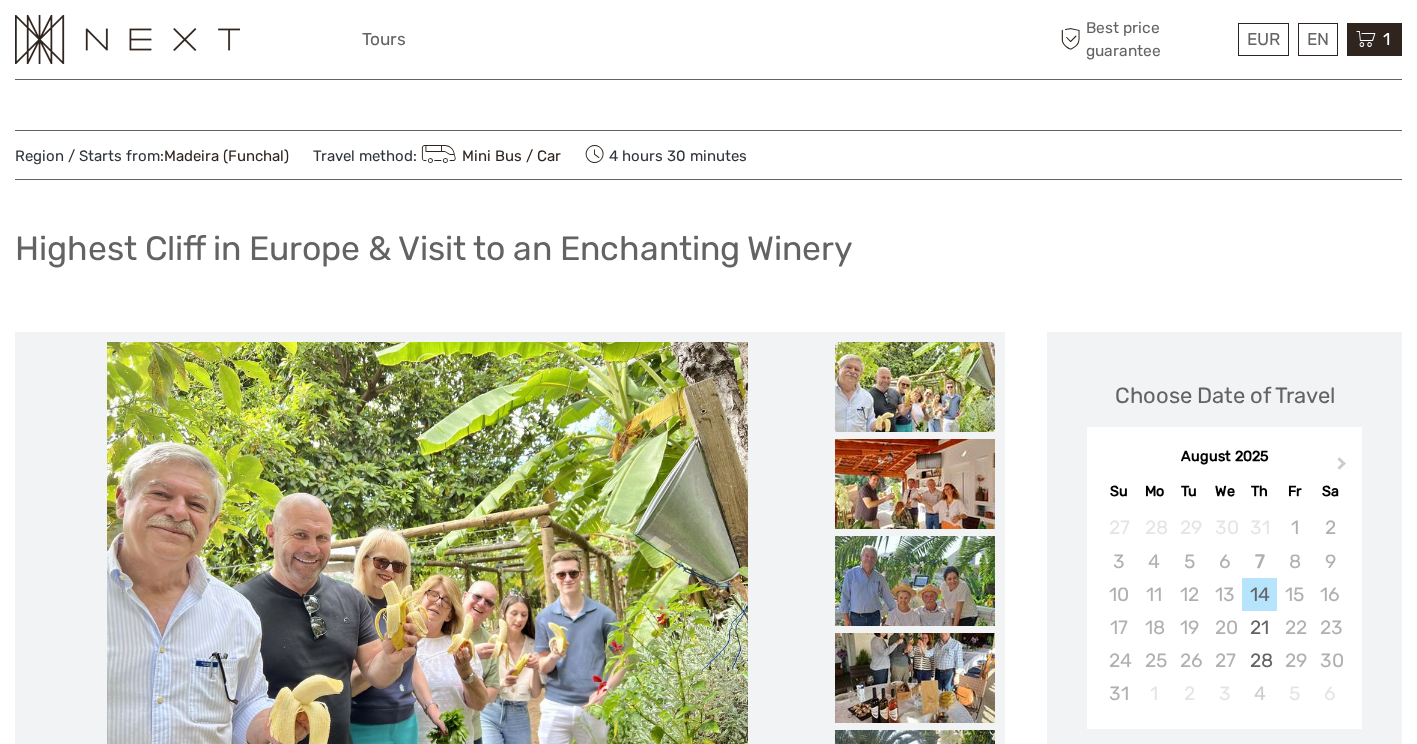 click on "1" at bounding box center [1386, 39] 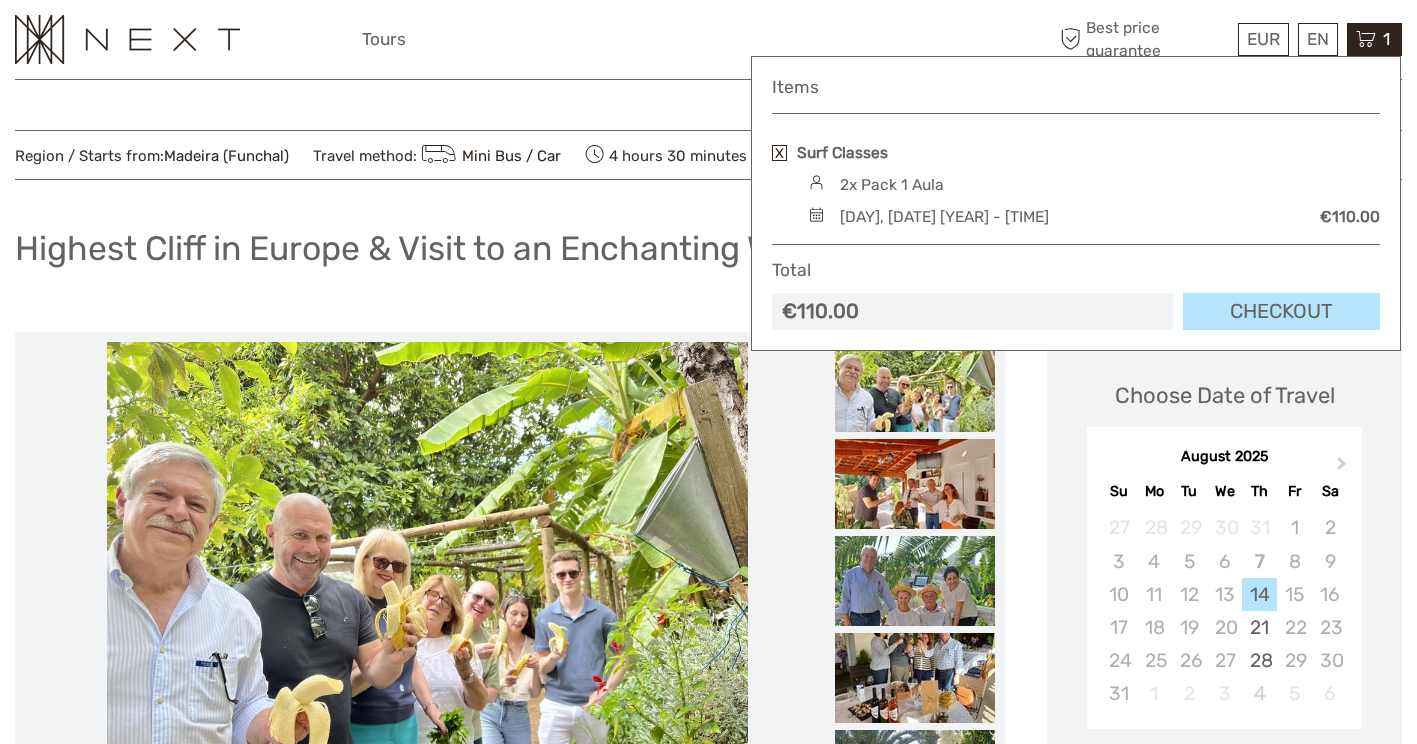 click on "Checkout" at bounding box center [1281, 311] 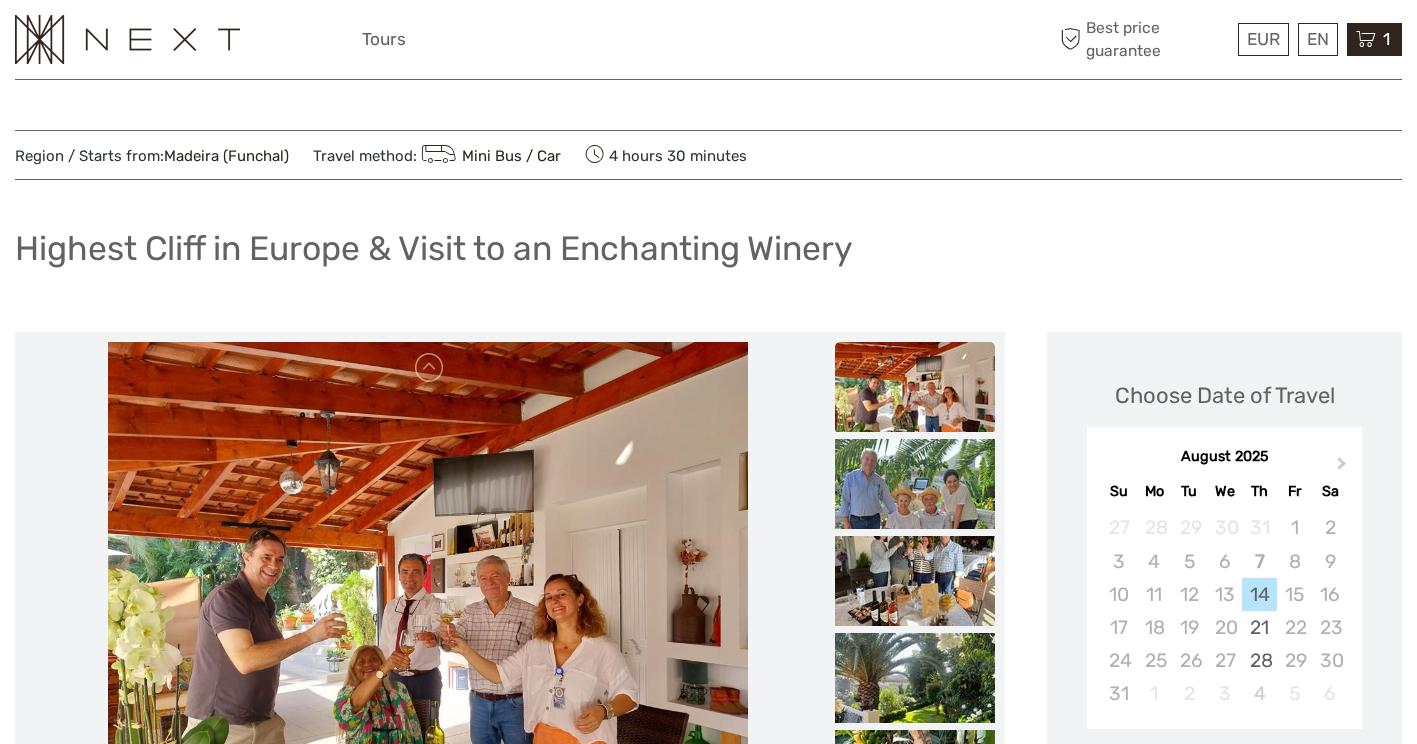 click on "1" at bounding box center [1386, 39] 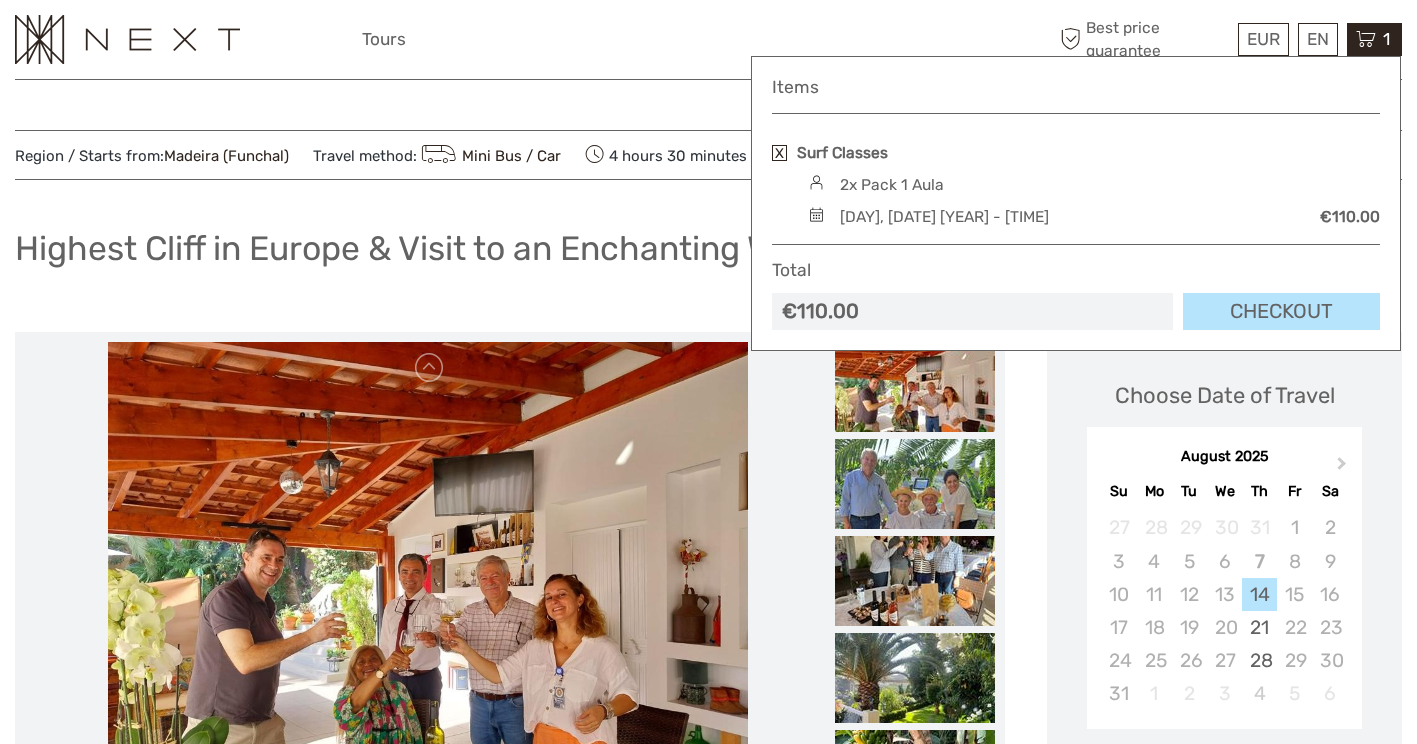 click on "Surf Classes" at bounding box center [1076, 153] 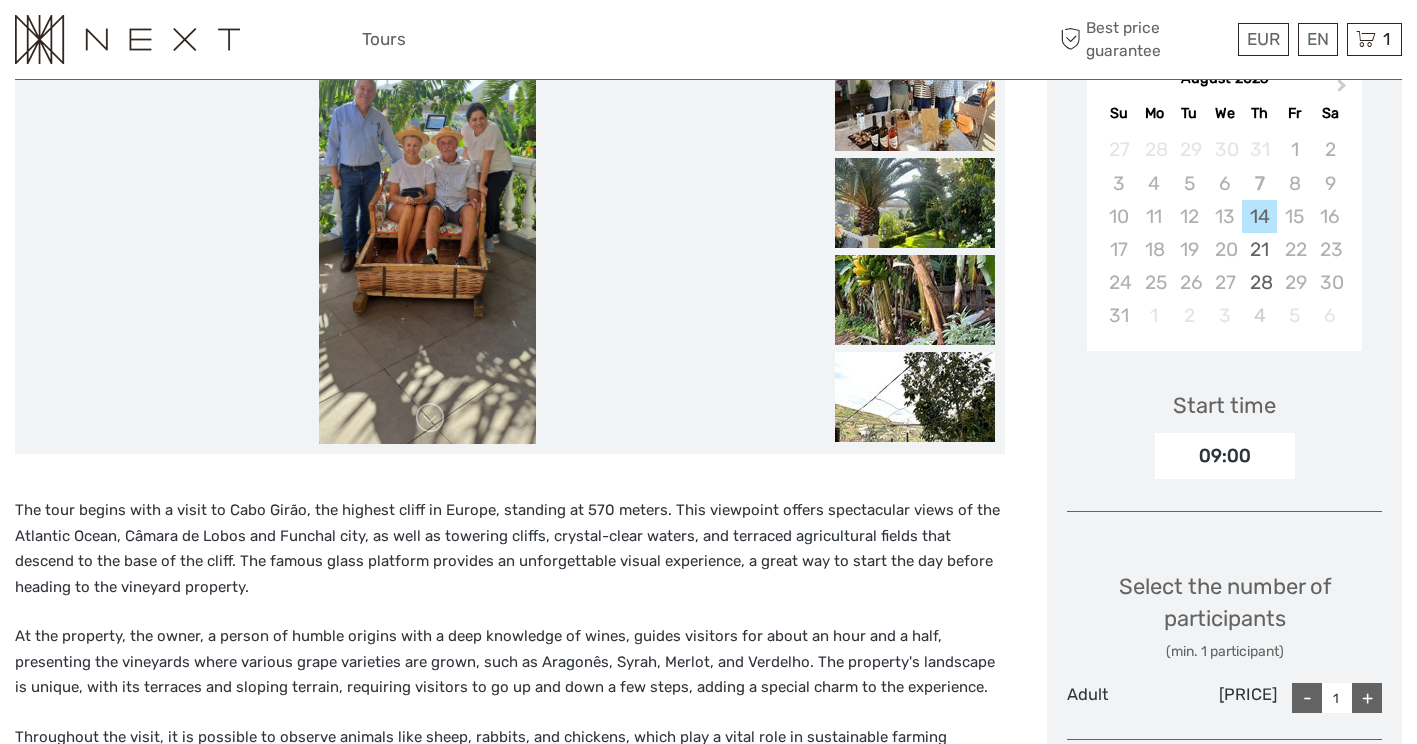 scroll, scrollTop: 0, scrollLeft: 0, axis: both 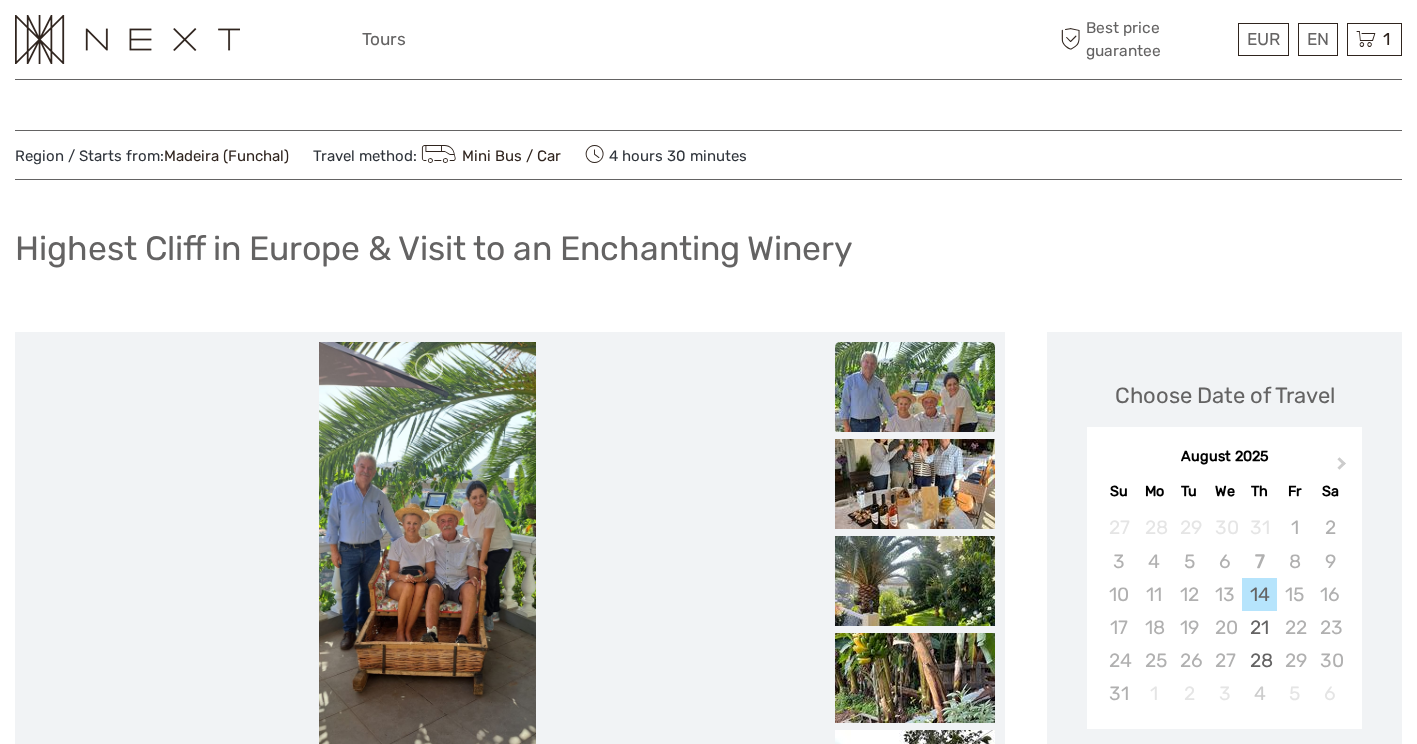 click at bounding box center (127, 39) 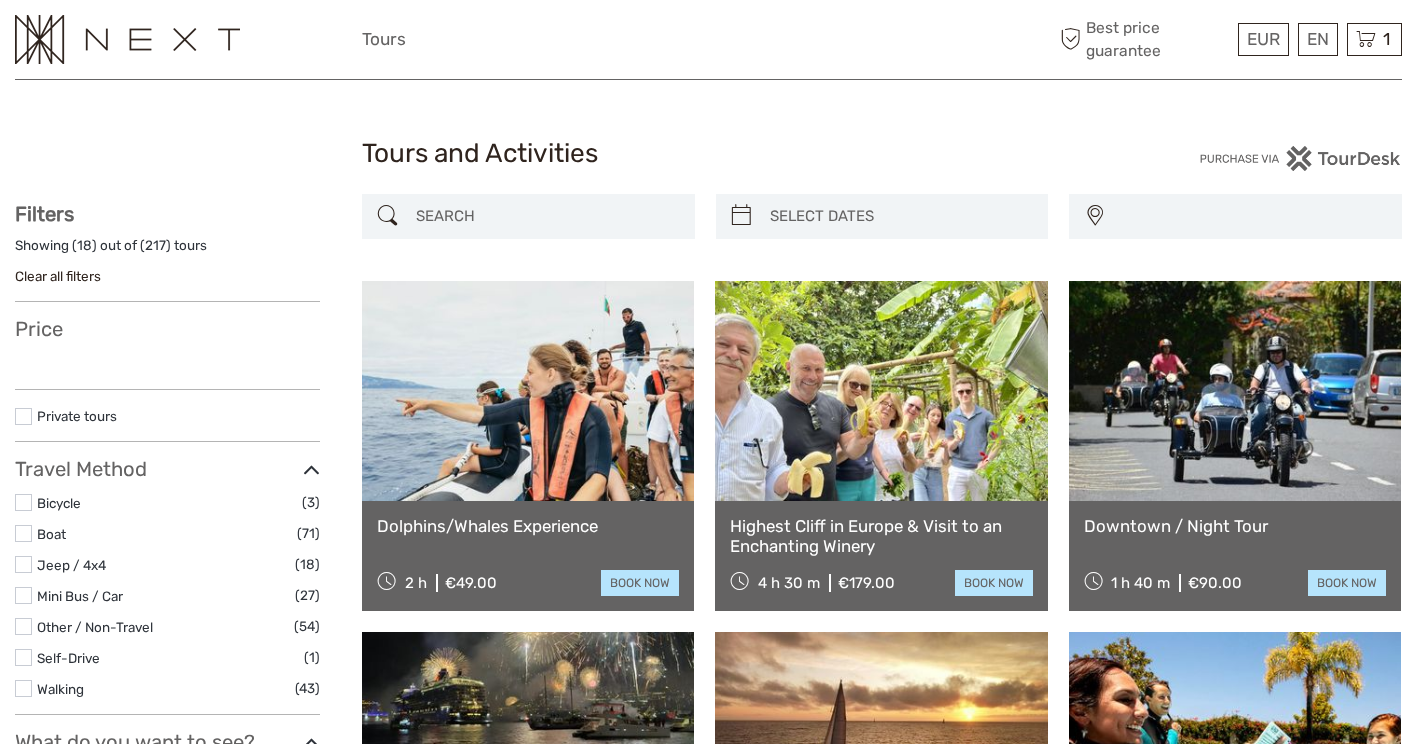 select 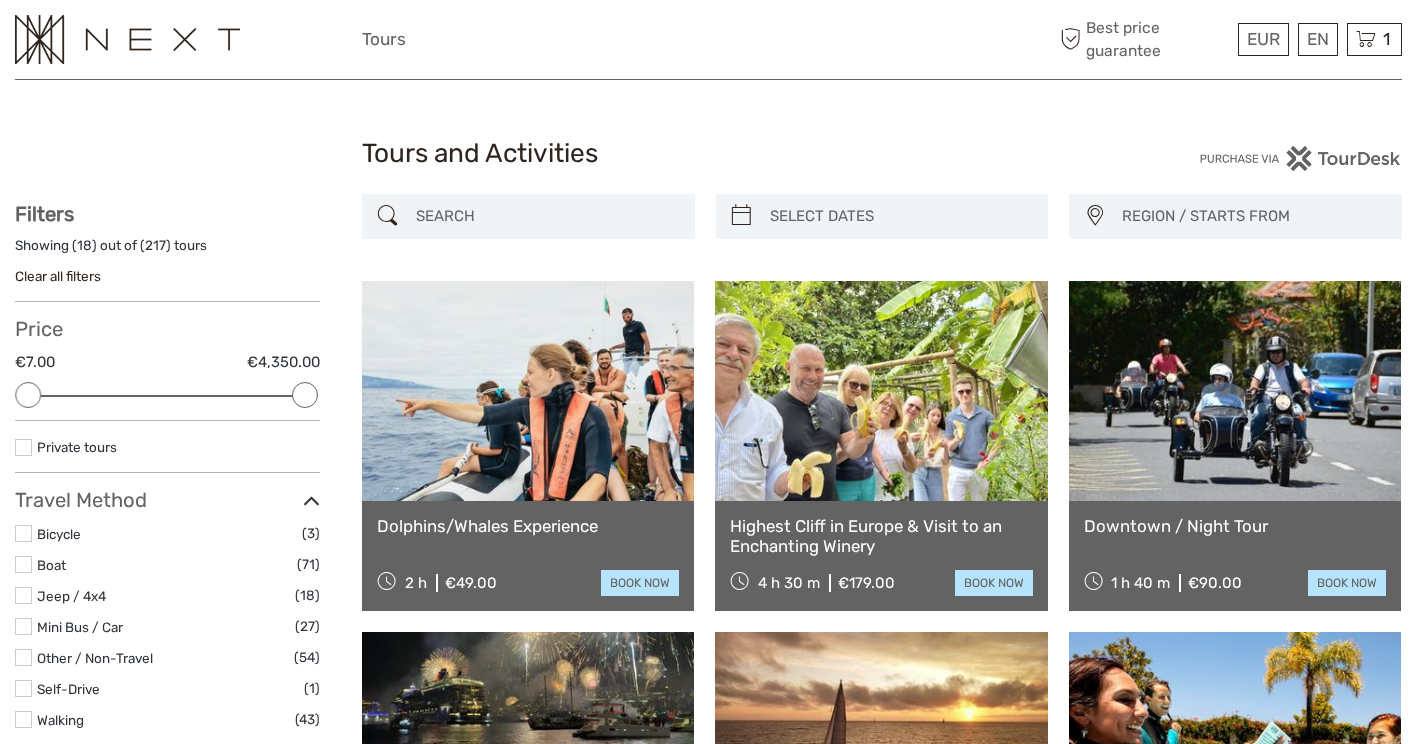 scroll, scrollTop: 0, scrollLeft: 0, axis: both 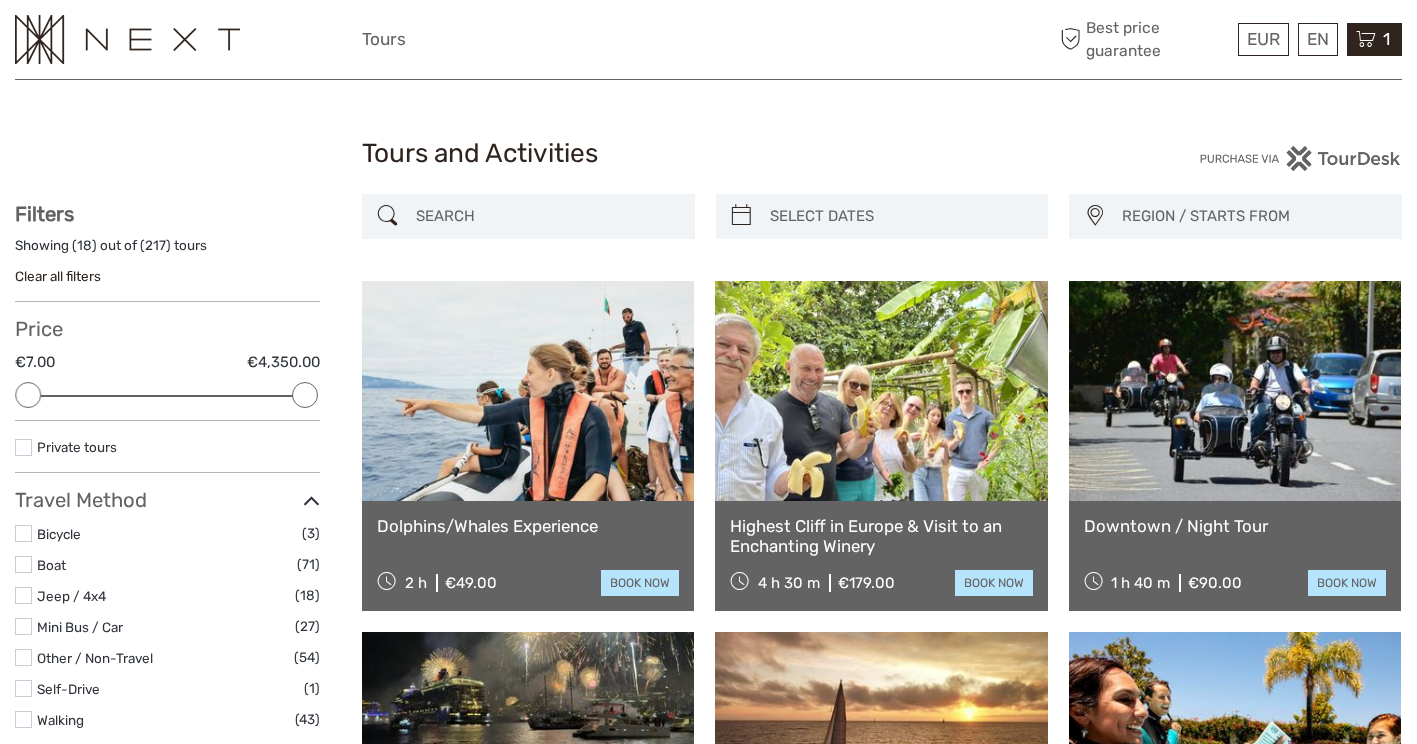 click on "1
Items
Surf Classes
2x Pack 1 Aula
Thursday, 14 August 2025 - 12:00 AM
€110.00
Total
€110.00
Checkout
The shopping cart is empty." at bounding box center [1374, 39] 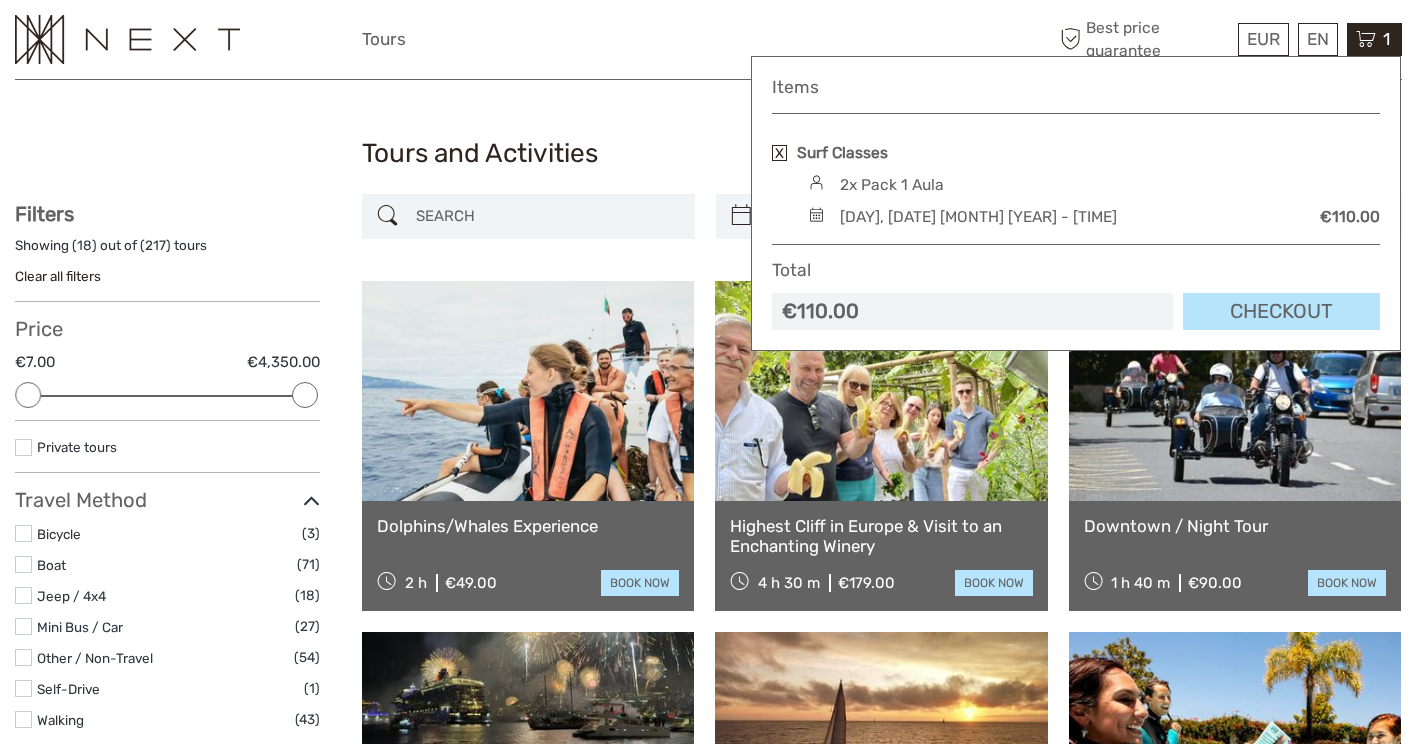 click on "Checkout" at bounding box center [1281, 311] 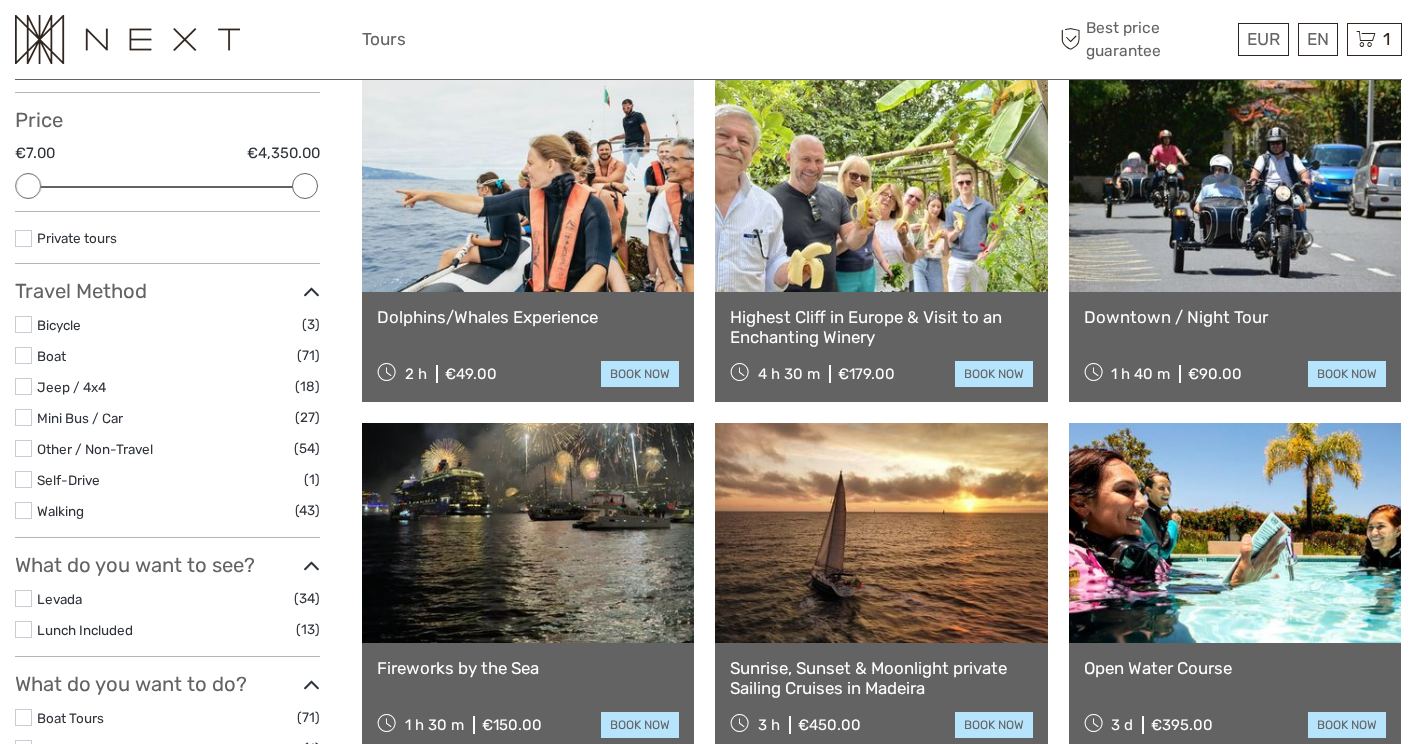 scroll, scrollTop: 0, scrollLeft: 0, axis: both 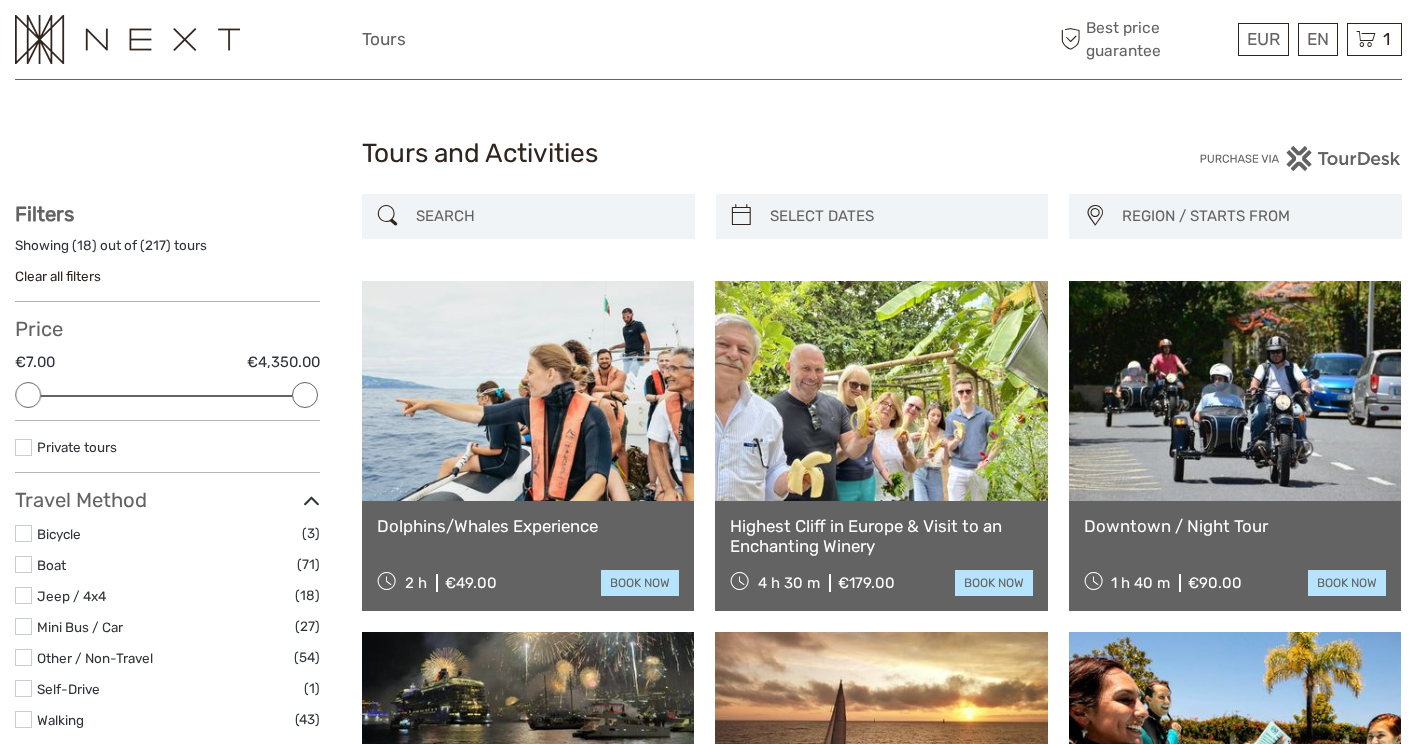 click on "REGION / STARTS FROM
[LOCATION]
[LOCATION] ([LOCATION])
[LOCATION] ([LOCATION])
[LOCATION] ([LOCATION])
[LOCATION]
[LOCATION] ([LOCATION])
[LOCATION] ([LOCATION])
[LOCATION] ([LOCATION])" at bounding box center (882, 227) 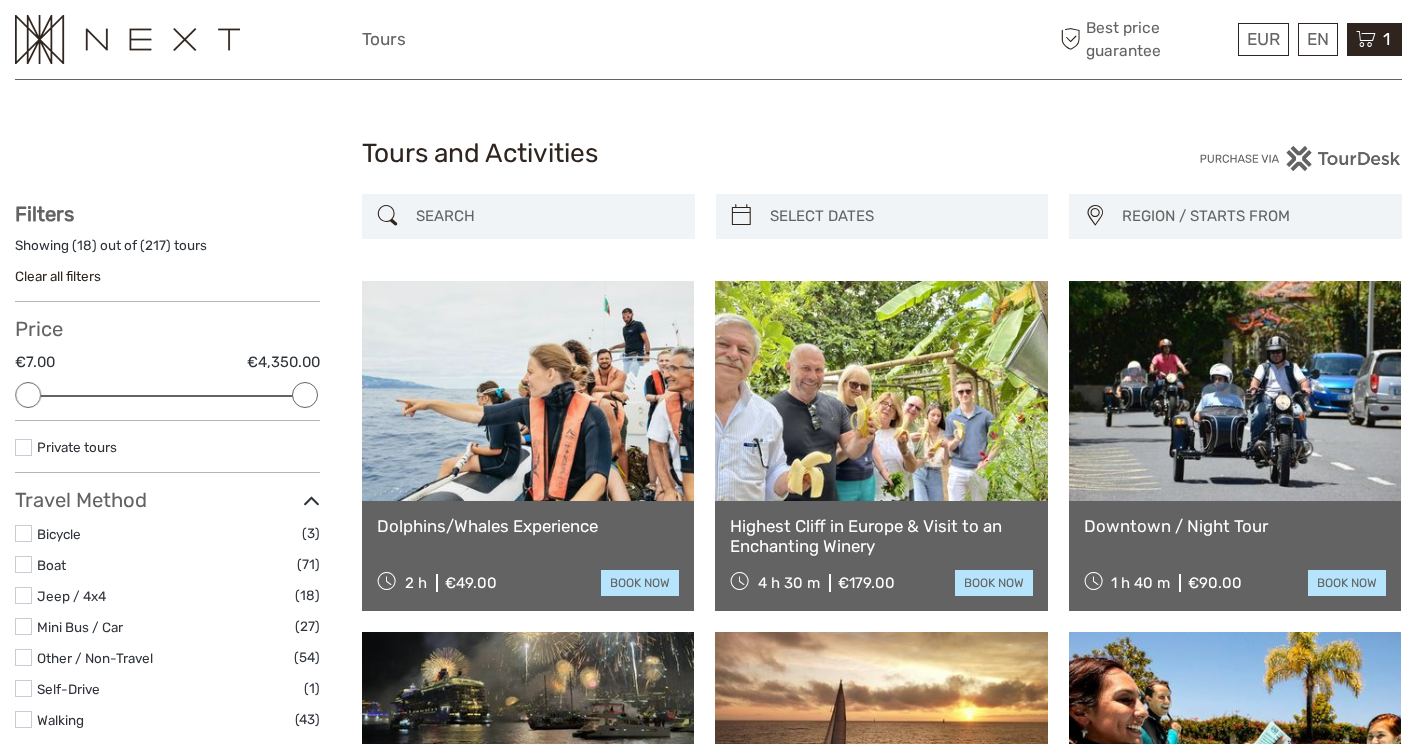 click on "1
Items
Surf Classes
2x Pack 1 Aula
Thursday, 14 August 2025 - 12:00 AM
€110.00
Total
€110.00
Checkout
The shopping cart is empty." at bounding box center (1374, 39) 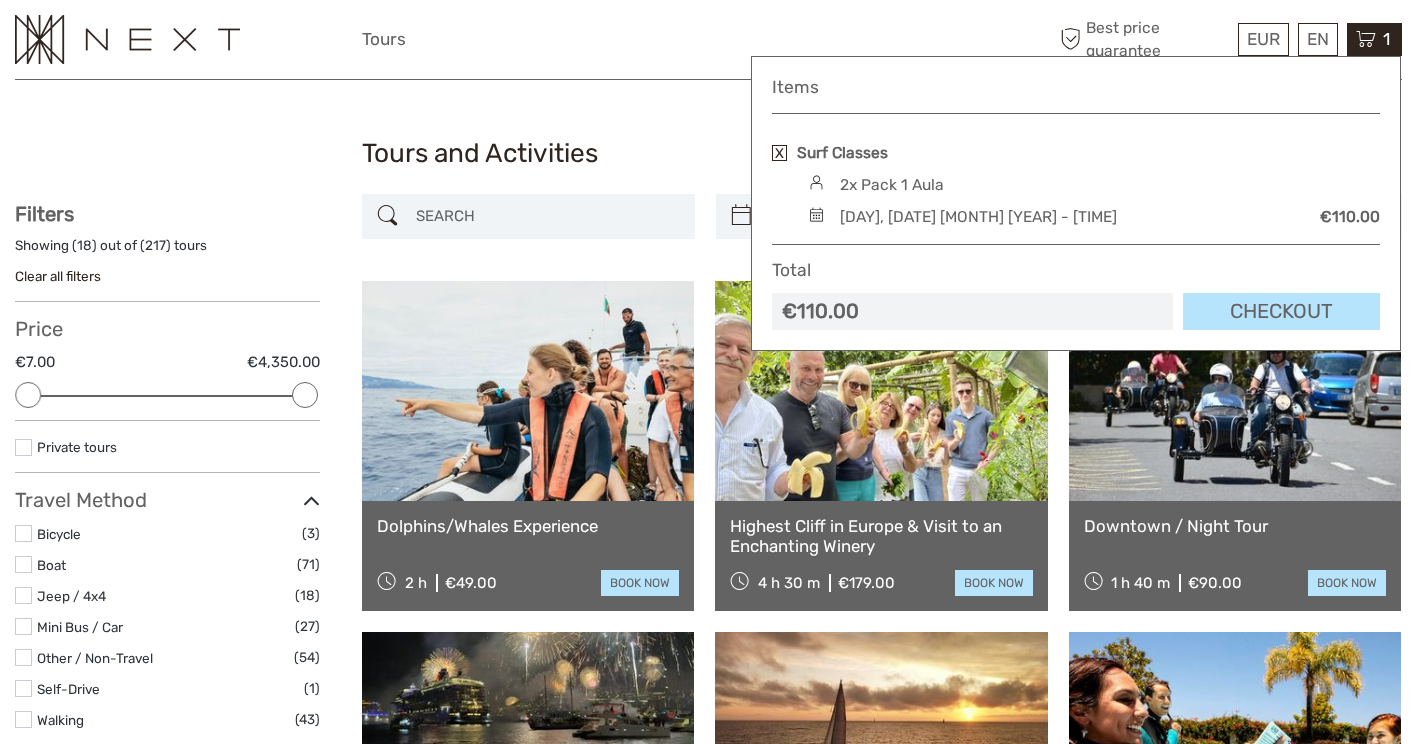 click on "Checkout" at bounding box center [1281, 311] 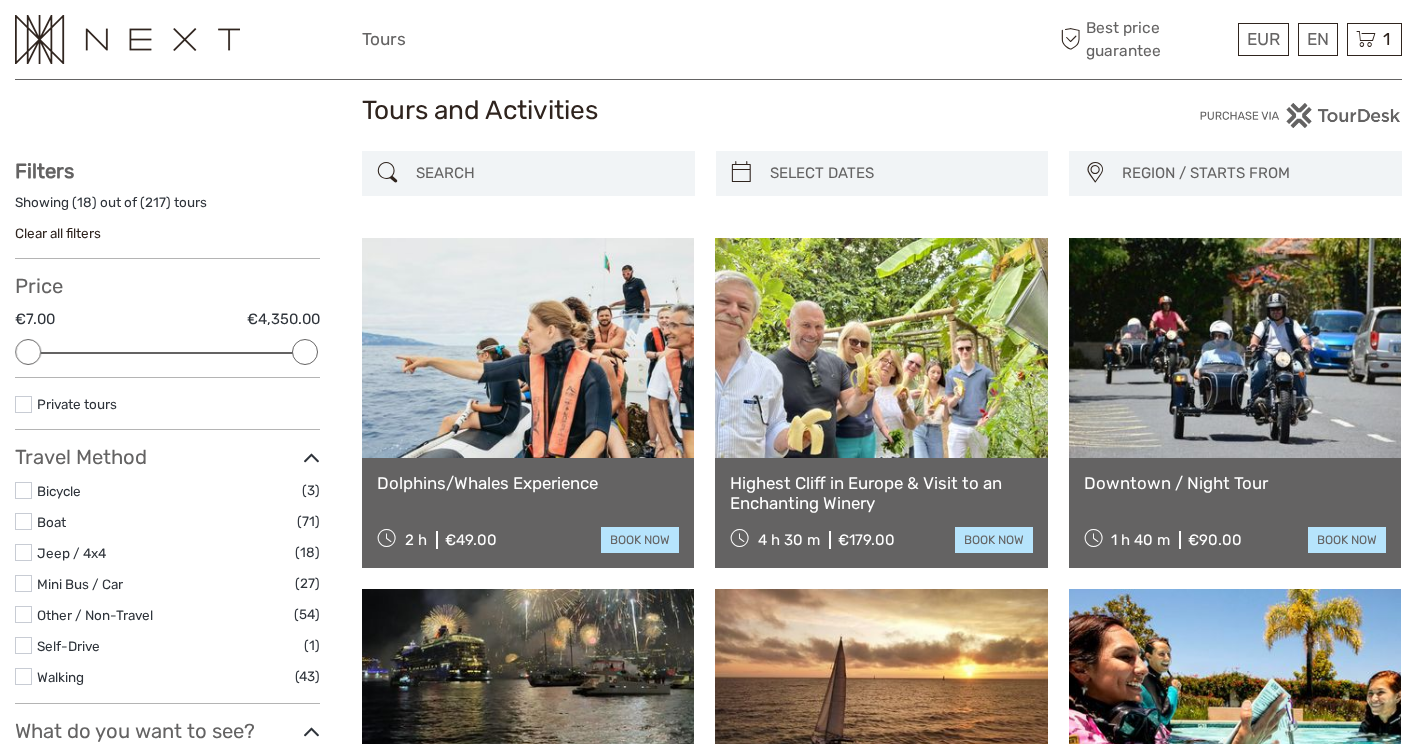 scroll, scrollTop: 0, scrollLeft: 0, axis: both 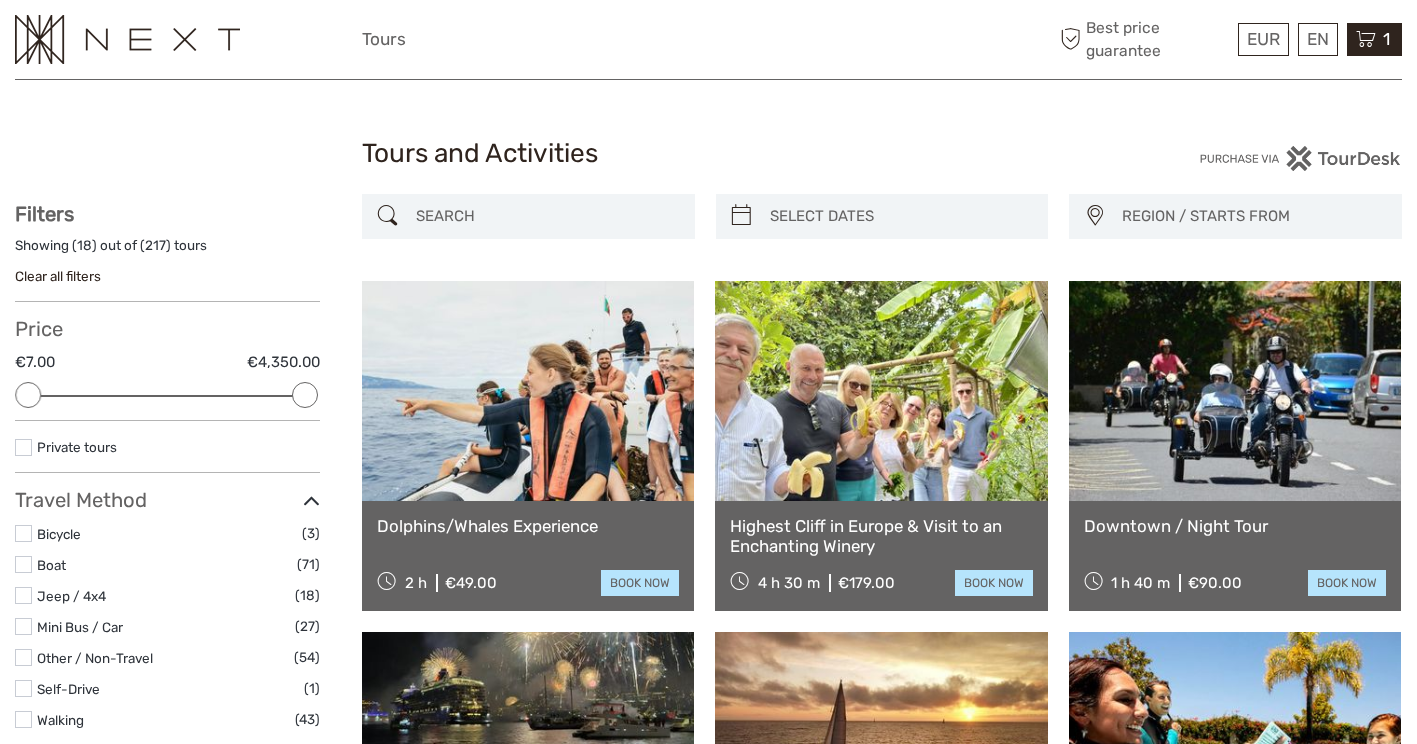 click on "1" at bounding box center [1386, 39] 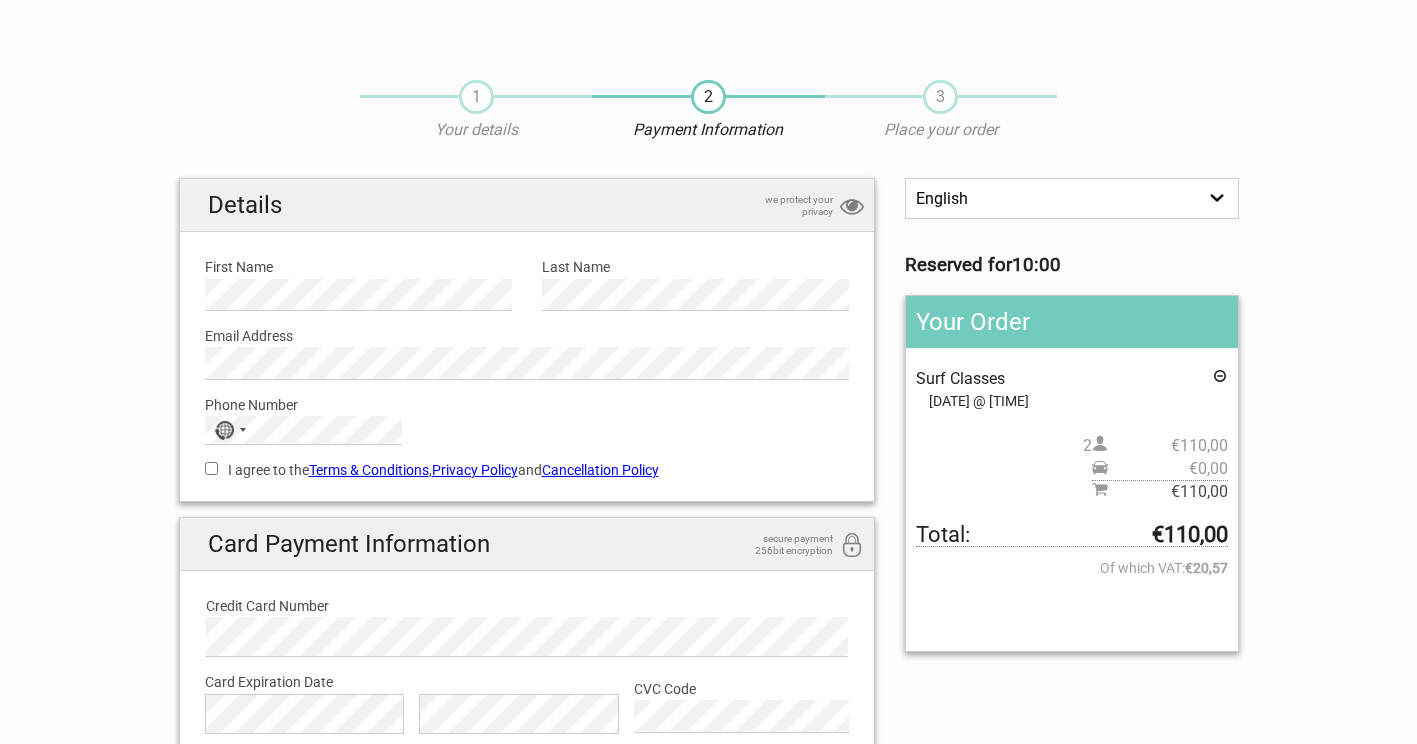scroll, scrollTop: 0, scrollLeft: 0, axis: both 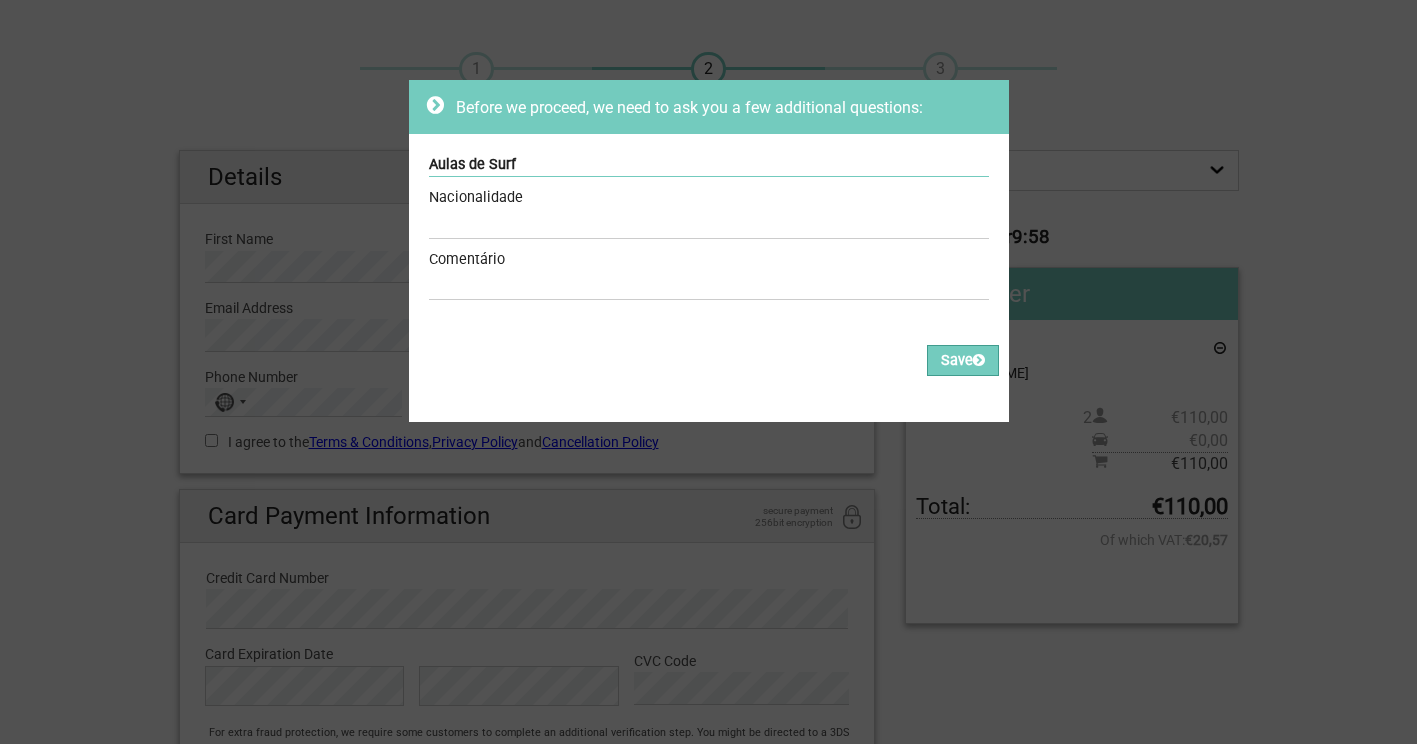 click on "Aulas de Surf" at bounding box center [709, 165] 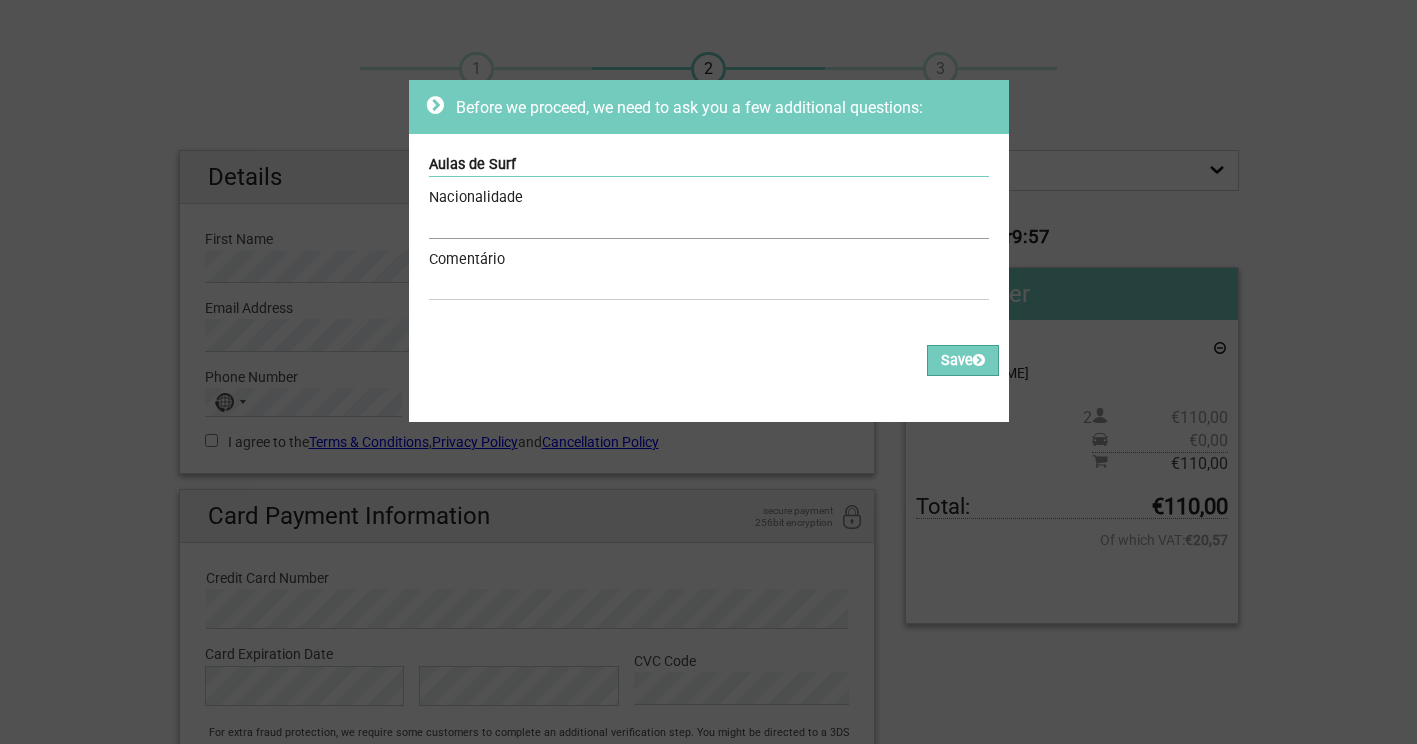 click at bounding box center [709, 224] 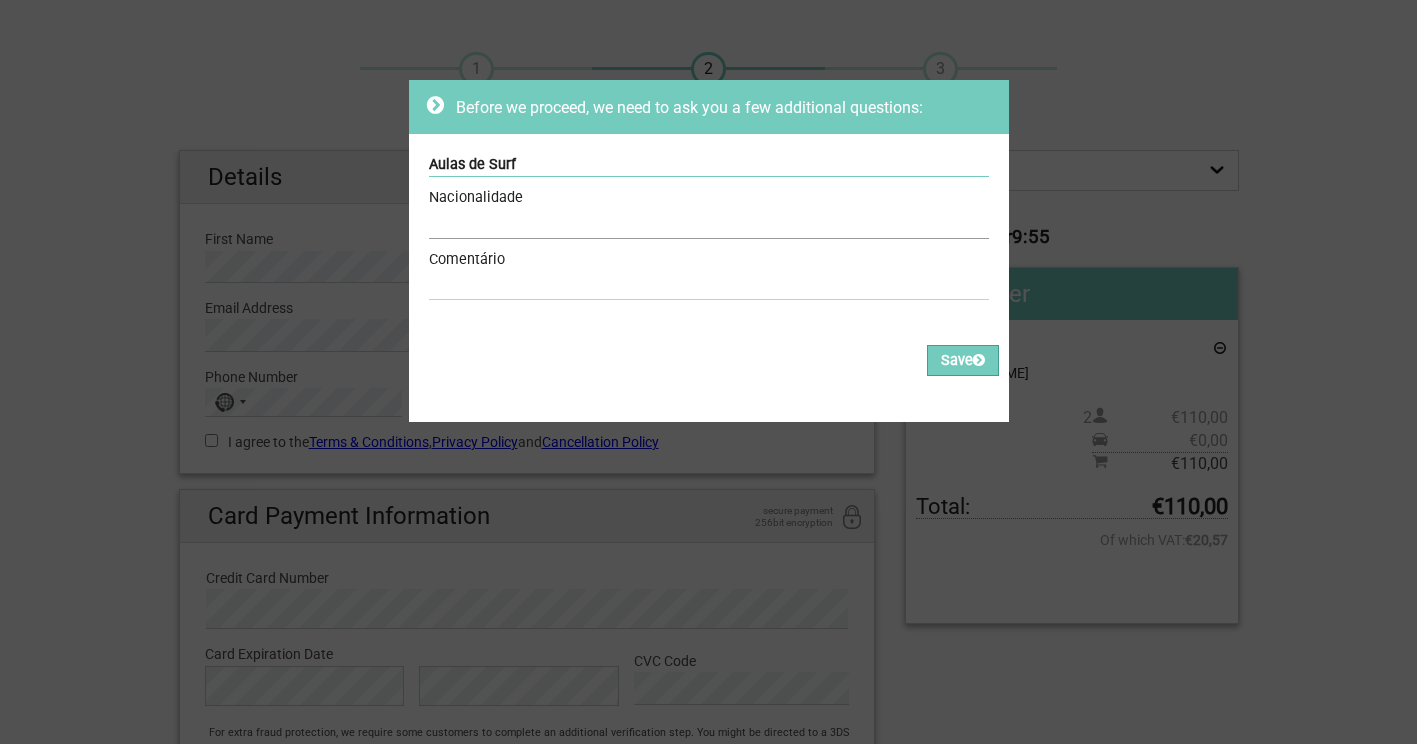 click at bounding box center (709, 224) 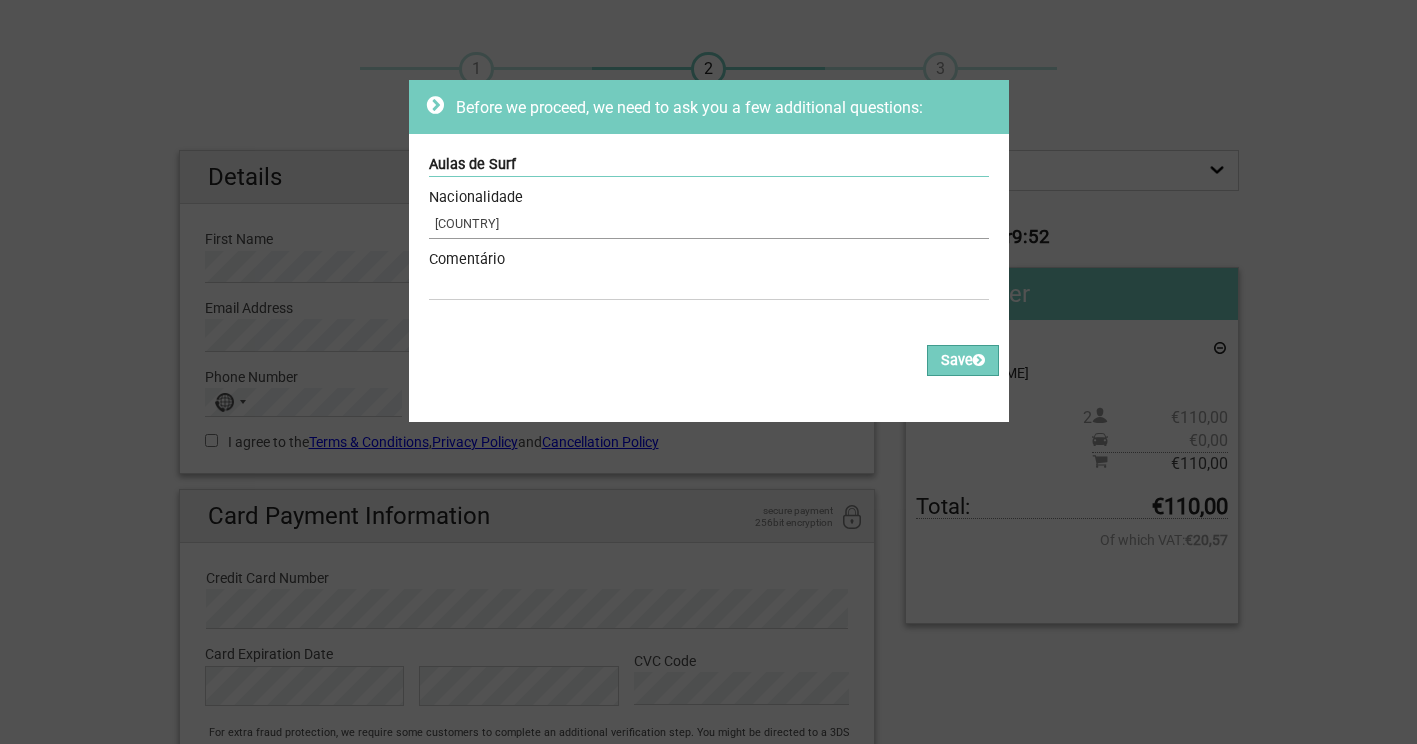 type on "argentina" 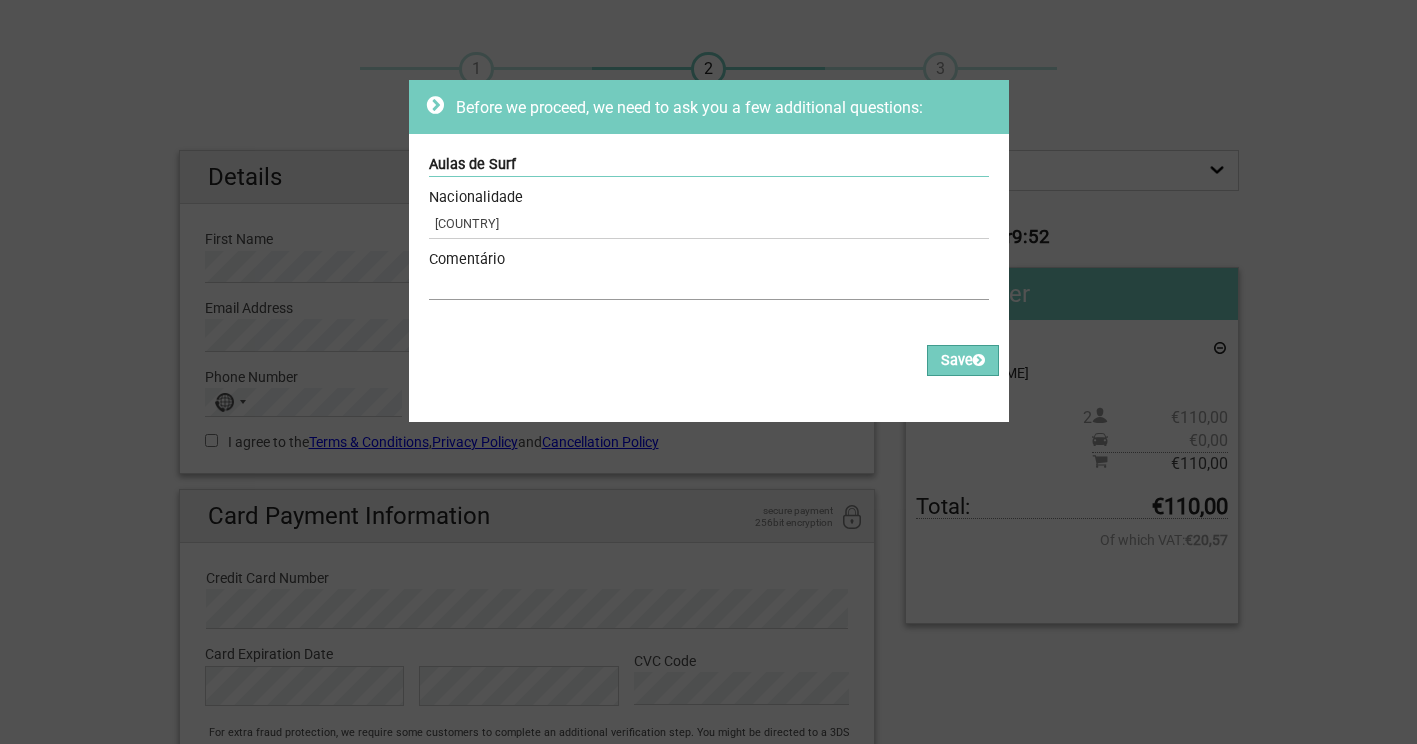 click at bounding box center (709, 285) 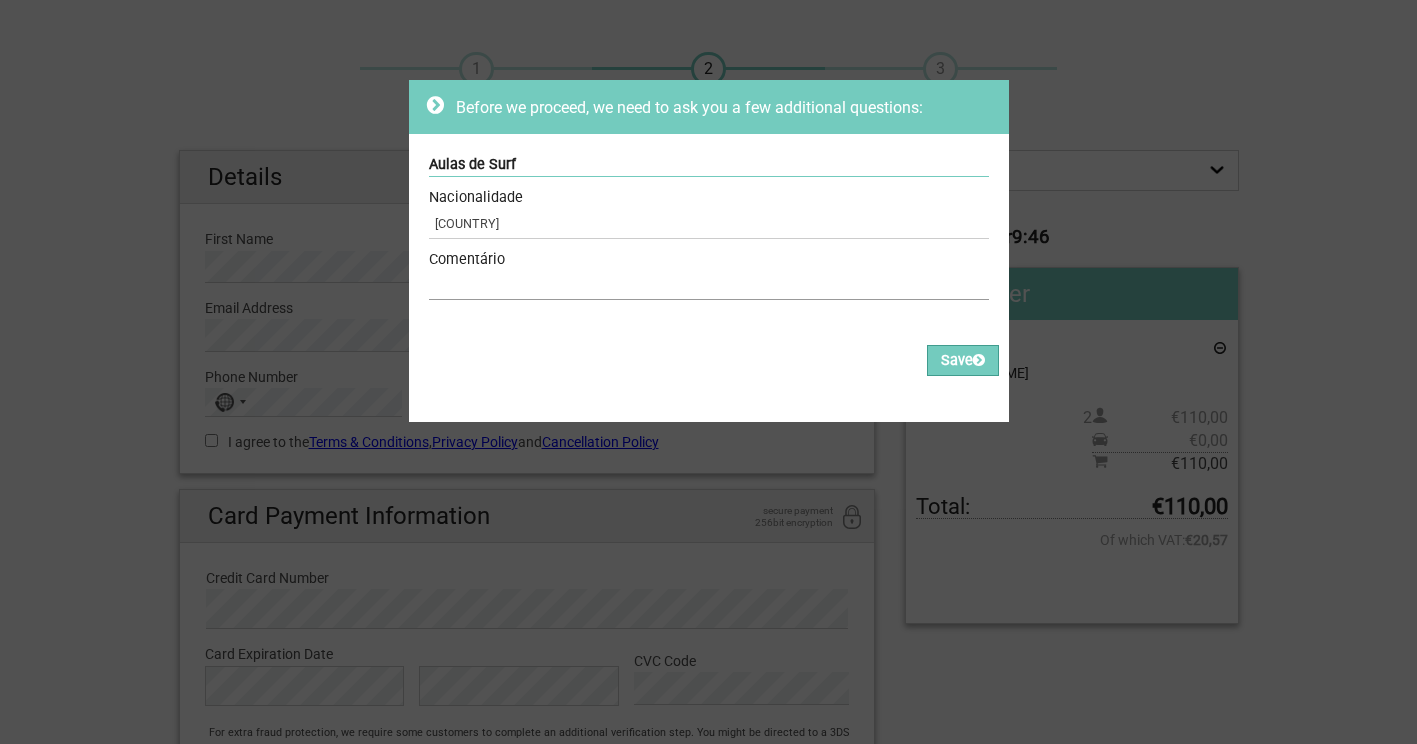 click at bounding box center [709, 285] 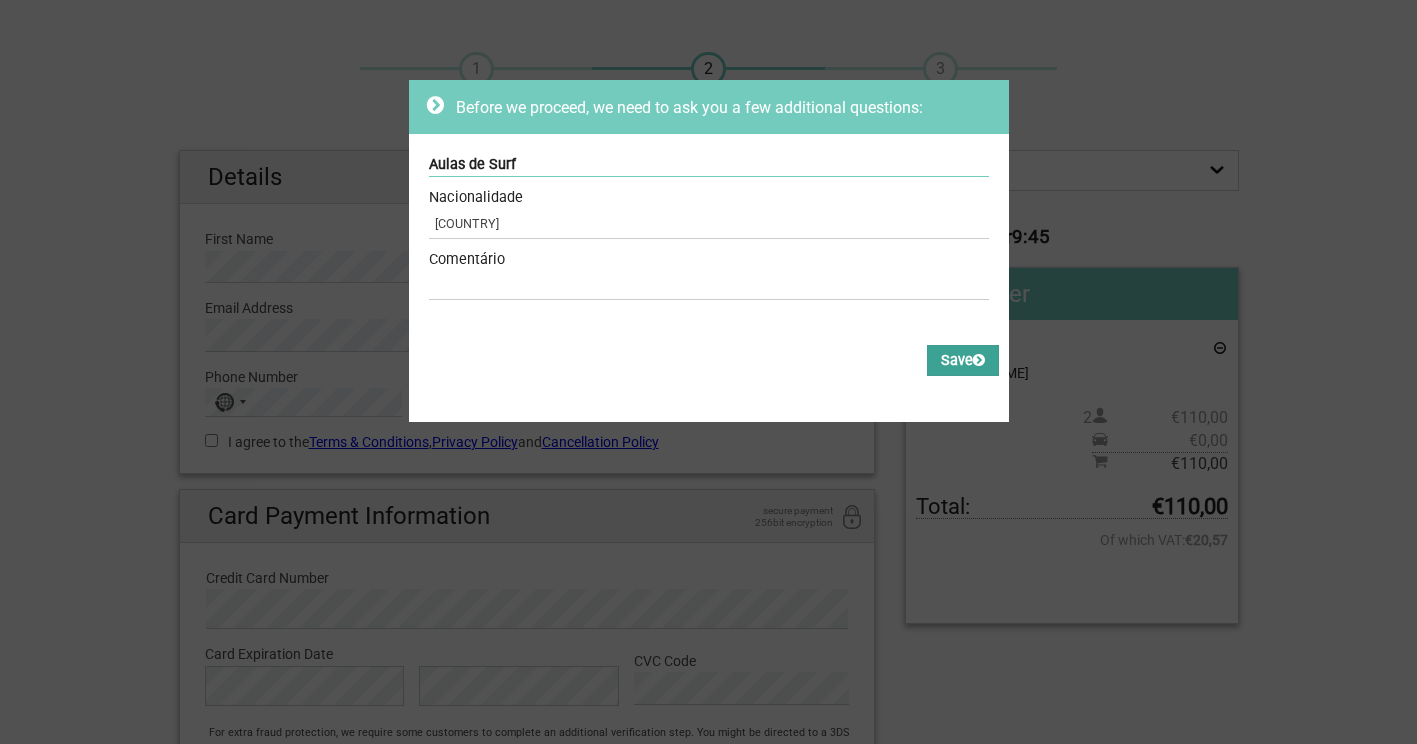 click on "Save" at bounding box center (963, 360) 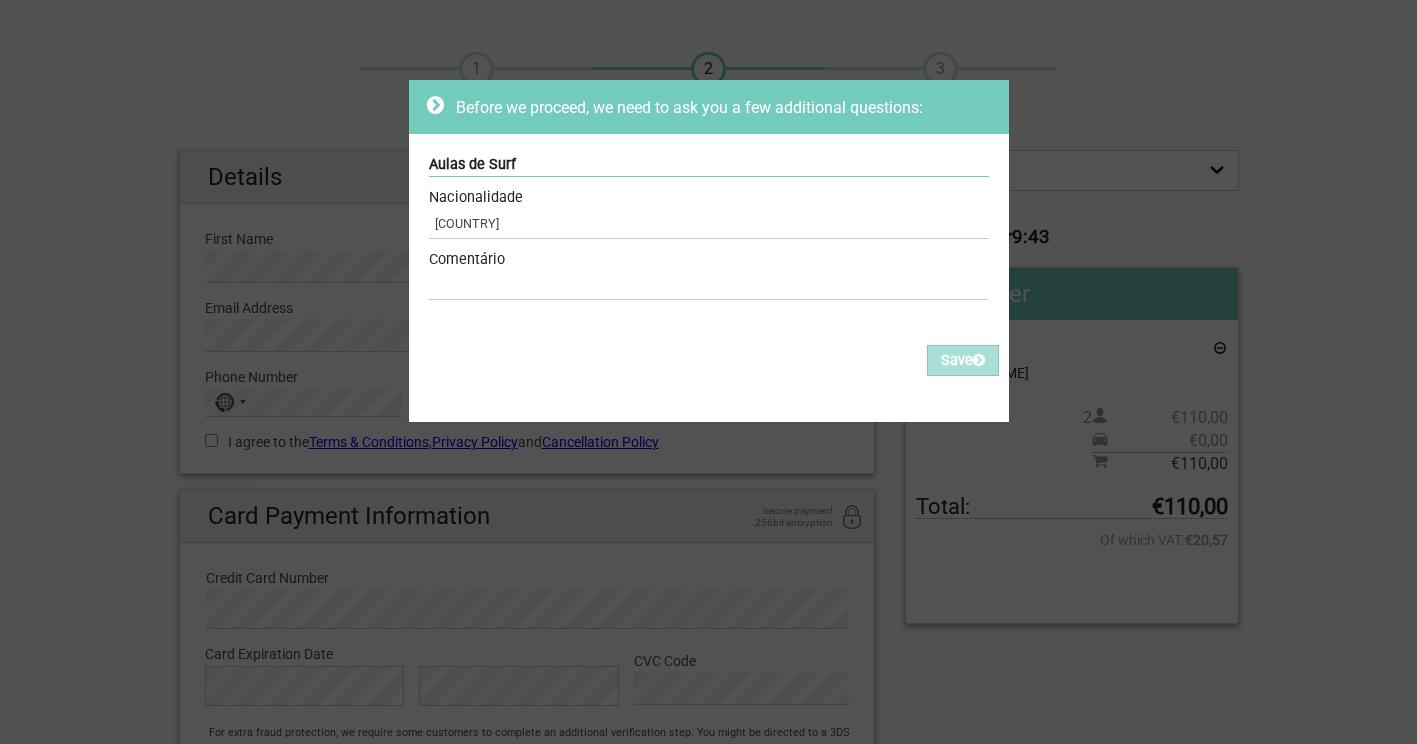 click on "Please fill out all the Required fields, for all items.
Please correct the values of some of the fields, for all items.
Save" at bounding box center (709, 369) 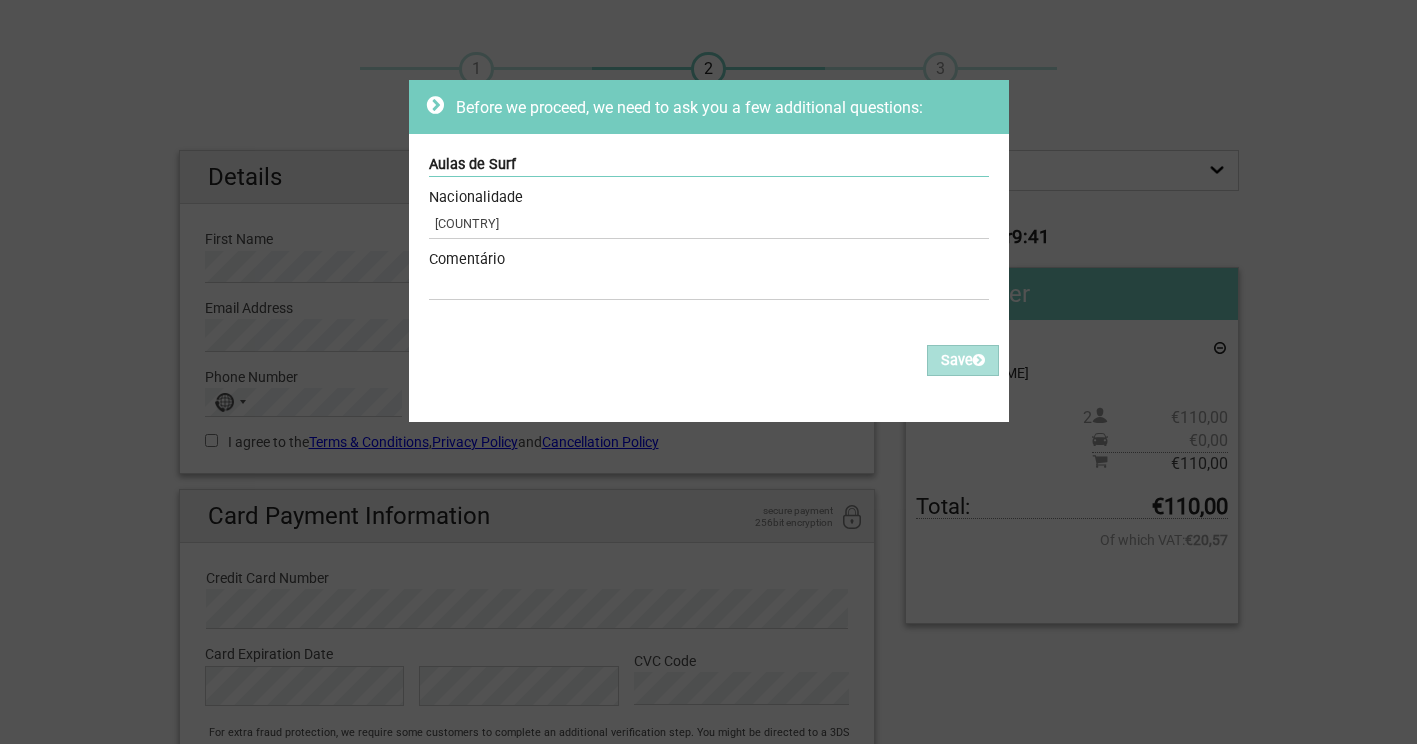 click on "Aulas de Surf
Nacionalidade
argentina
Required
Comentário" at bounding box center [709, 229] 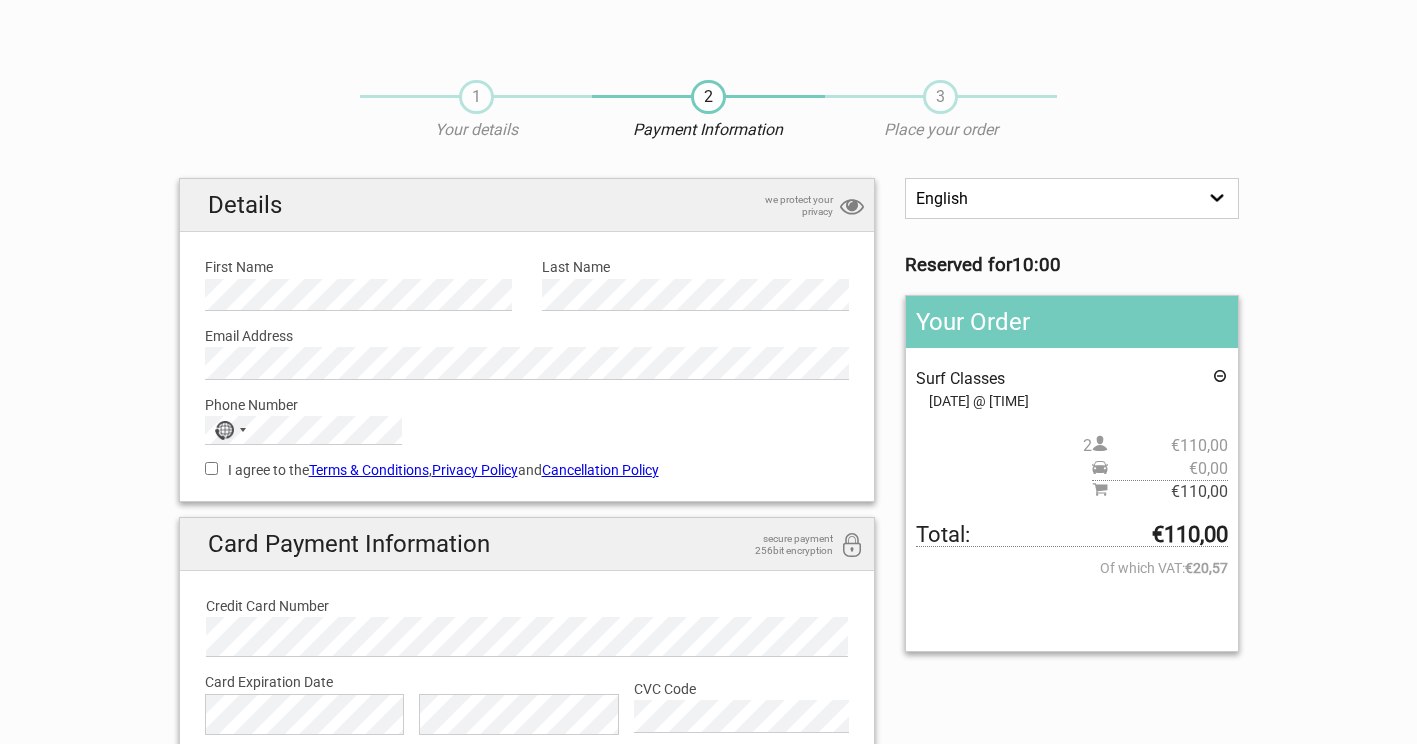 scroll, scrollTop: 28, scrollLeft: 0, axis: vertical 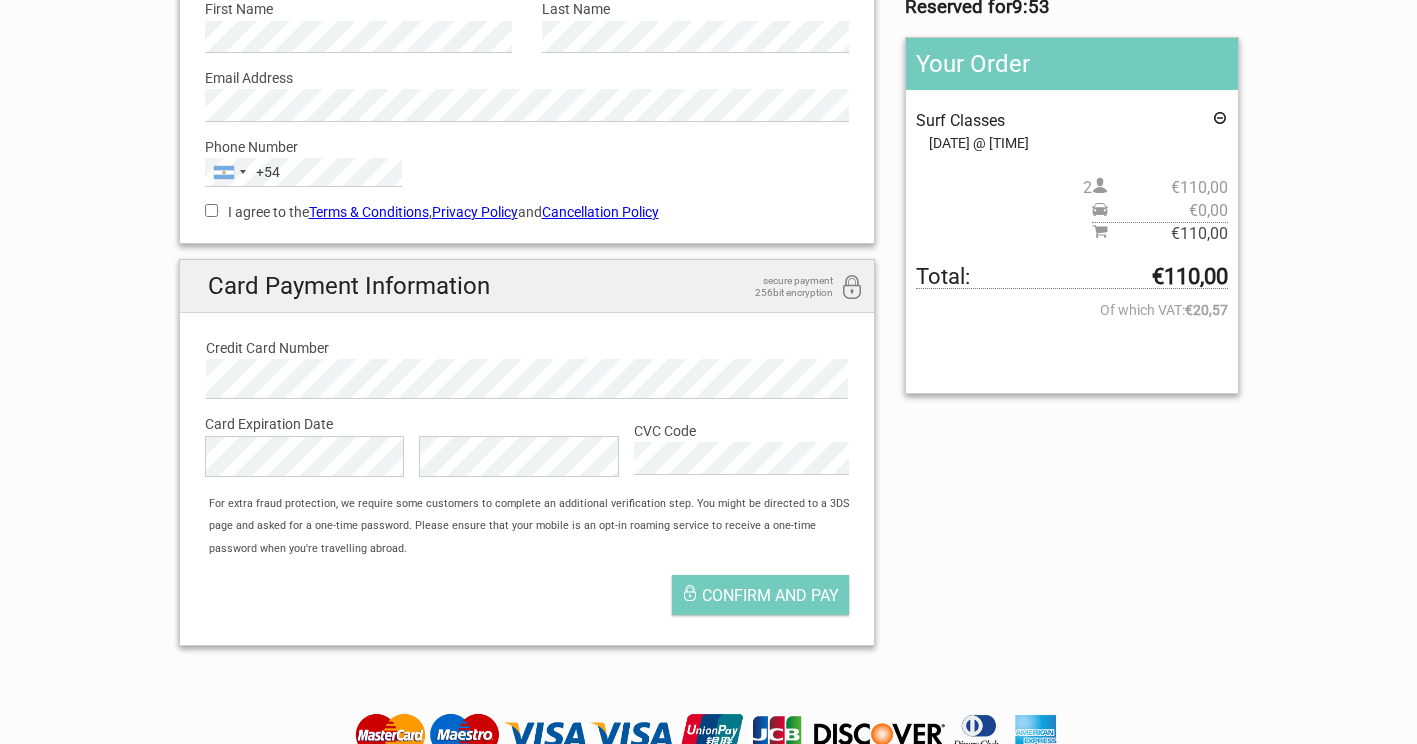 click on "I agree to the  Terms & Conditions ,  Privacy Policy  and  Cancellation Policy" at bounding box center (211, 210) 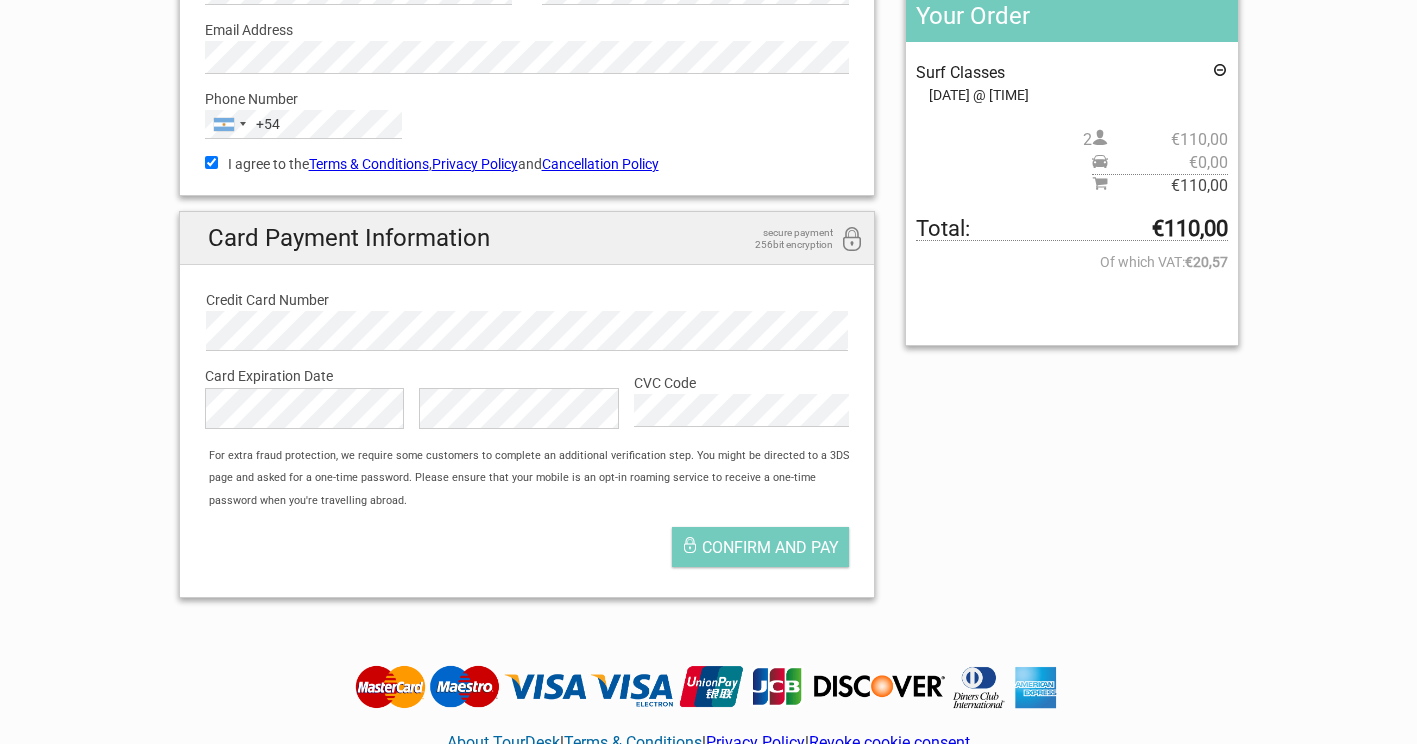 scroll, scrollTop: 311, scrollLeft: 0, axis: vertical 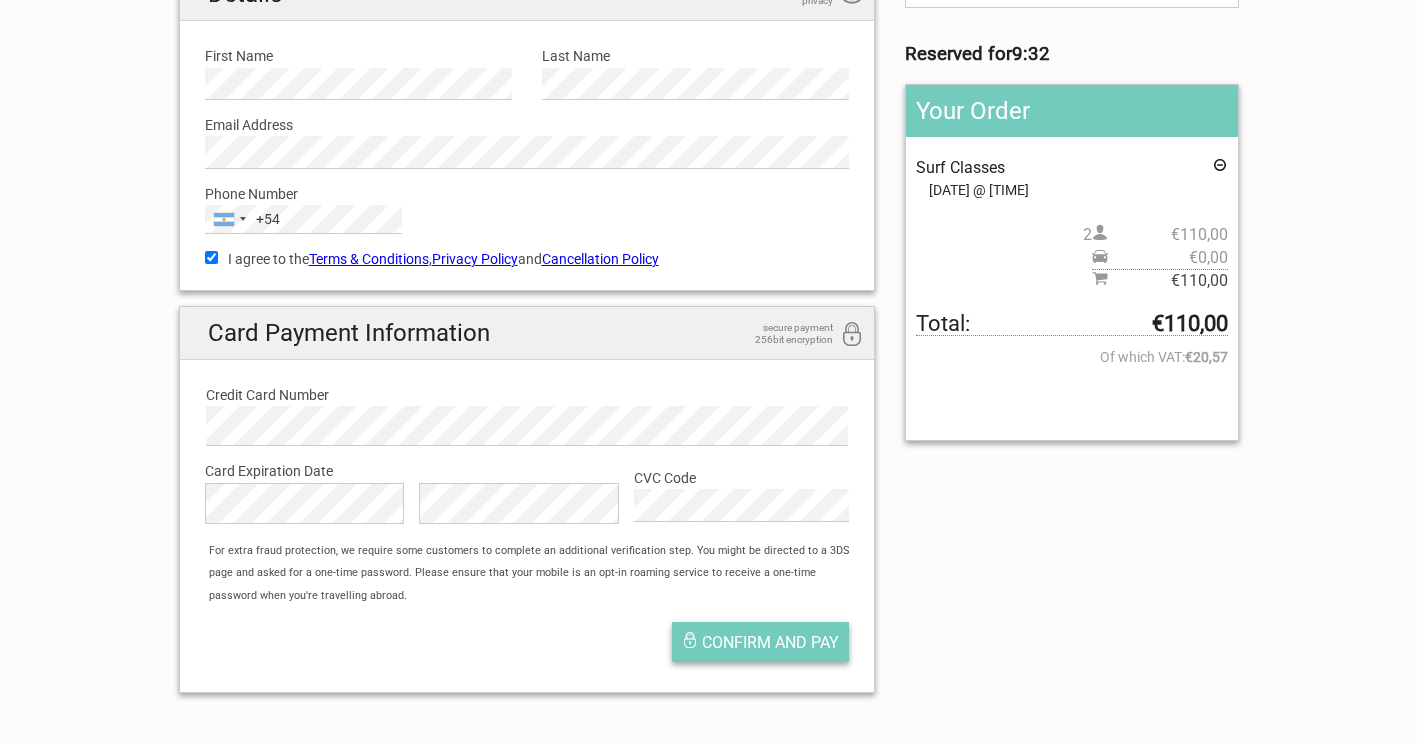 click on "Confirm and pay" at bounding box center (760, 642) 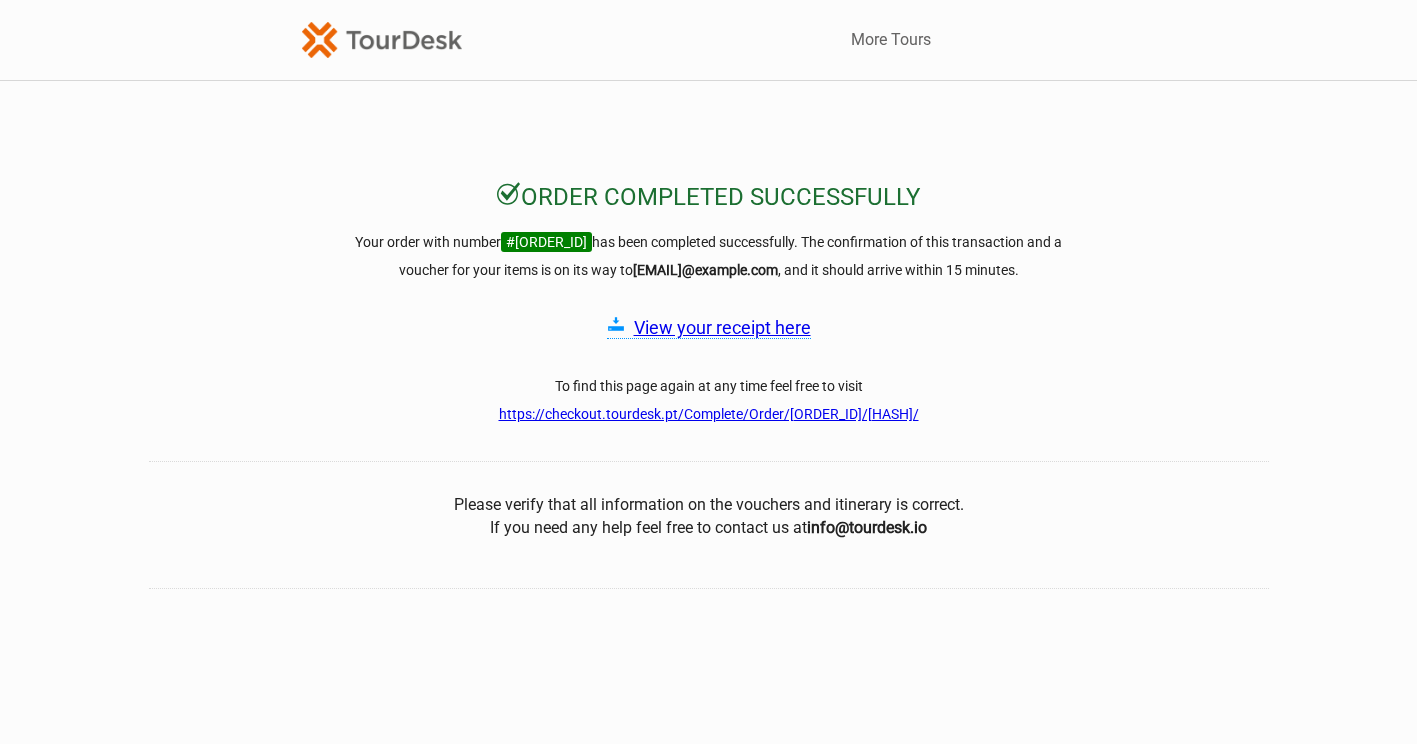 scroll, scrollTop: 0, scrollLeft: 0, axis: both 